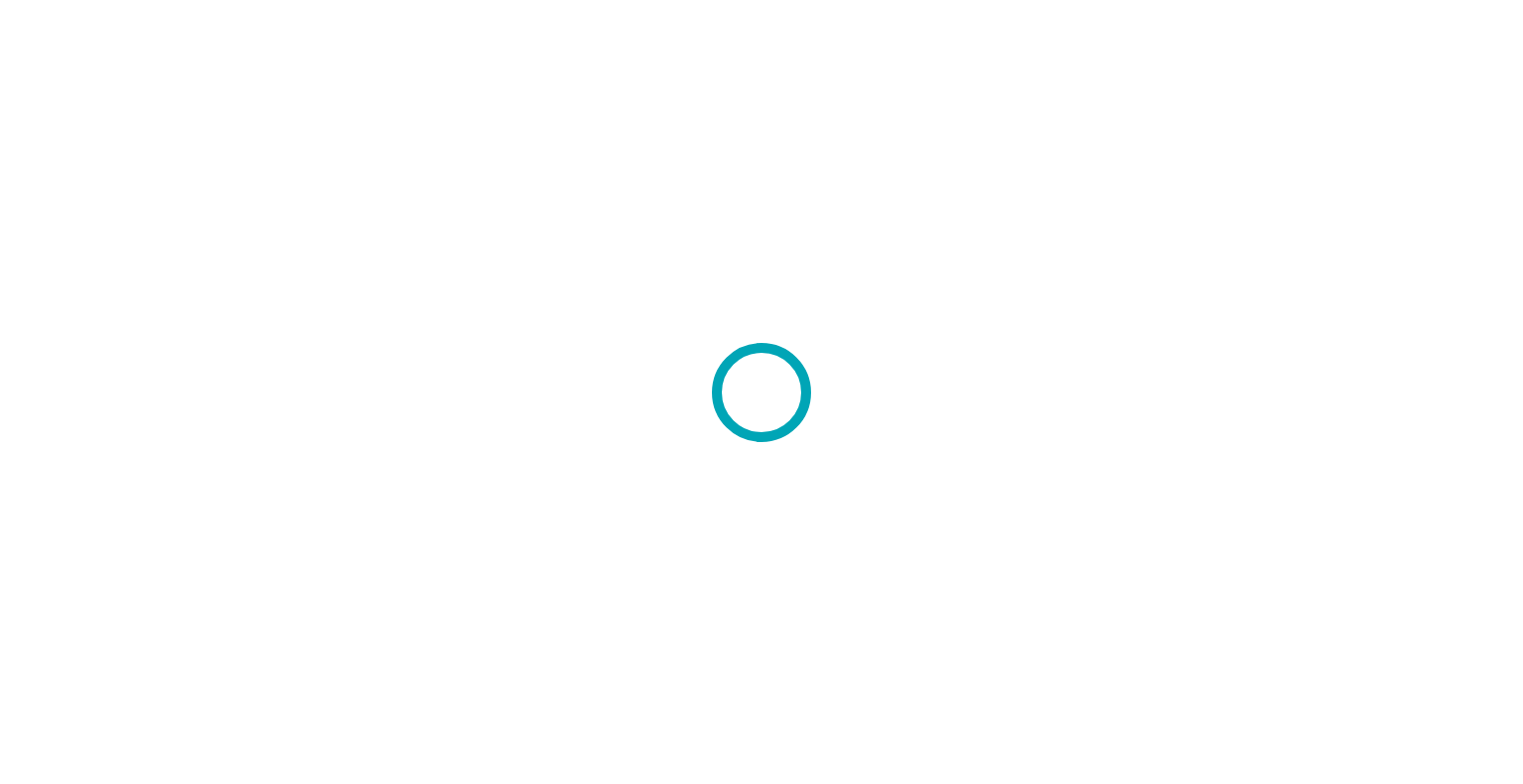 scroll, scrollTop: 0, scrollLeft: 0, axis: both 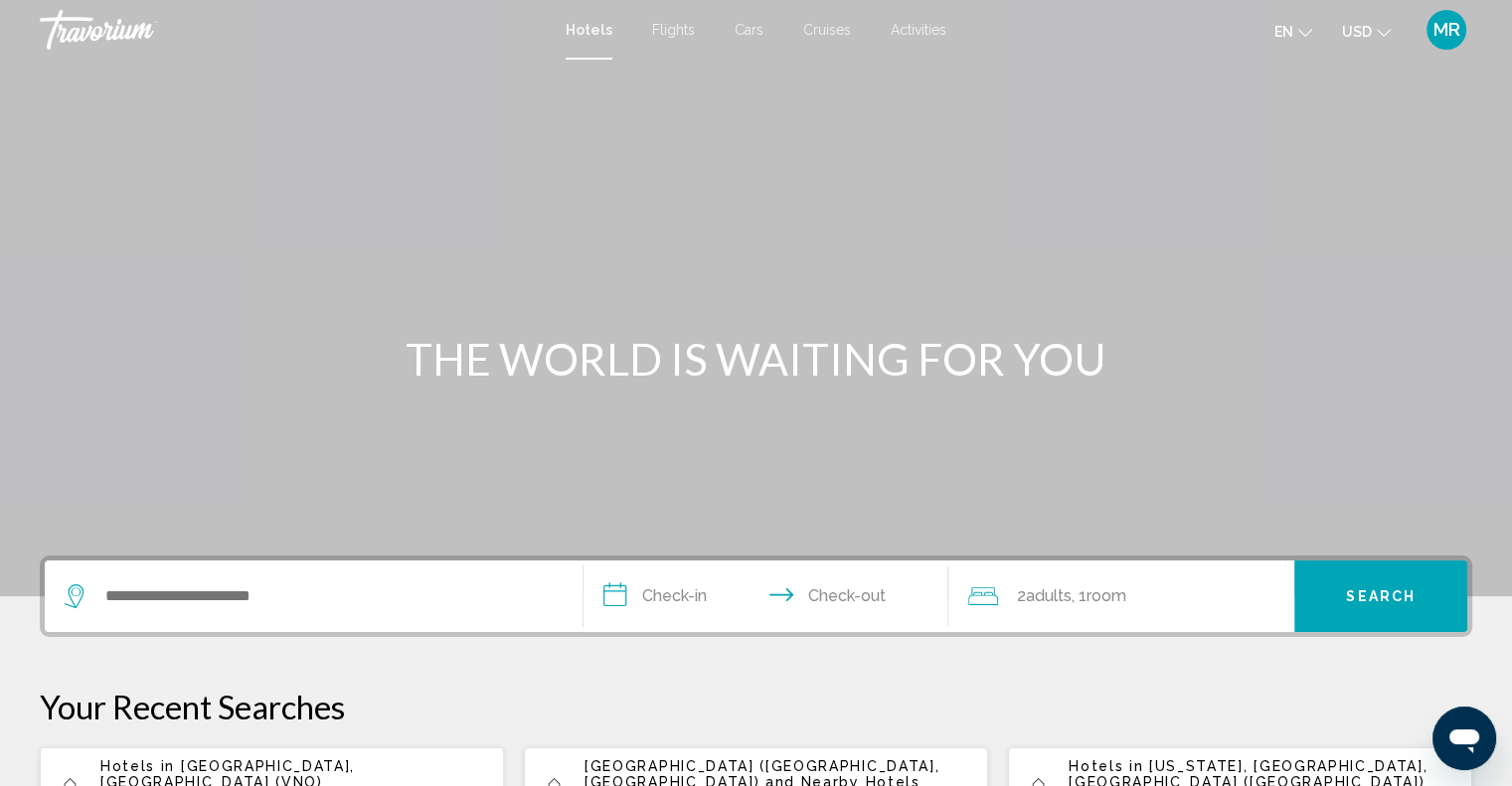 click 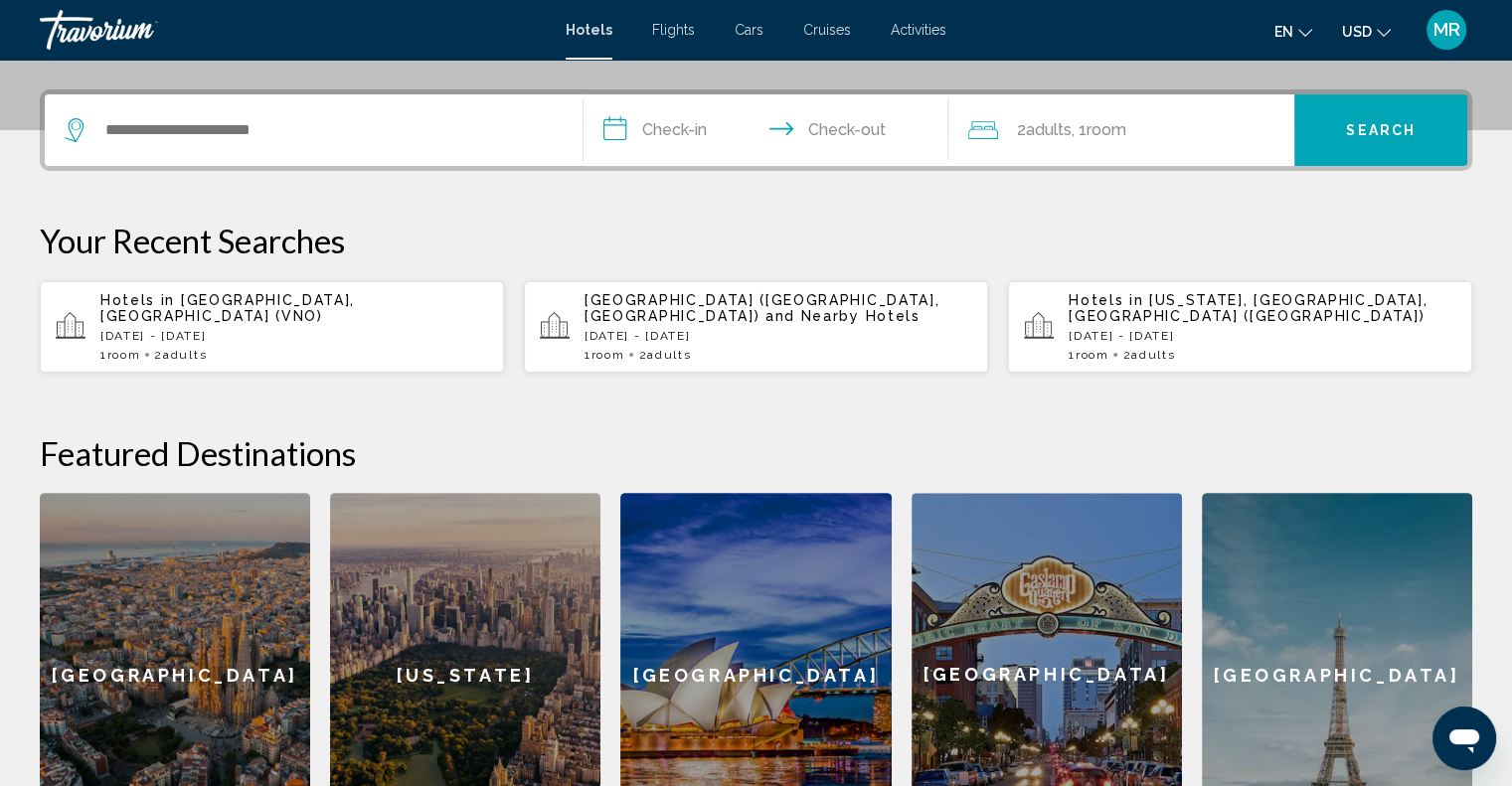 scroll, scrollTop: 490, scrollLeft: 0, axis: vertical 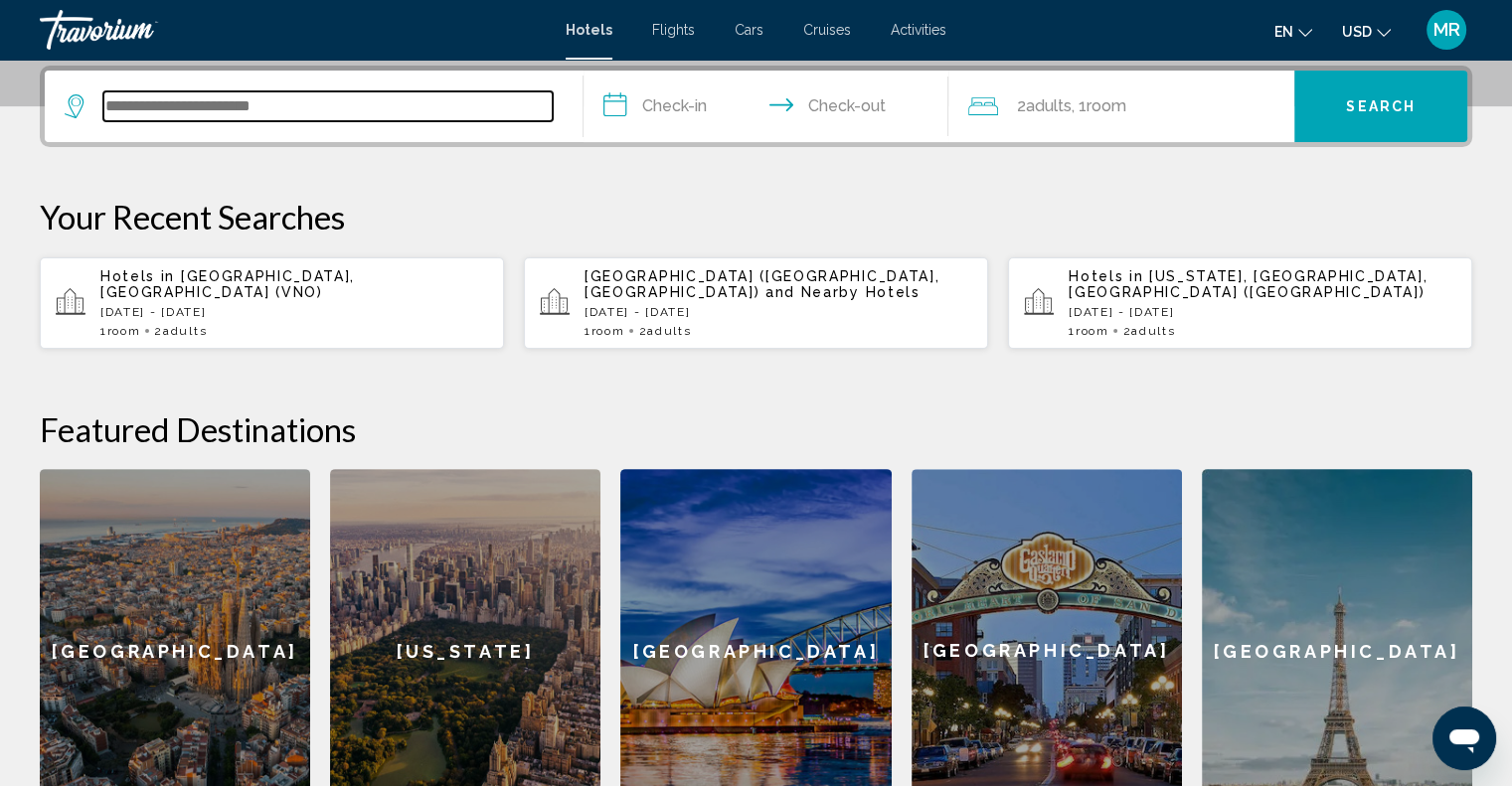 click at bounding box center [328, 106] 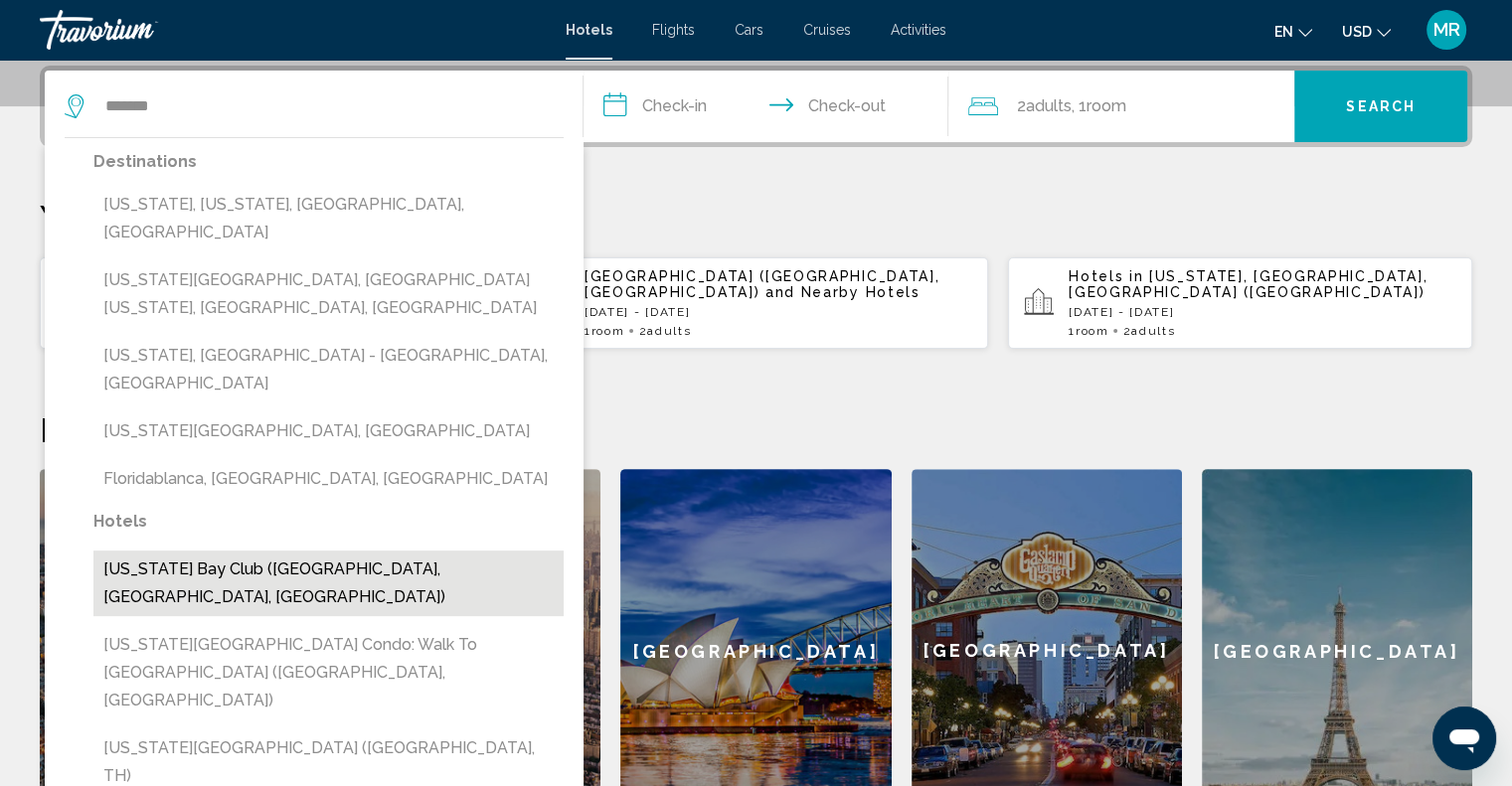 click on "Florida Bay Club (Key Largo, FL, US)" at bounding box center [328, 583] 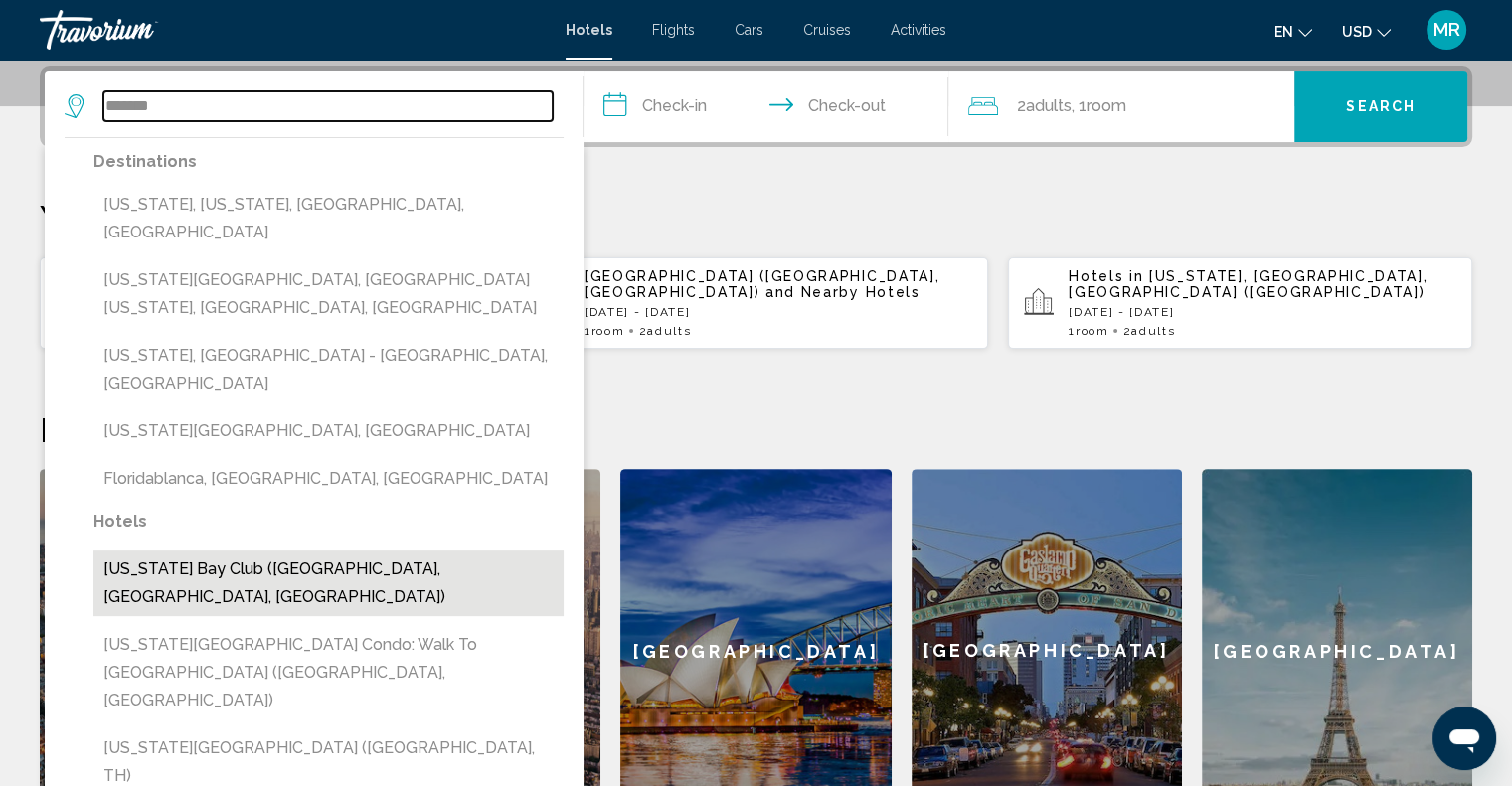 type on "**********" 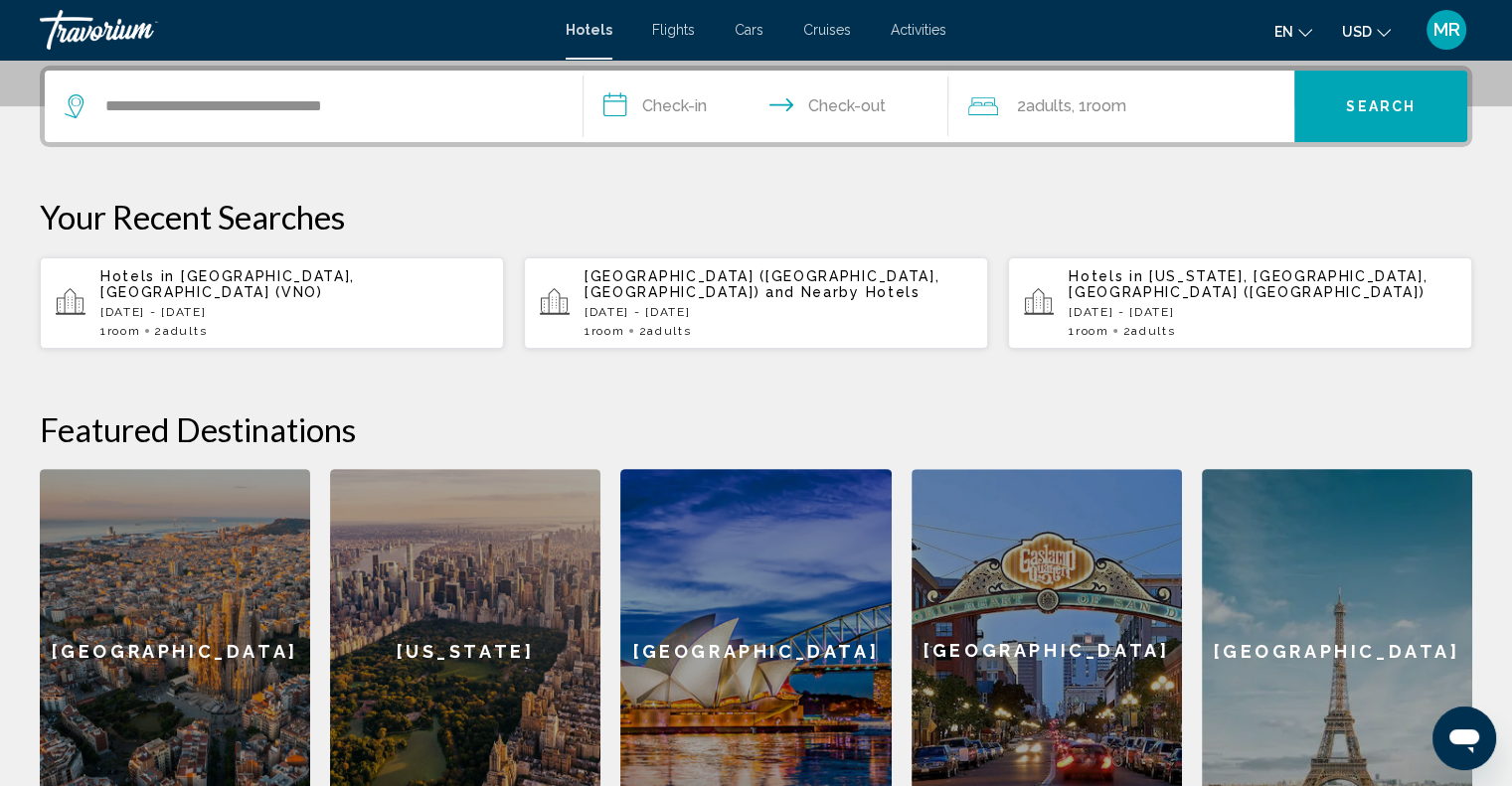 click on "**********" at bounding box center [770, 109] 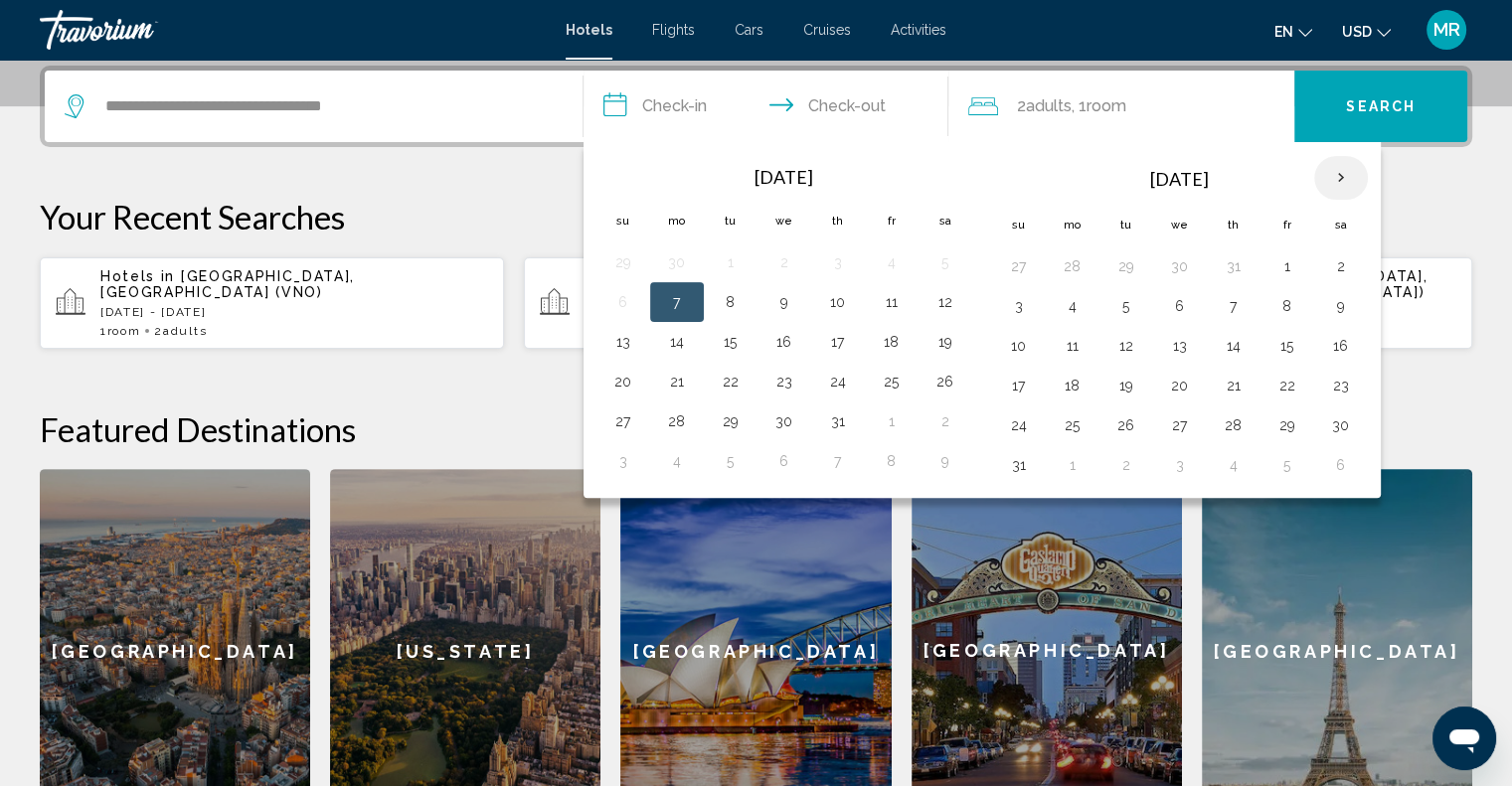 click at bounding box center [1341, 178] 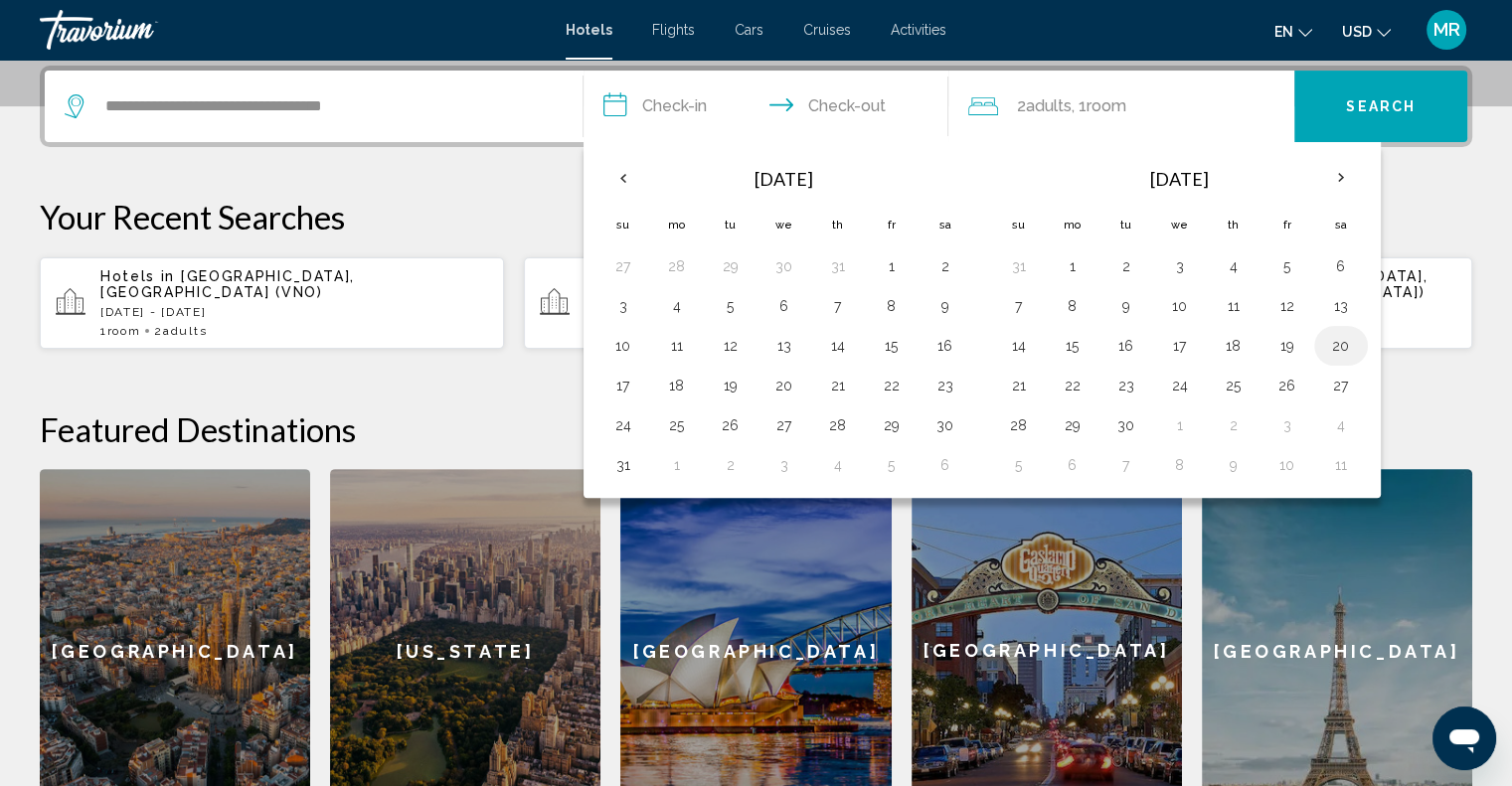 click on "20" at bounding box center [1341, 346] 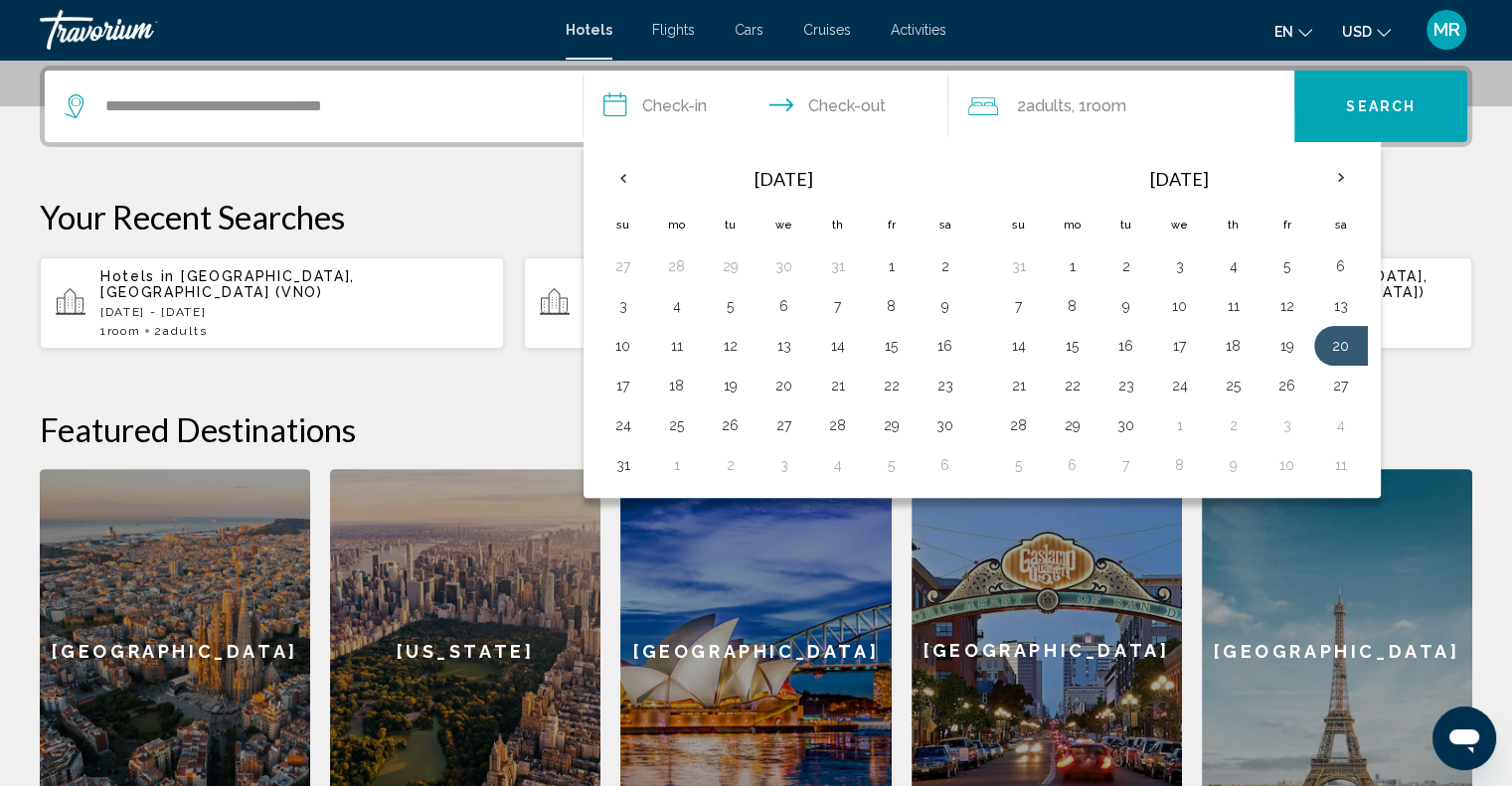 click on "Search" at bounding box center (1381, 106) 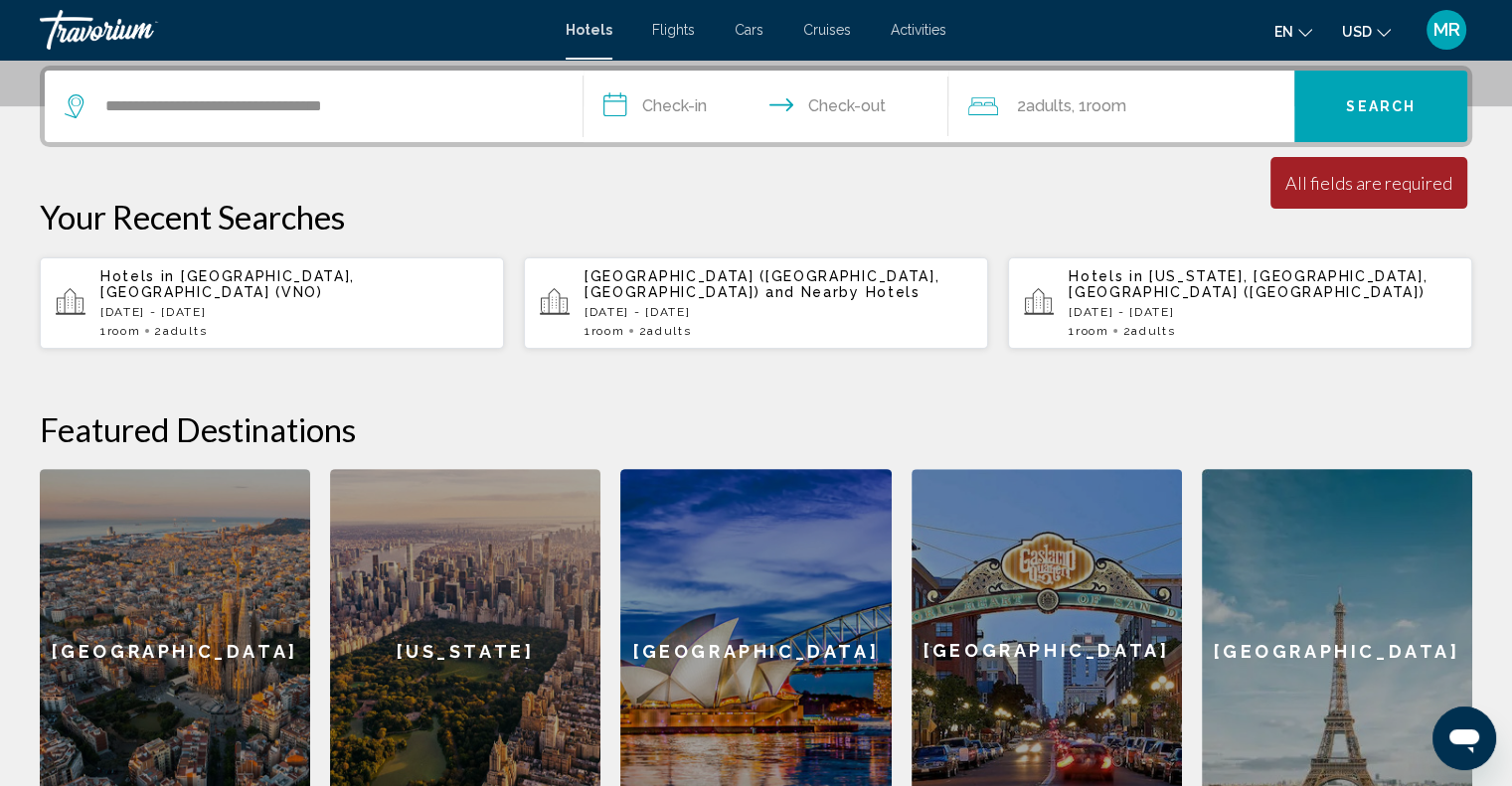 click on "**********" at bounding box center [770, 109] 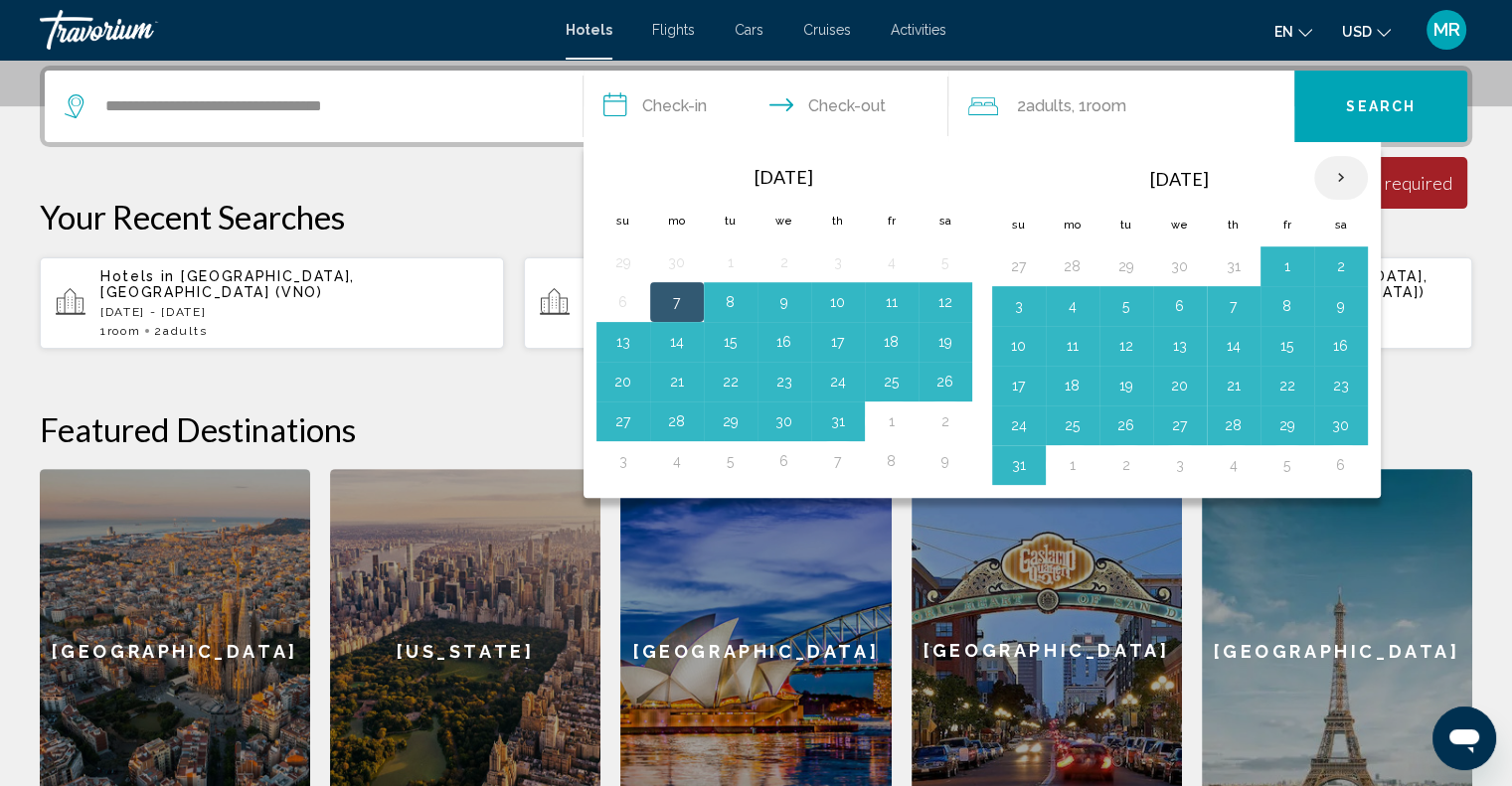 click at bounding box center [1341, 178] 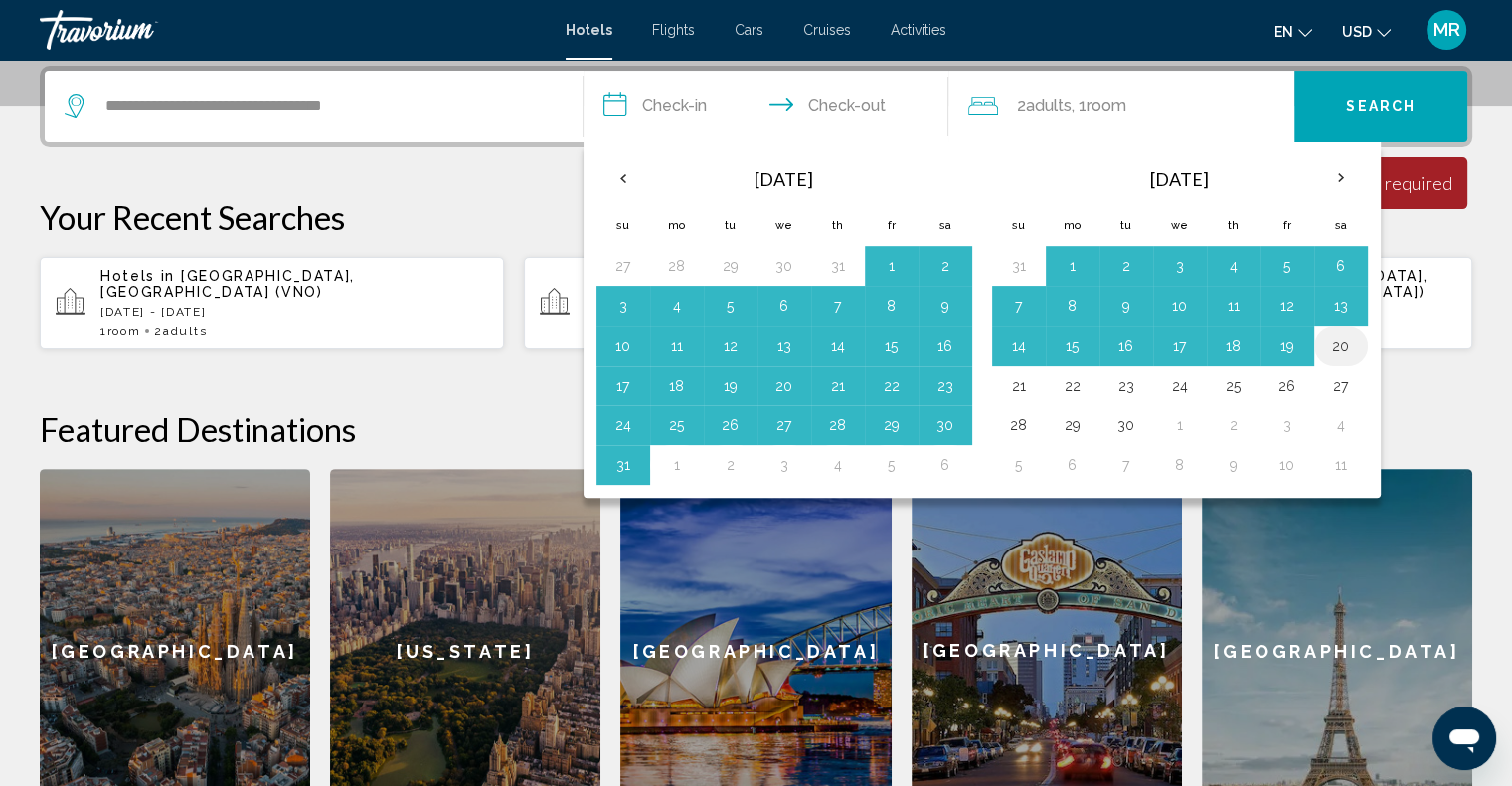 click on "20" at bounding box center [1341, 346] 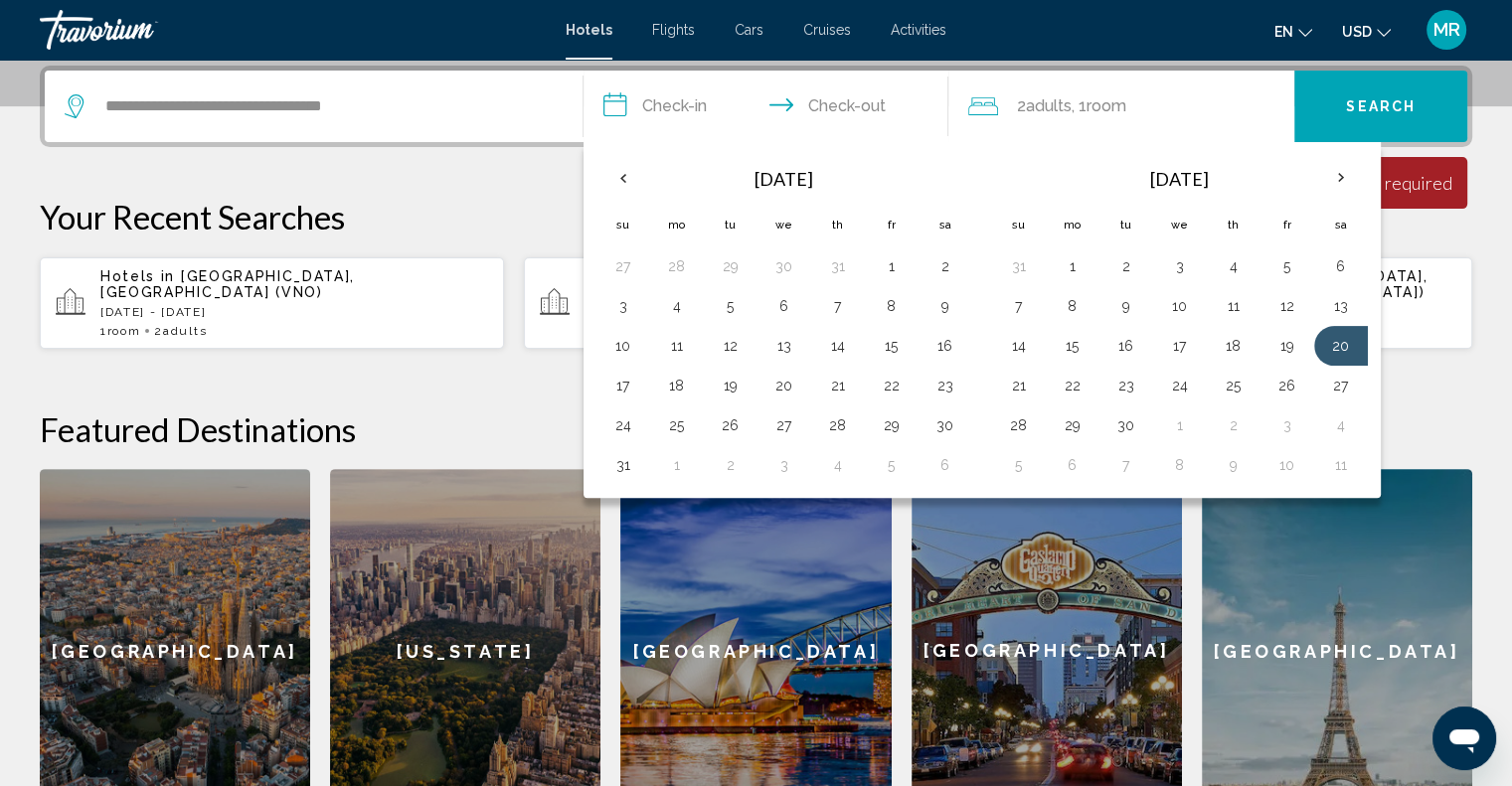 click on "**********" at bounding box center [770, 109] 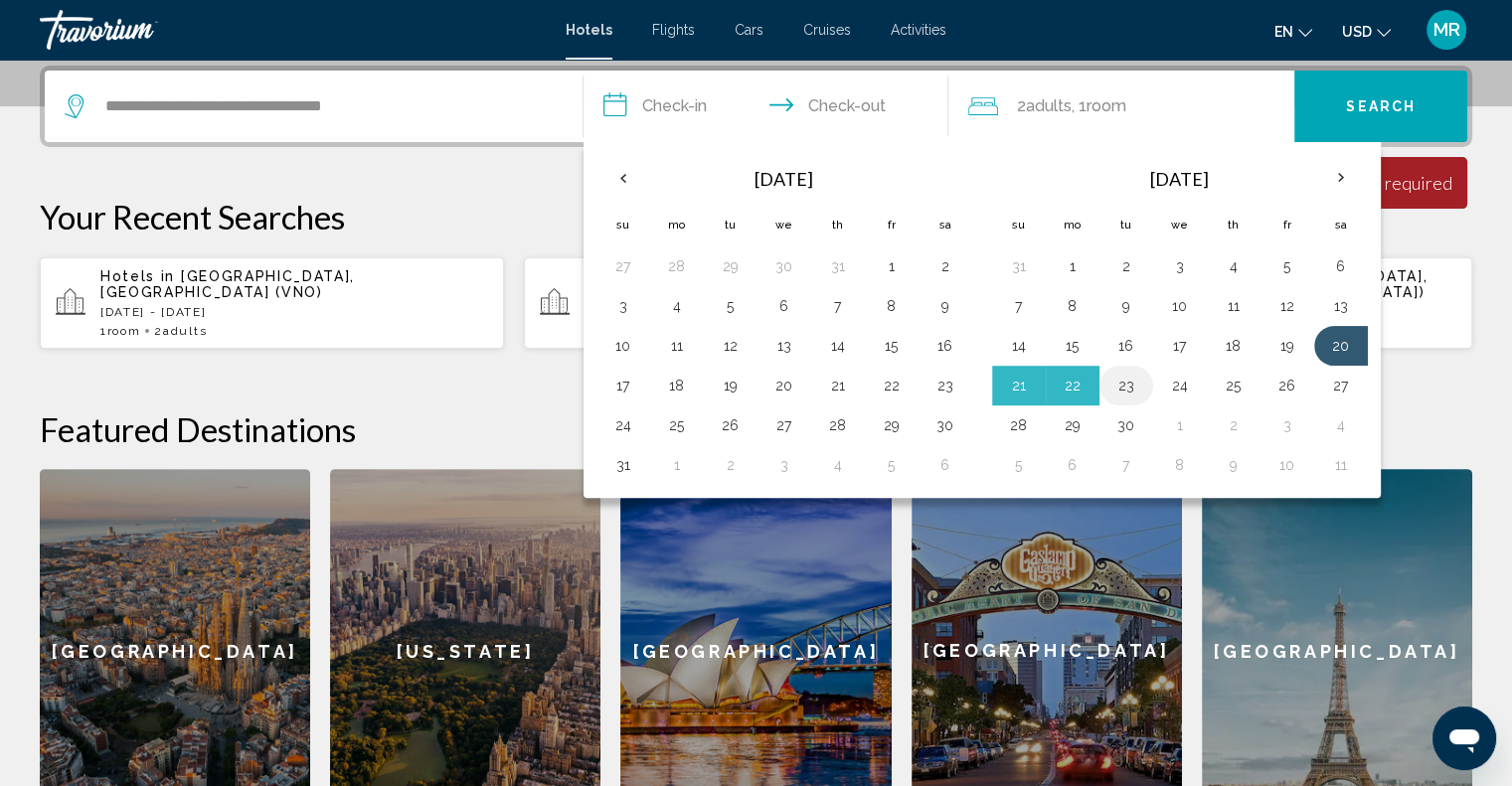 click on "23" at bounding box center (1126, 386) 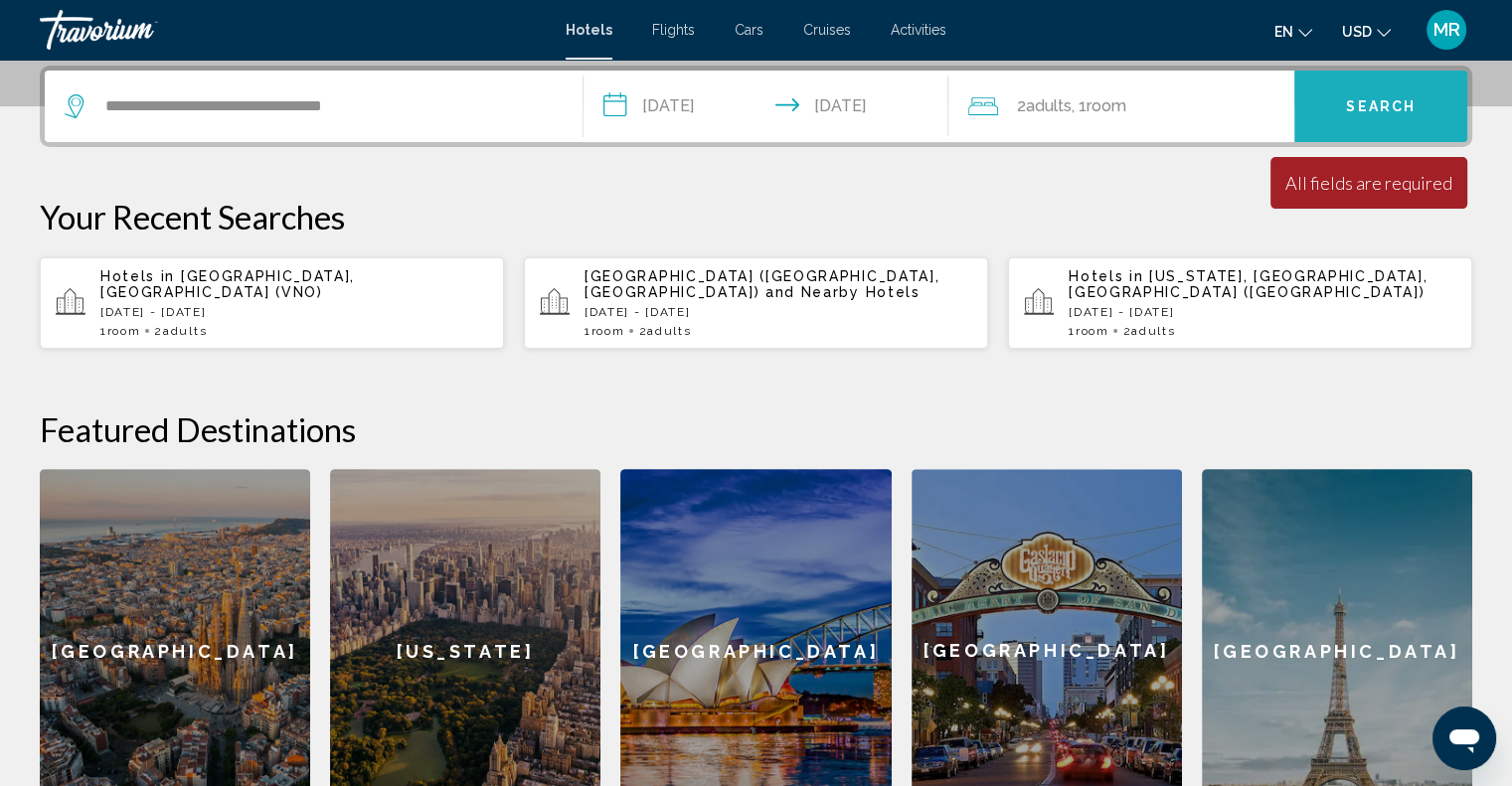 click on "Search" at bounding box center [1381, 107] 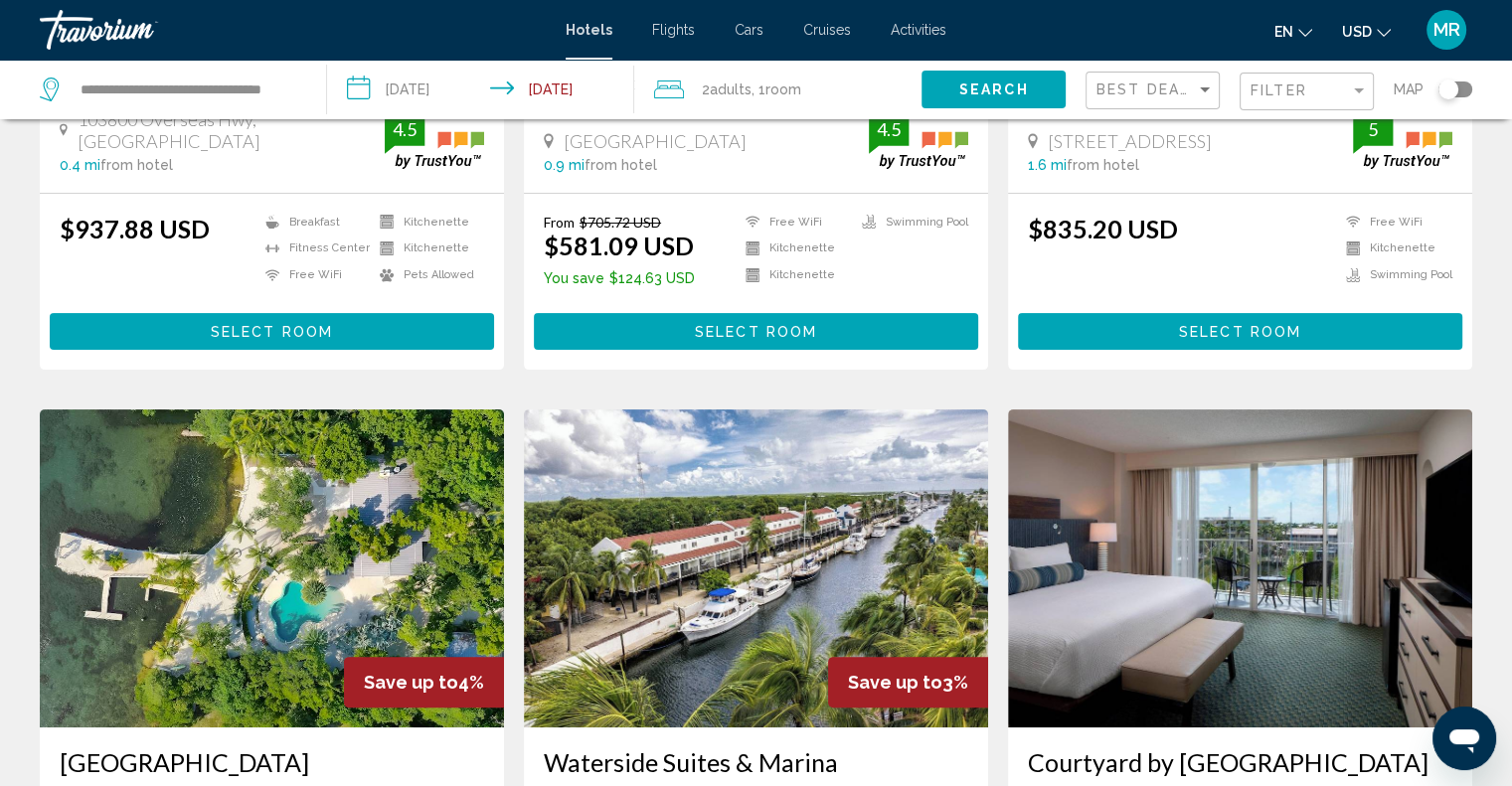 scroll, scrollTop: 0, scrollLeft: 0, axis: both 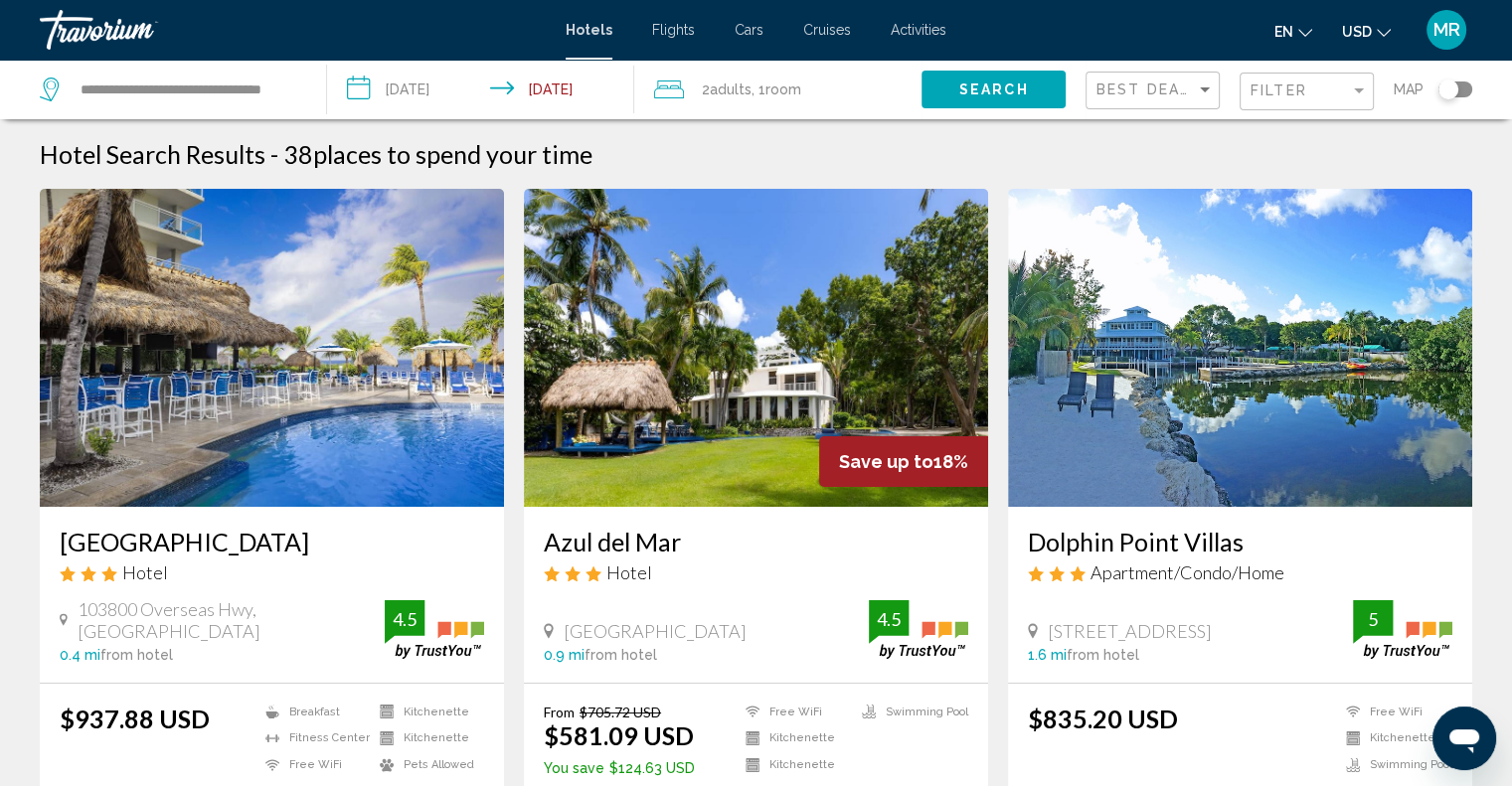 click on "Dolphin Point Villas
Apartment/Condo/Home
101910 Overseas Hwy, Key Largo 1.6 mi  from hotel 5 $835.20 USD
Free WiFi
Kitchenette
Swimming Pool  5 Select Room" at bounding box center (1240, 524) 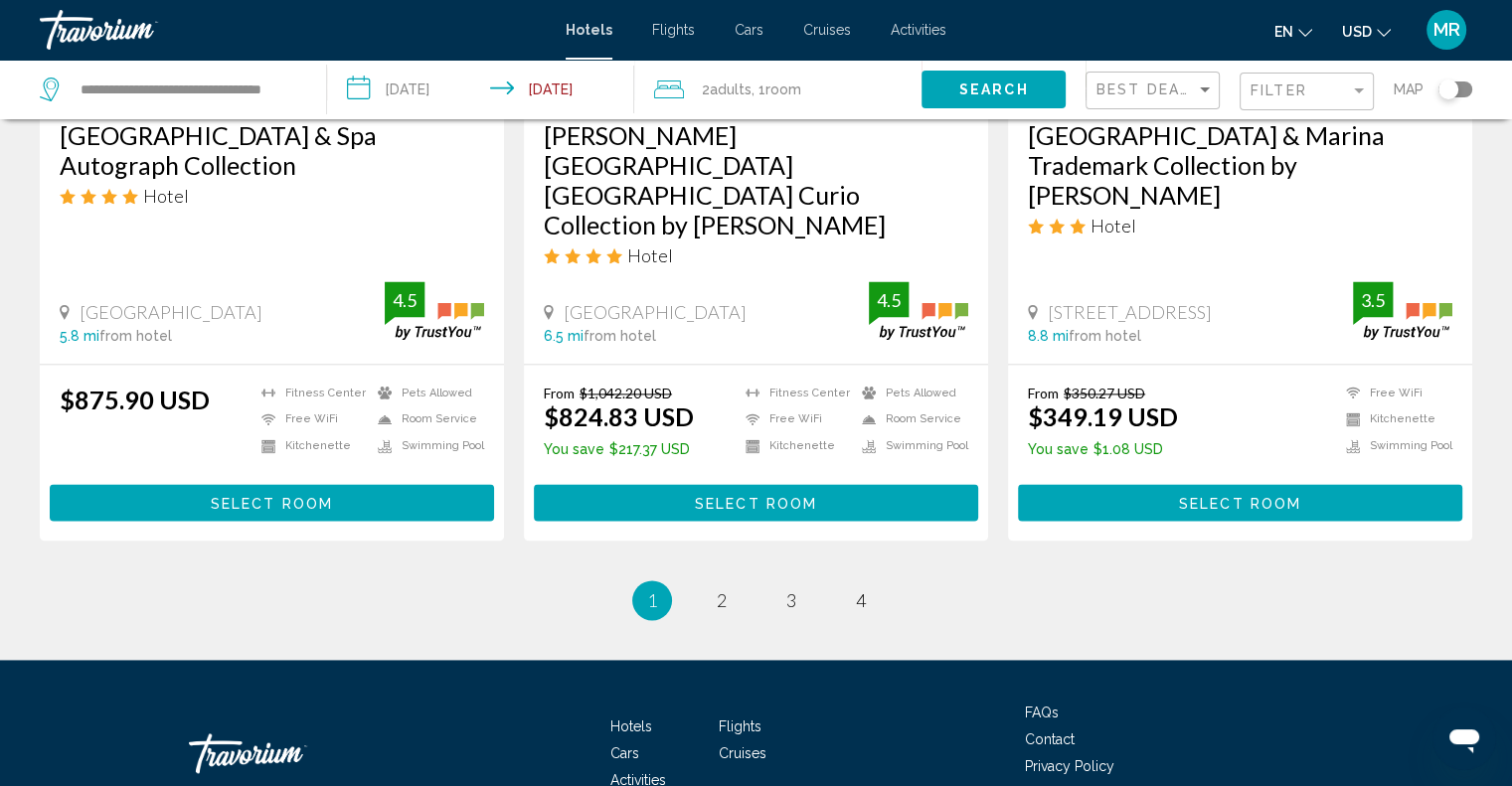 scroll, scrollTop: 2584, scrollLeft: 0, axis: vertical 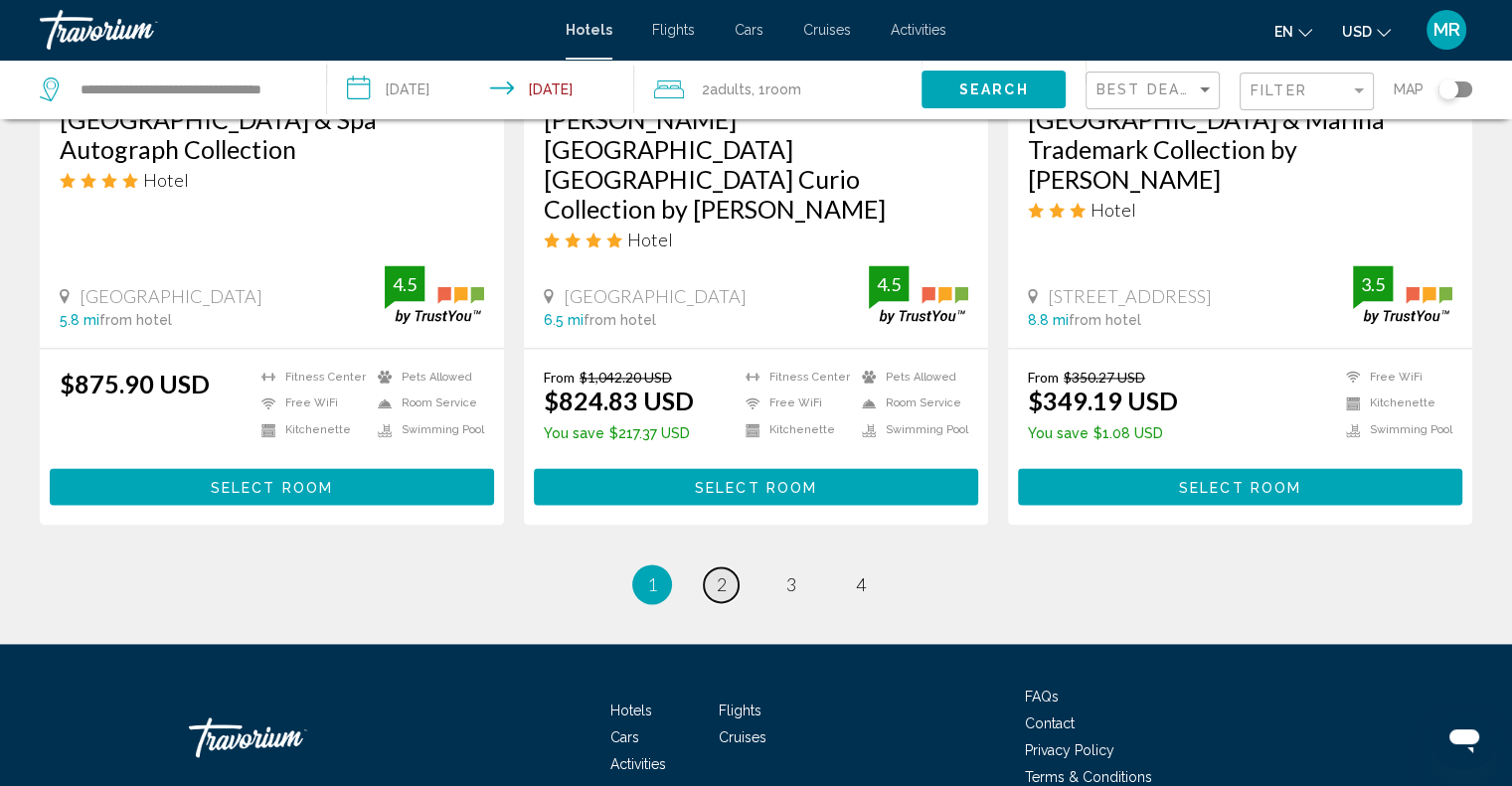 click on "2" at bounding box center (722, 584) 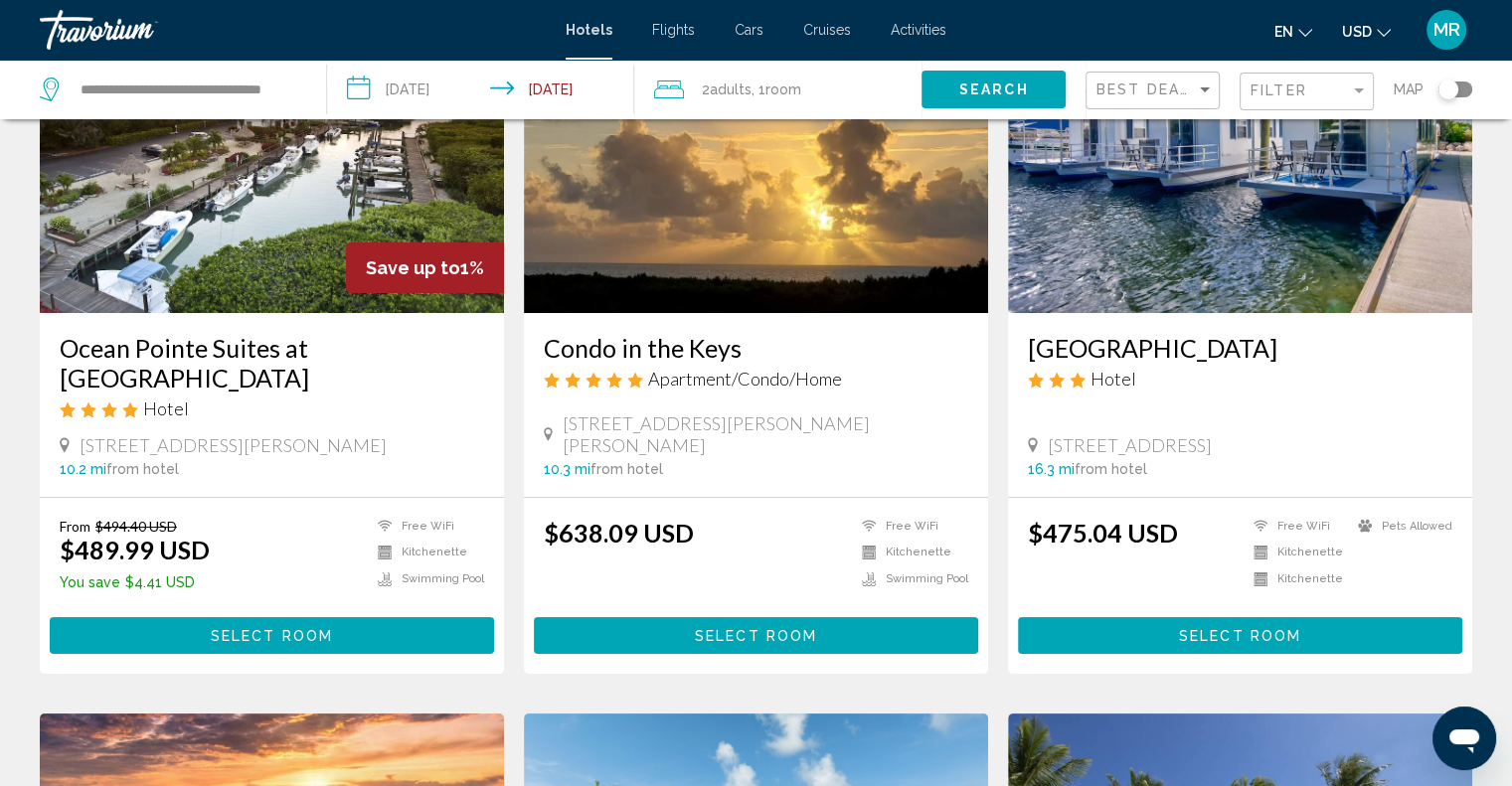 scroll, scrollTop: 596, scrollLeft: 0, axis: vertical 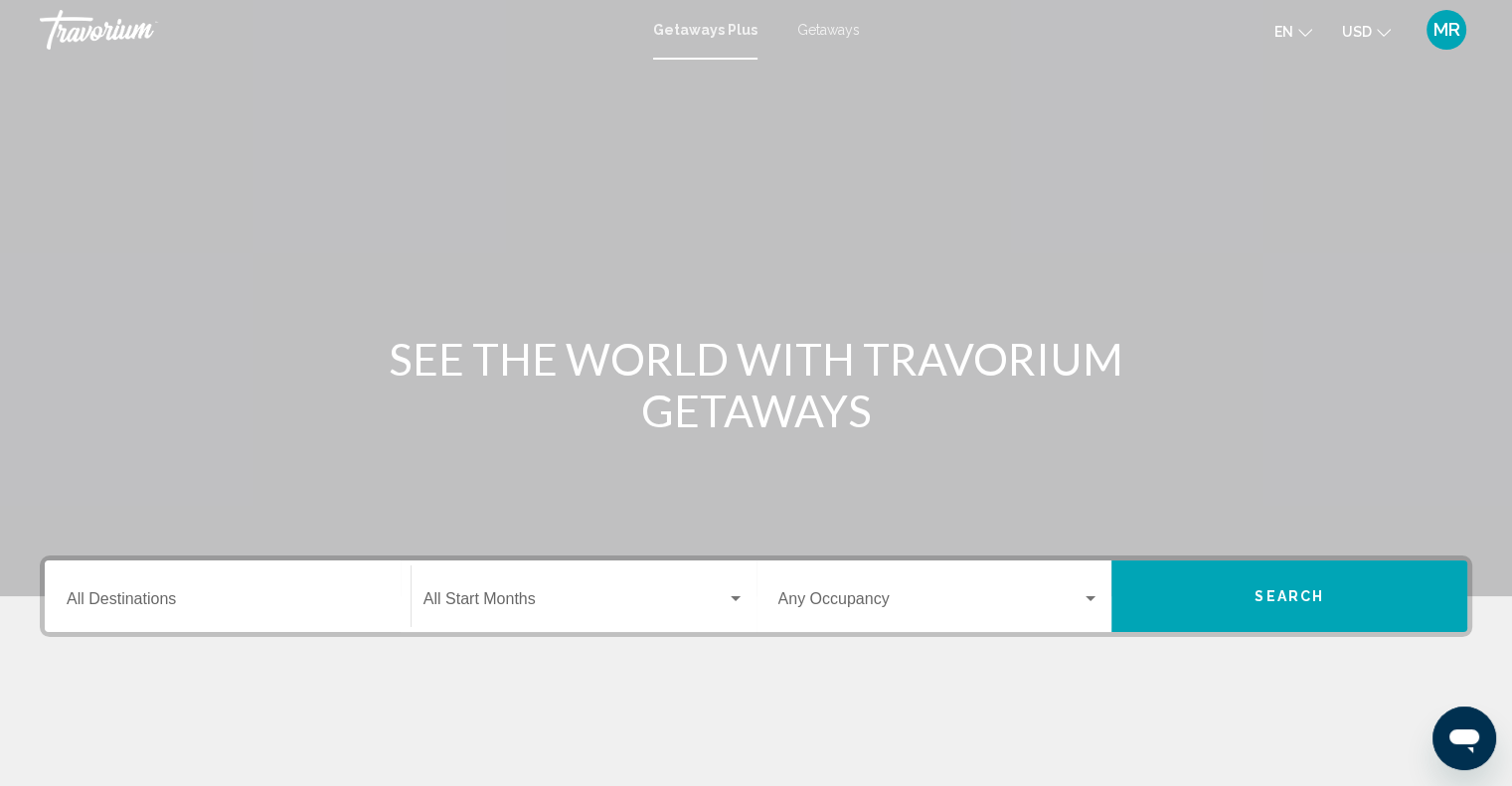 click on "Destination All Destinations" at bounding box center (228, 603) 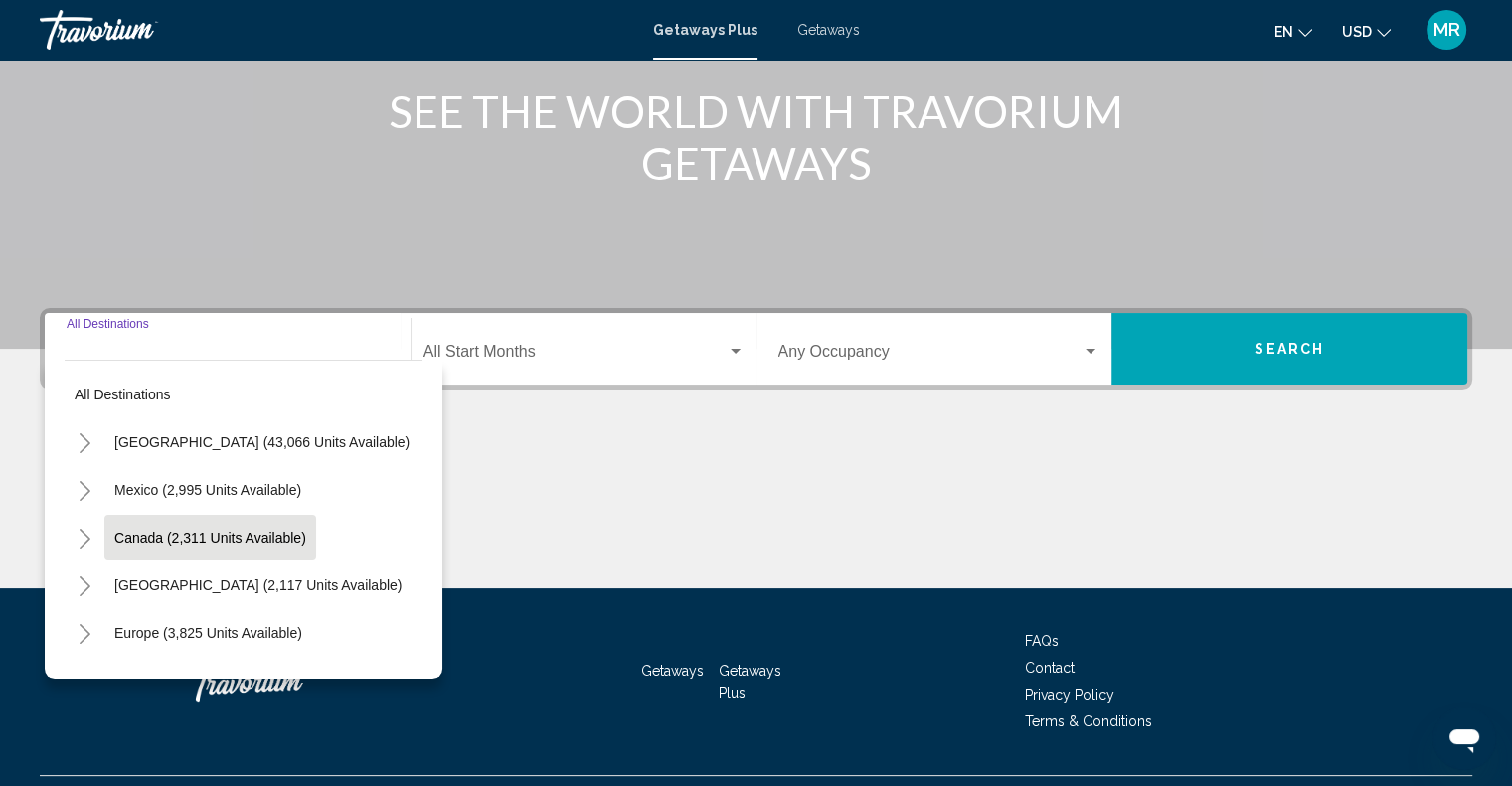 scroll, scrollTop: 292, scrollLeft: 0, axis: vertical 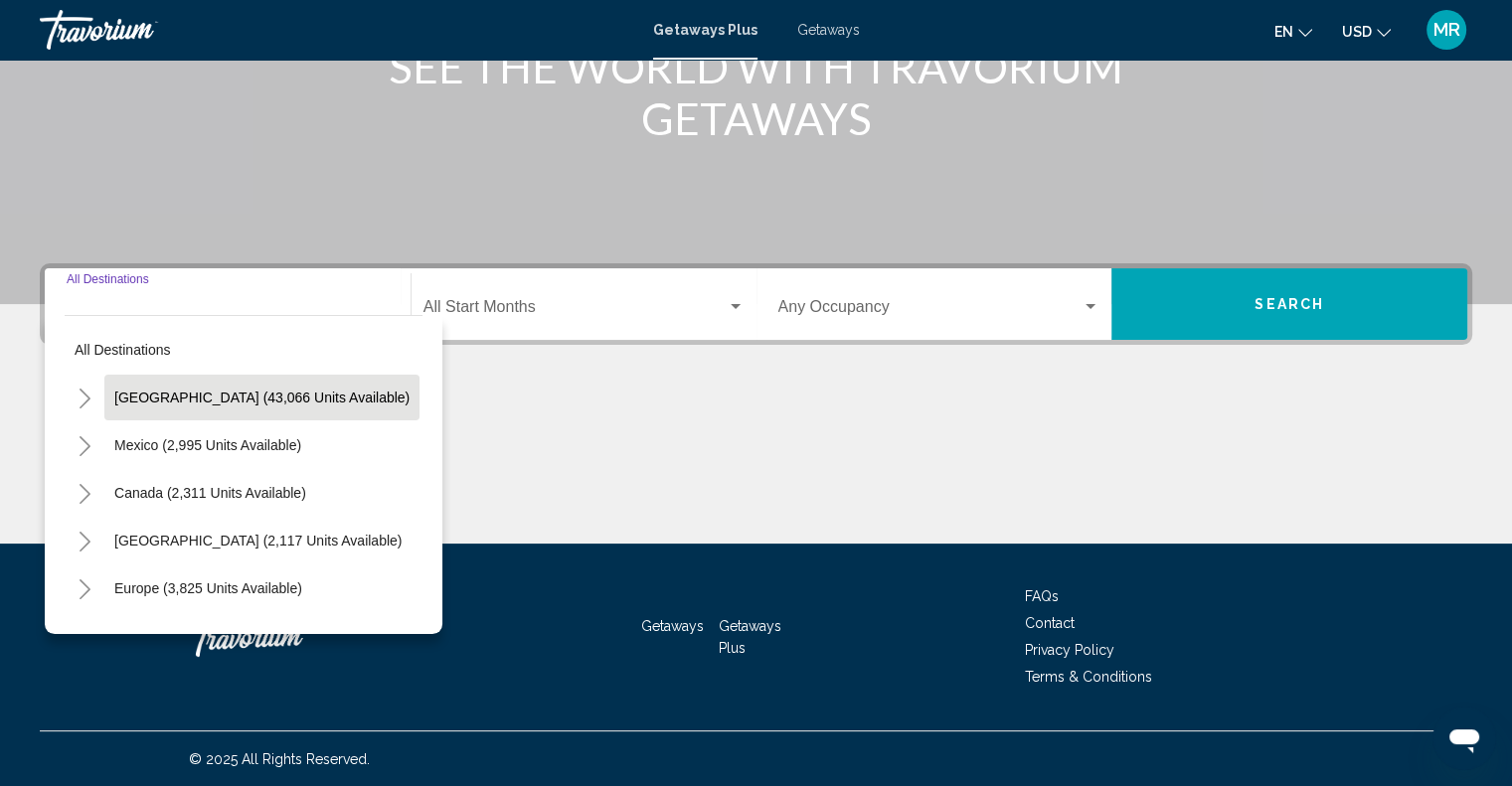 click on "[GEOGRAPHIC_DATA] (43,066 units available)" at bounding box center (208, 445) 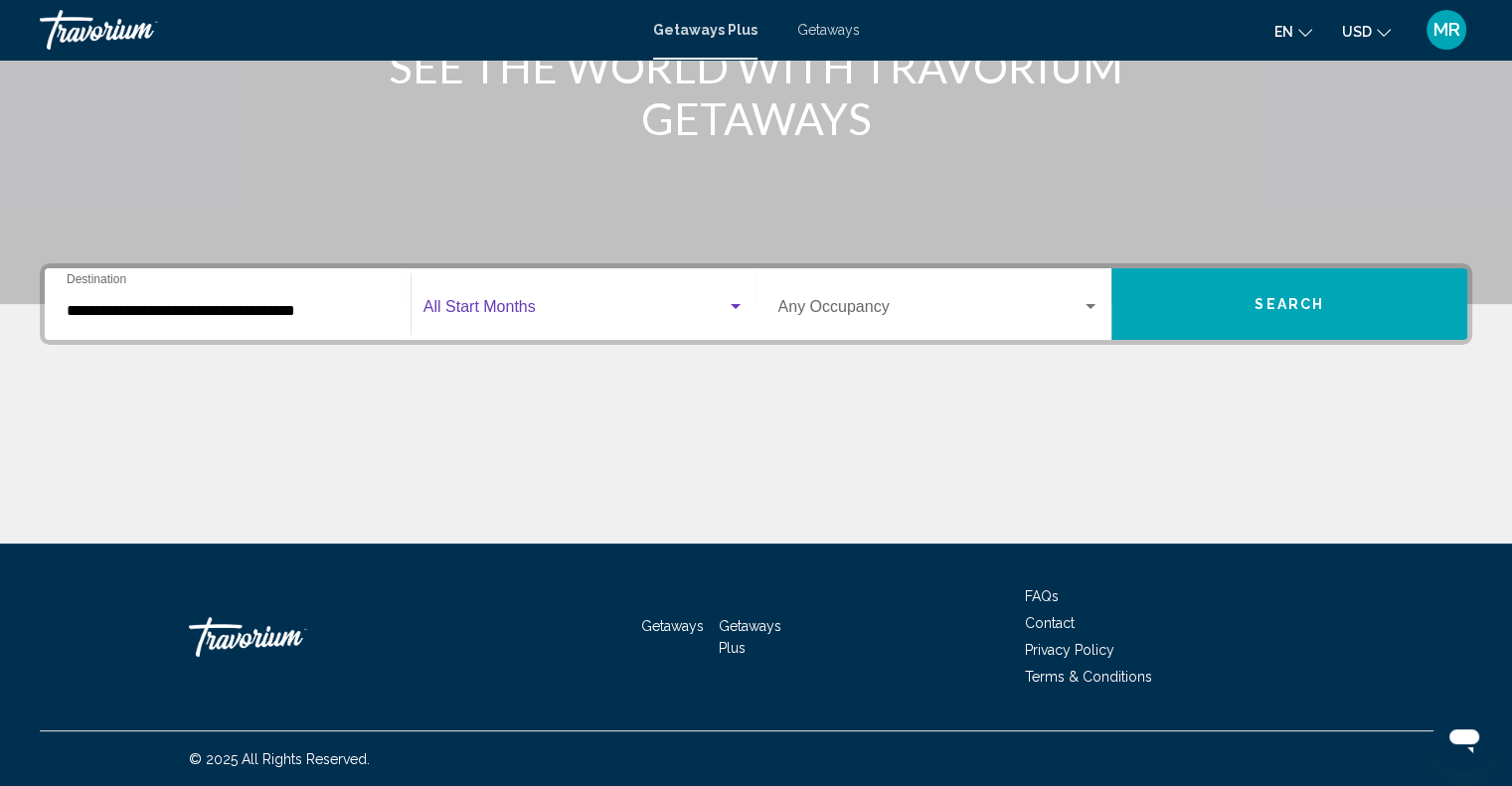 click at bounding box center (736, 306) 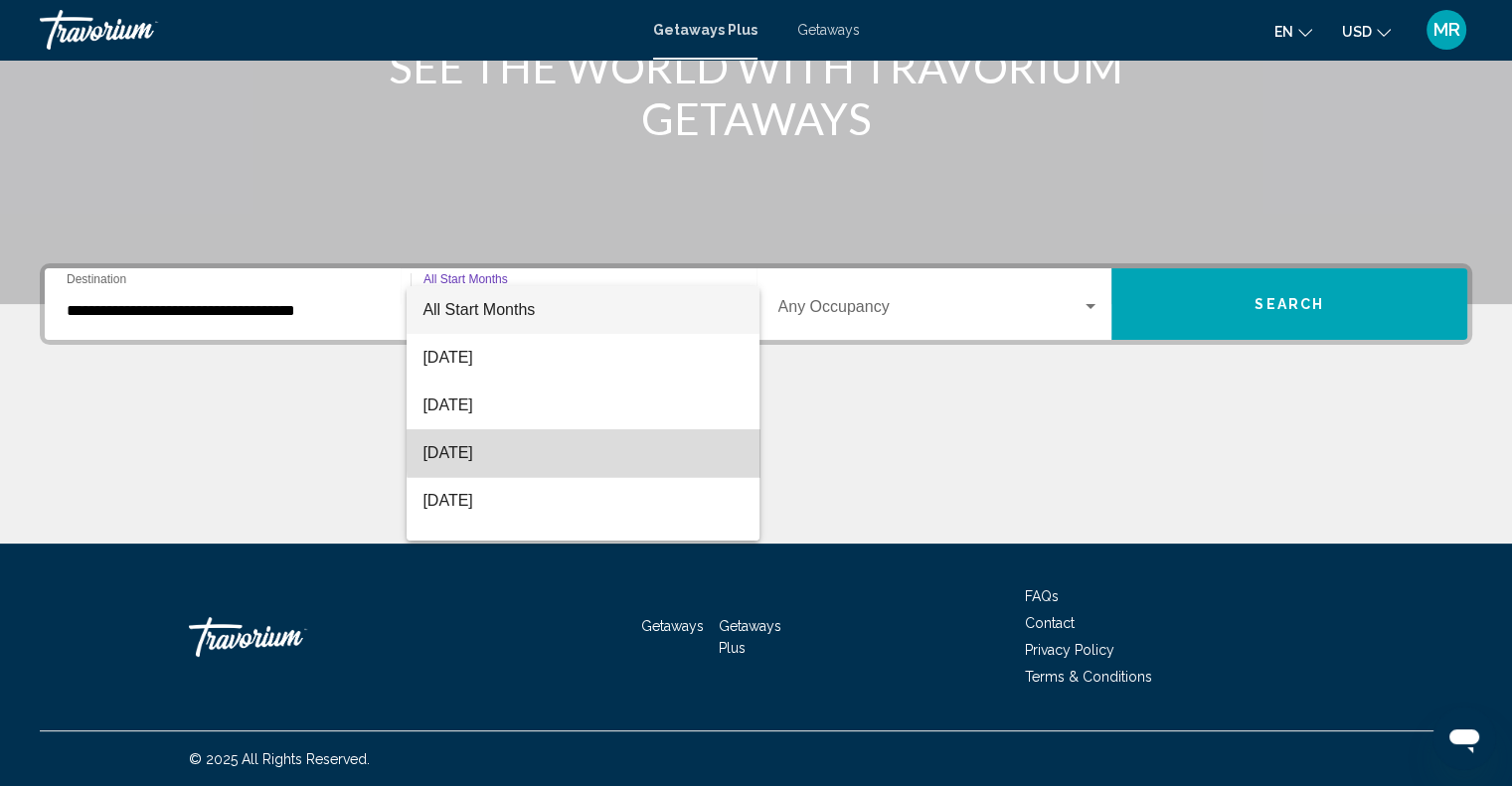 click on "[DATE]" at bounding box center (583, 453) 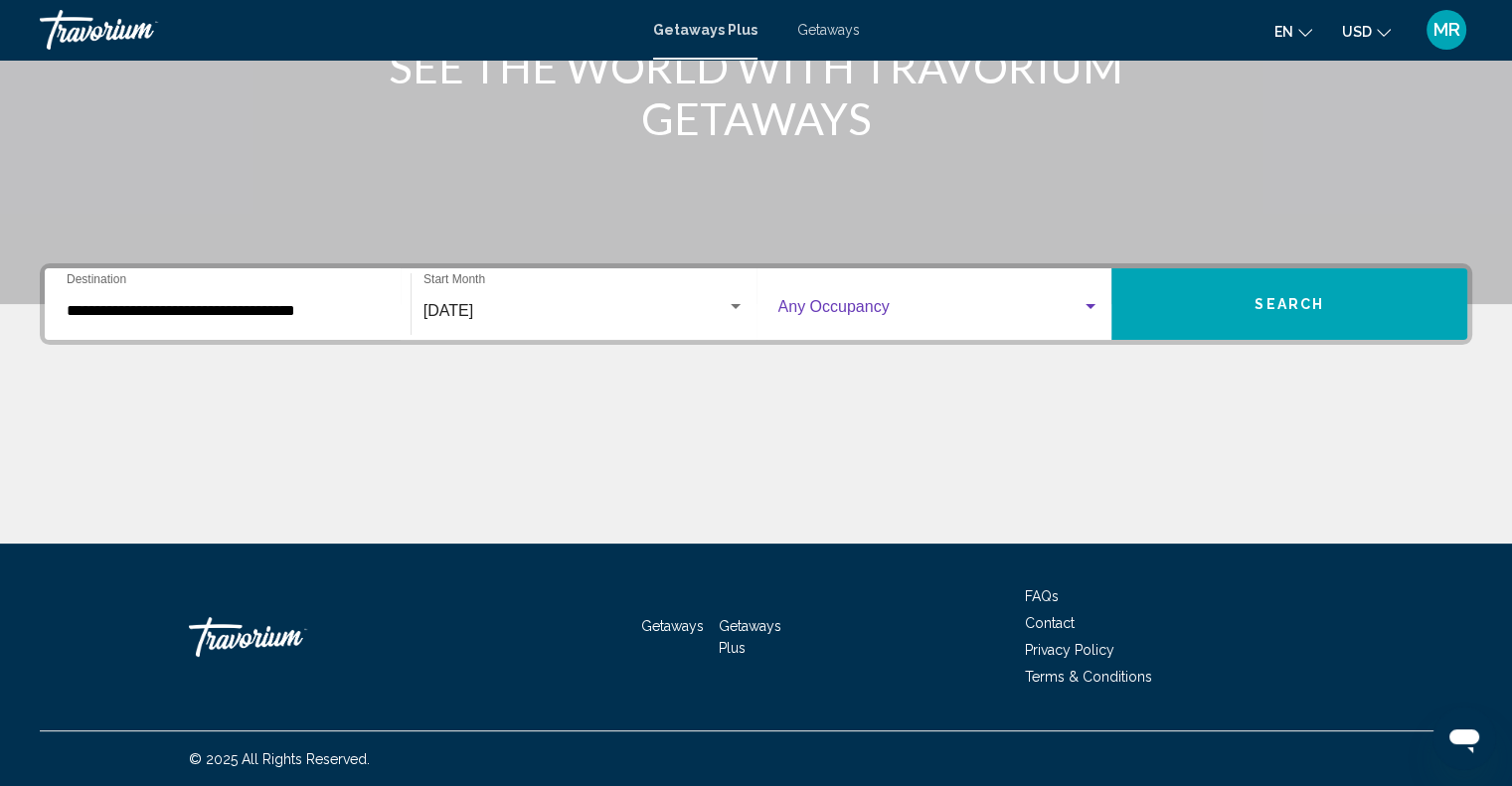 click at bounding box center (1091, 307) 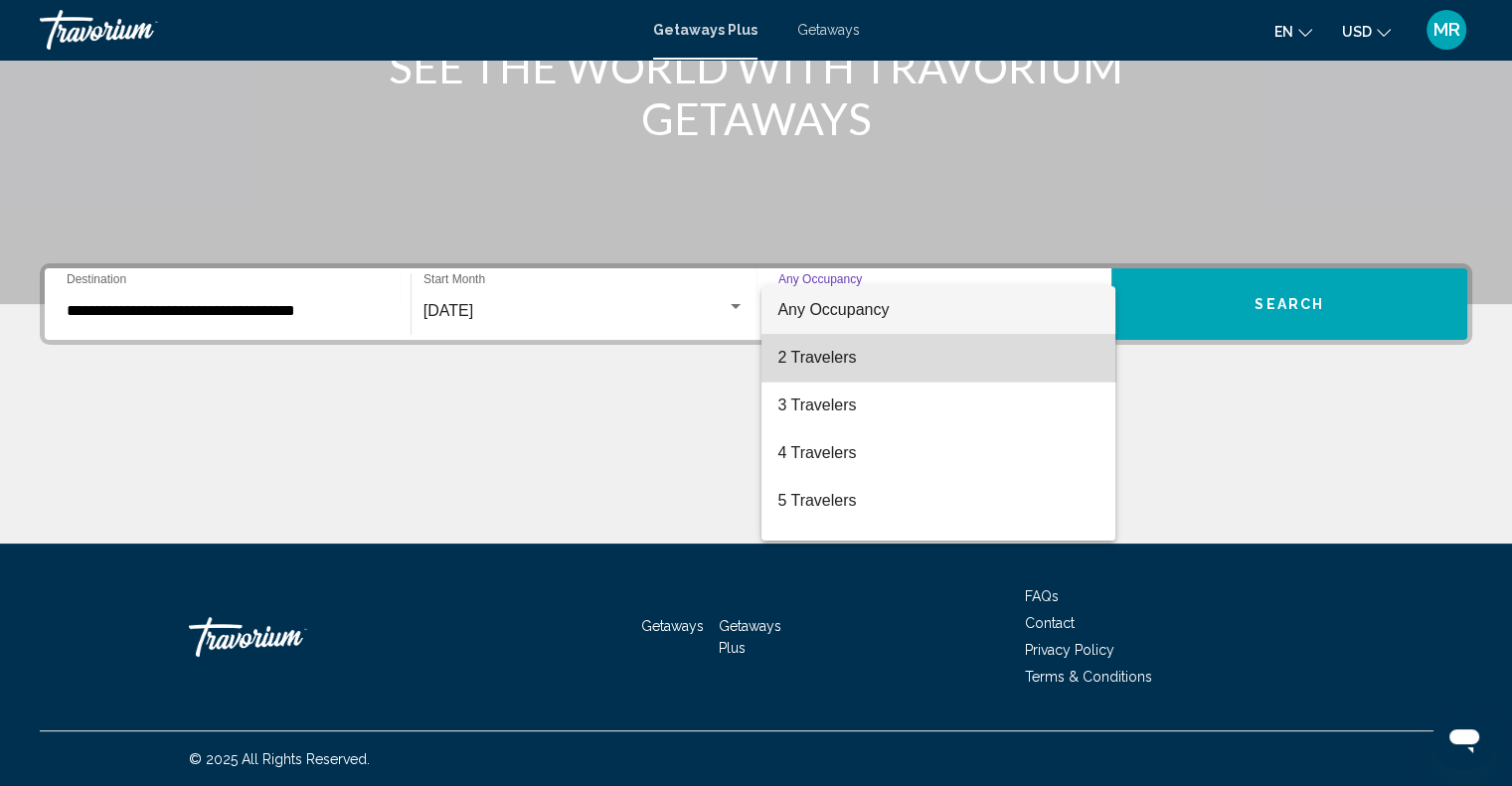 click on "2 Travelers" at bounding box center [938, 358] 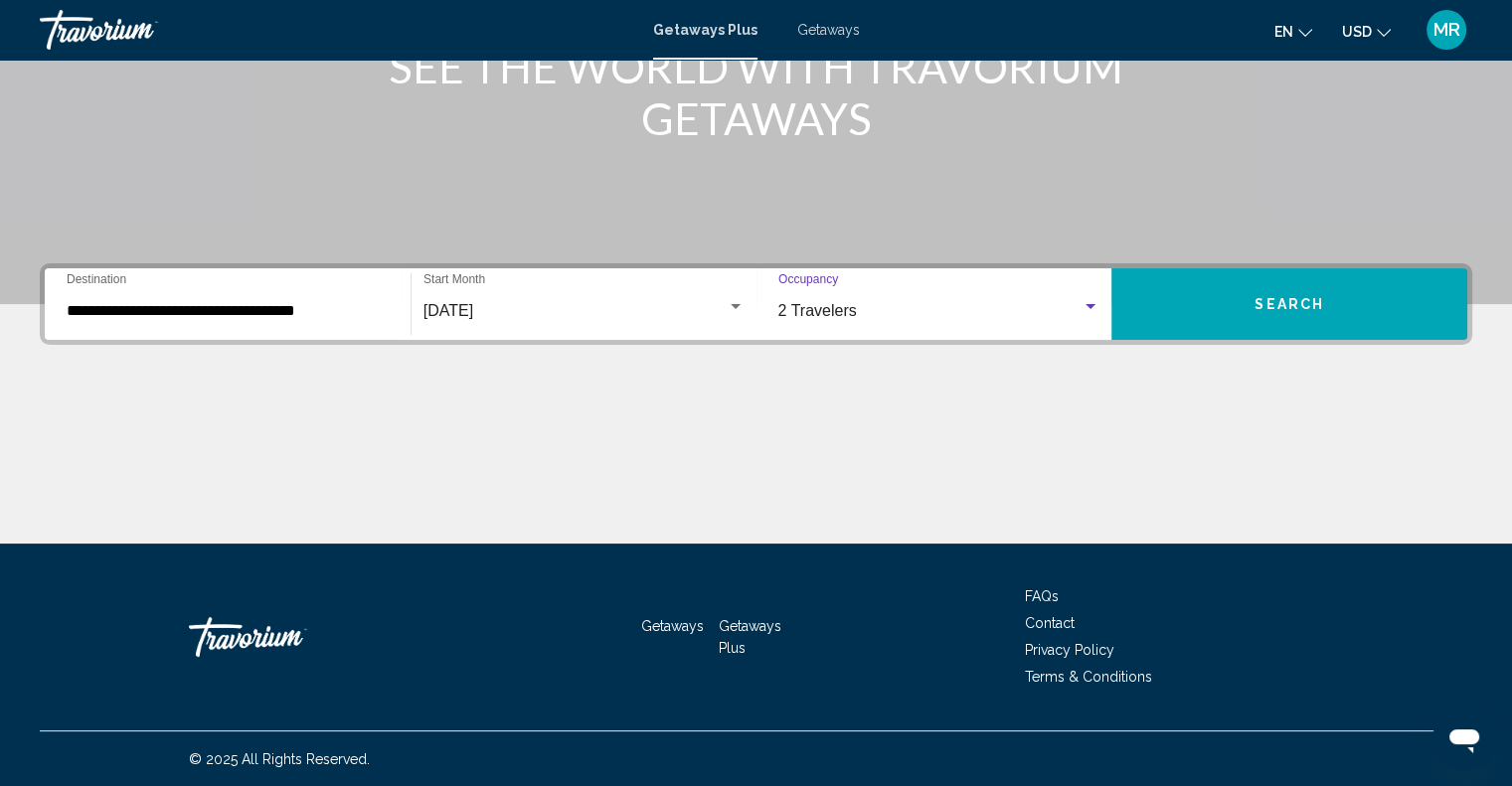 click on "Search" at bounding box center [1289, 304] 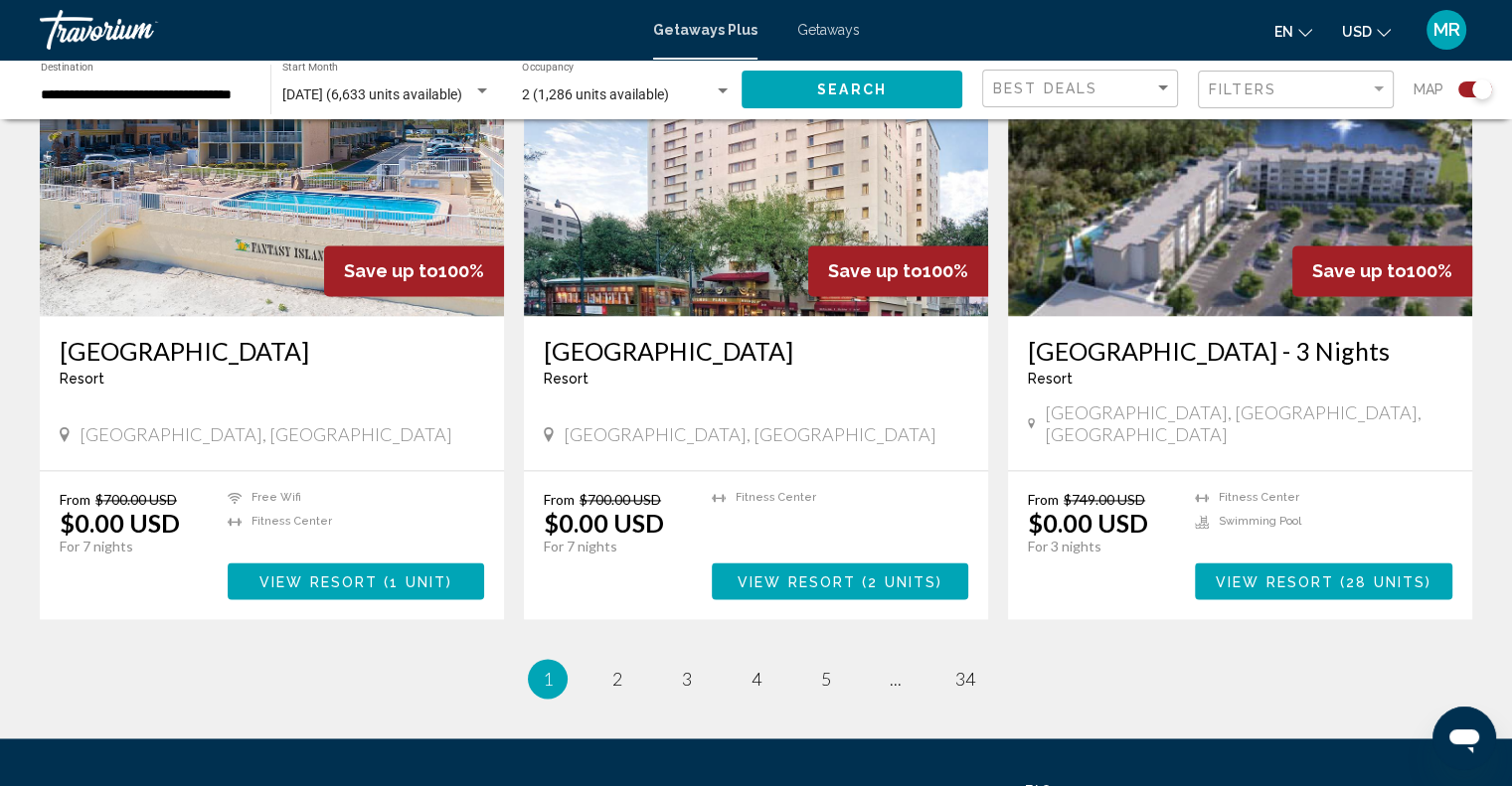 scroll, scrollTop: 2882, scrollLeft: 0, axis: vertical 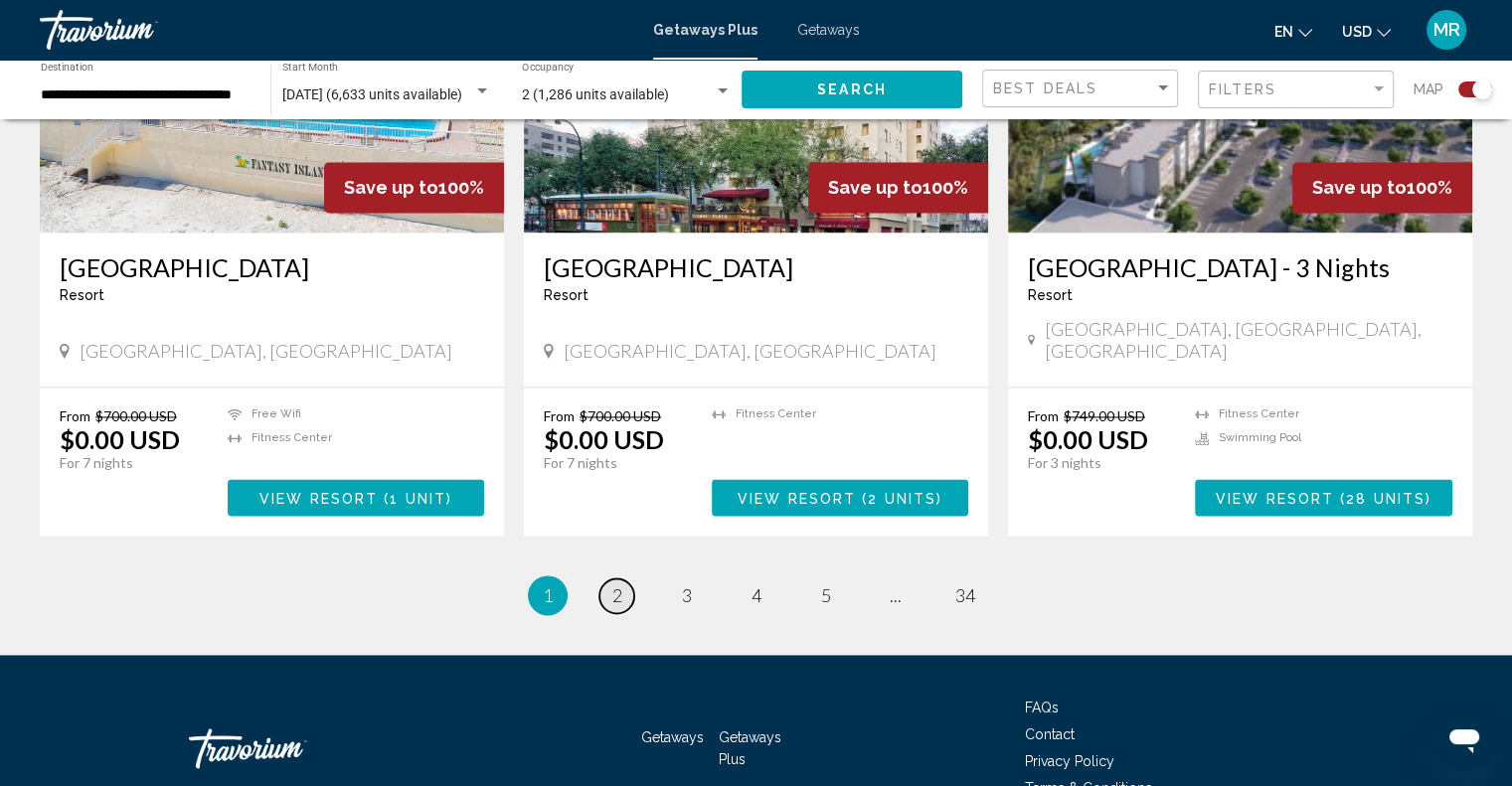 click on "2" at bounding box center (617, 595) 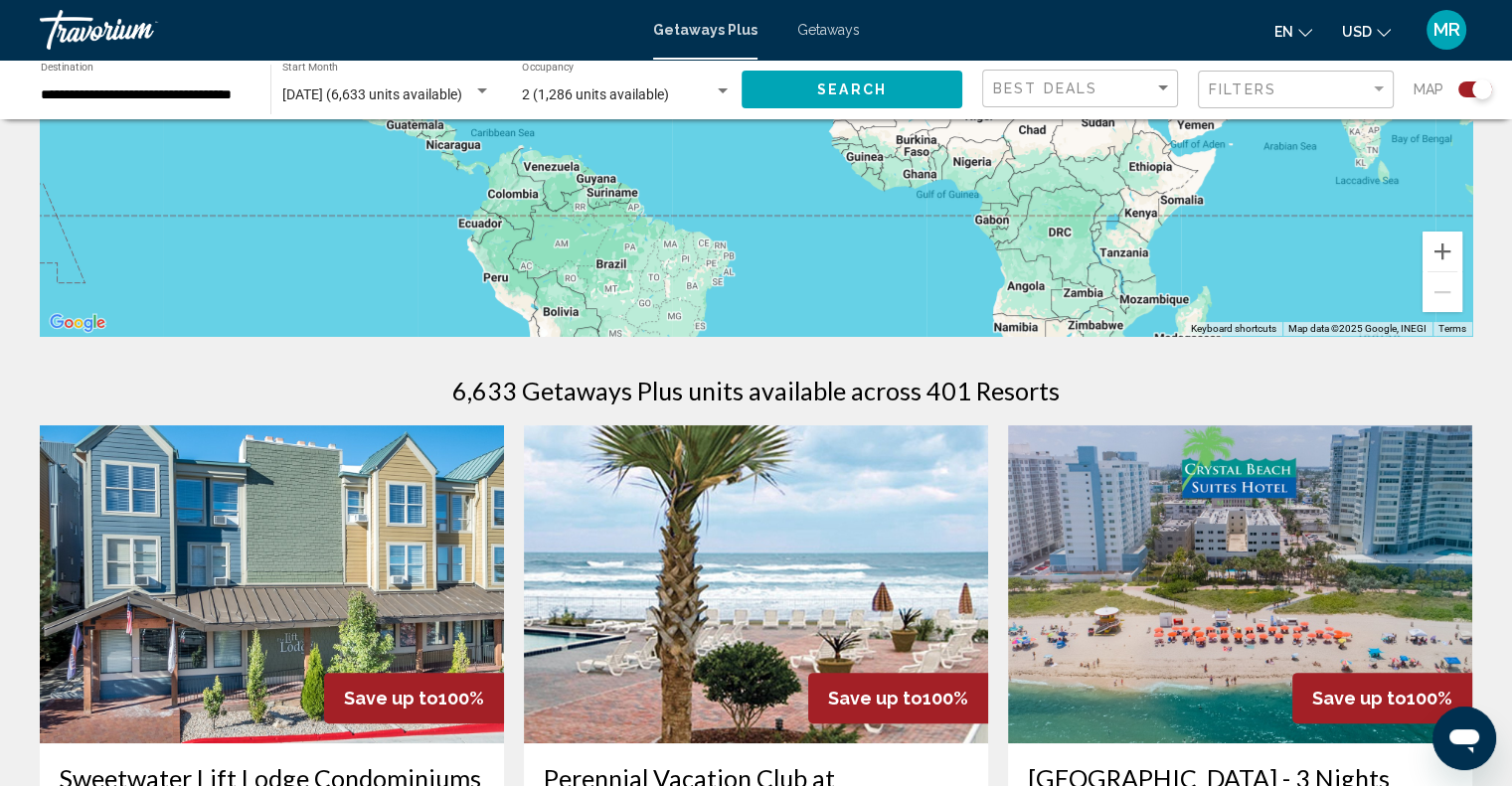 scroll, scrollTop: 397, scrollLeft: 0, axis: vertical 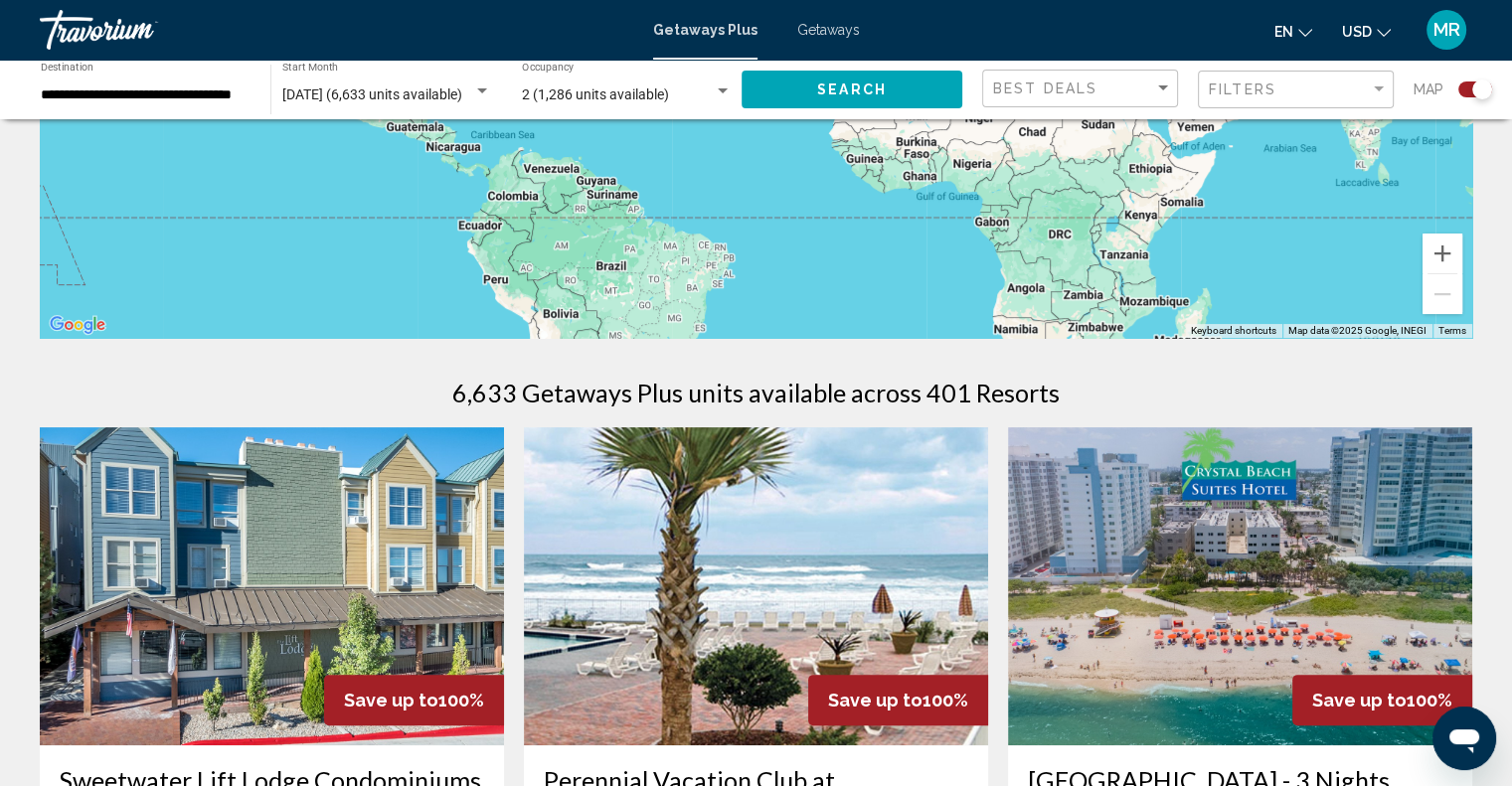 click at bounding box center (756, 586) 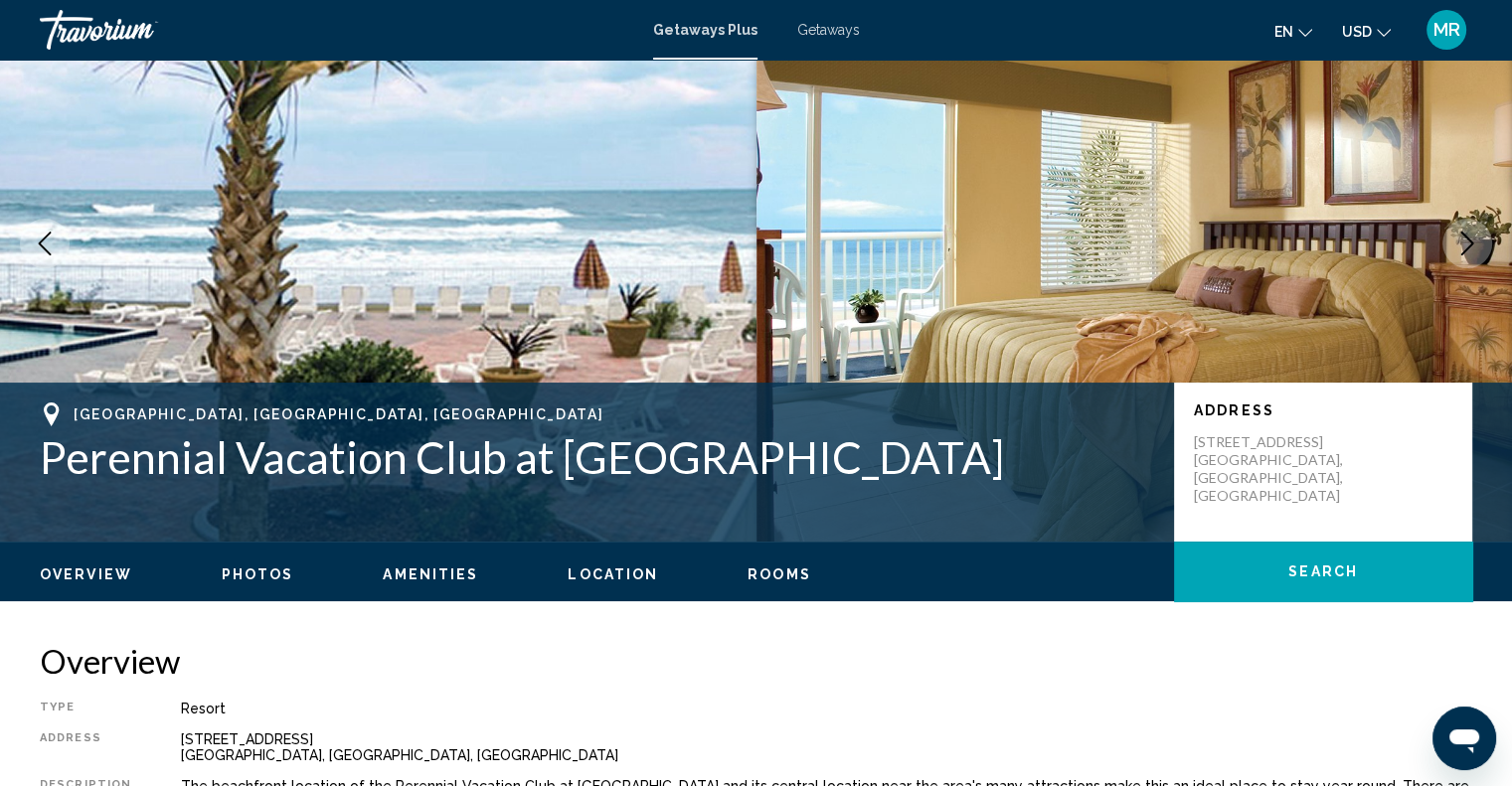 scroll, scrollTop: 199, scrollLeft: 0, axis: vertical 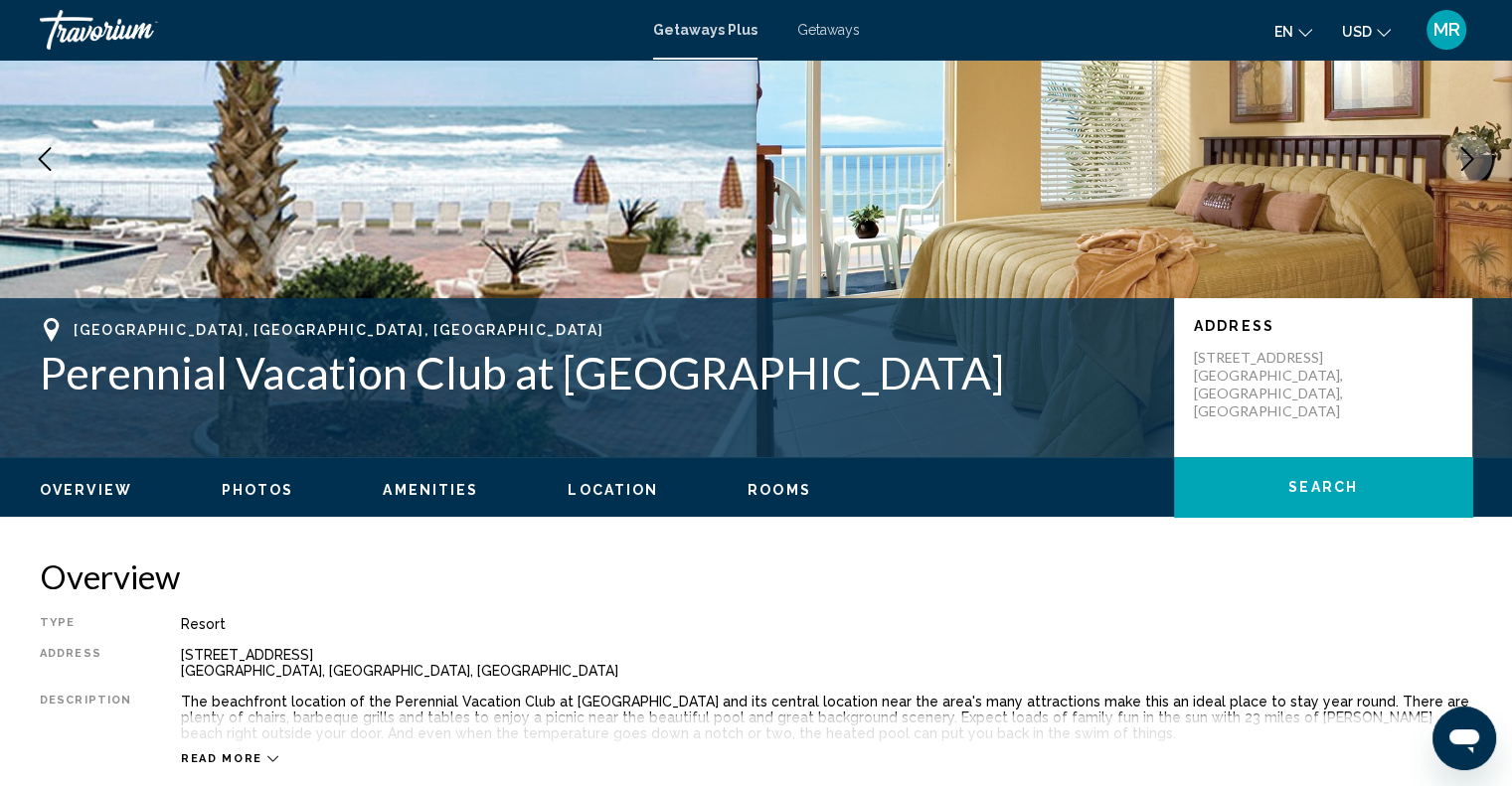 click on "Amenities" at bounding box center [430, 490] 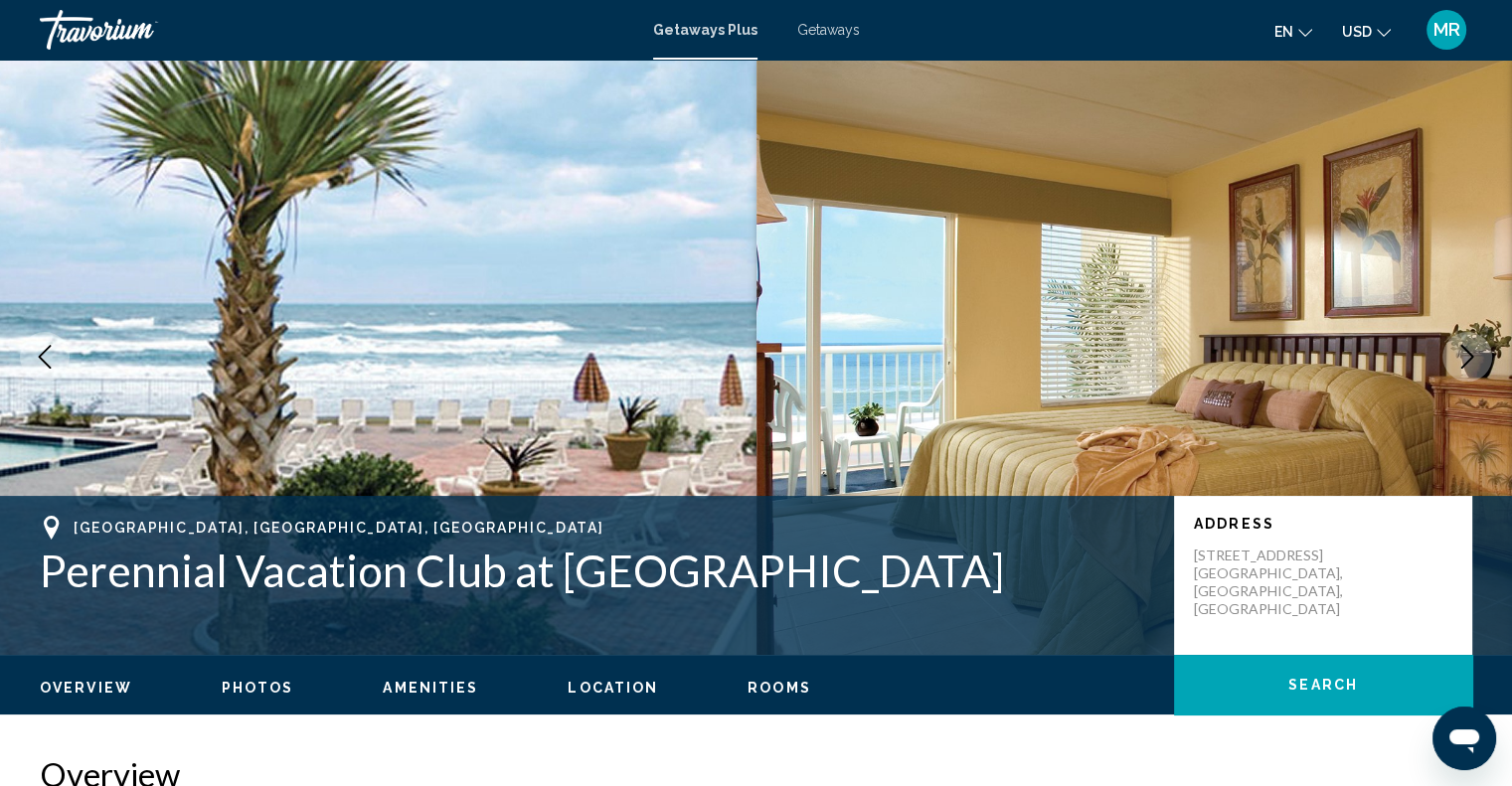 scroll, scrollTop: 0, scrollLeft: 0, axis: both 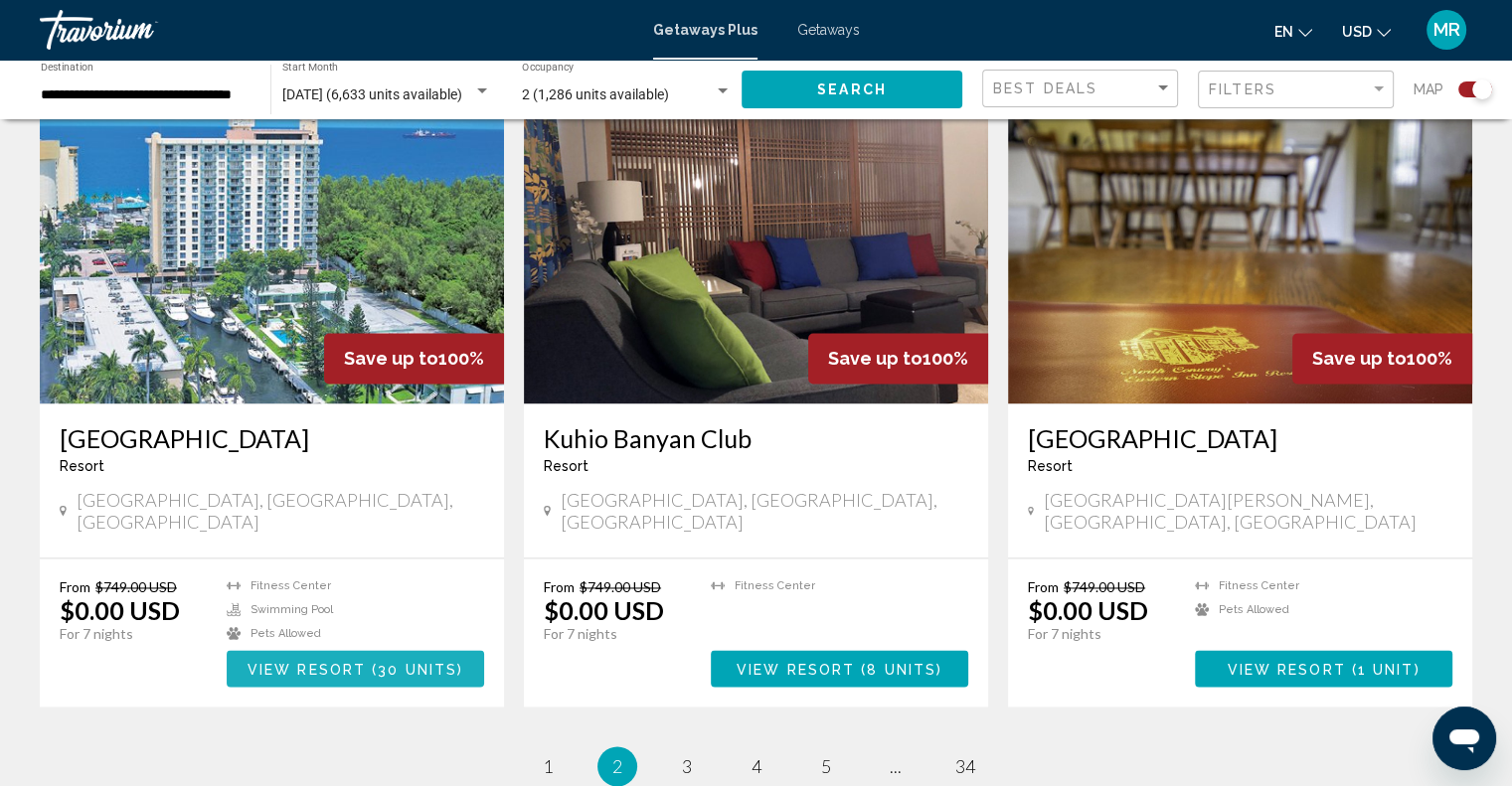 click on "View Resort" at bounding box center [306, 669] 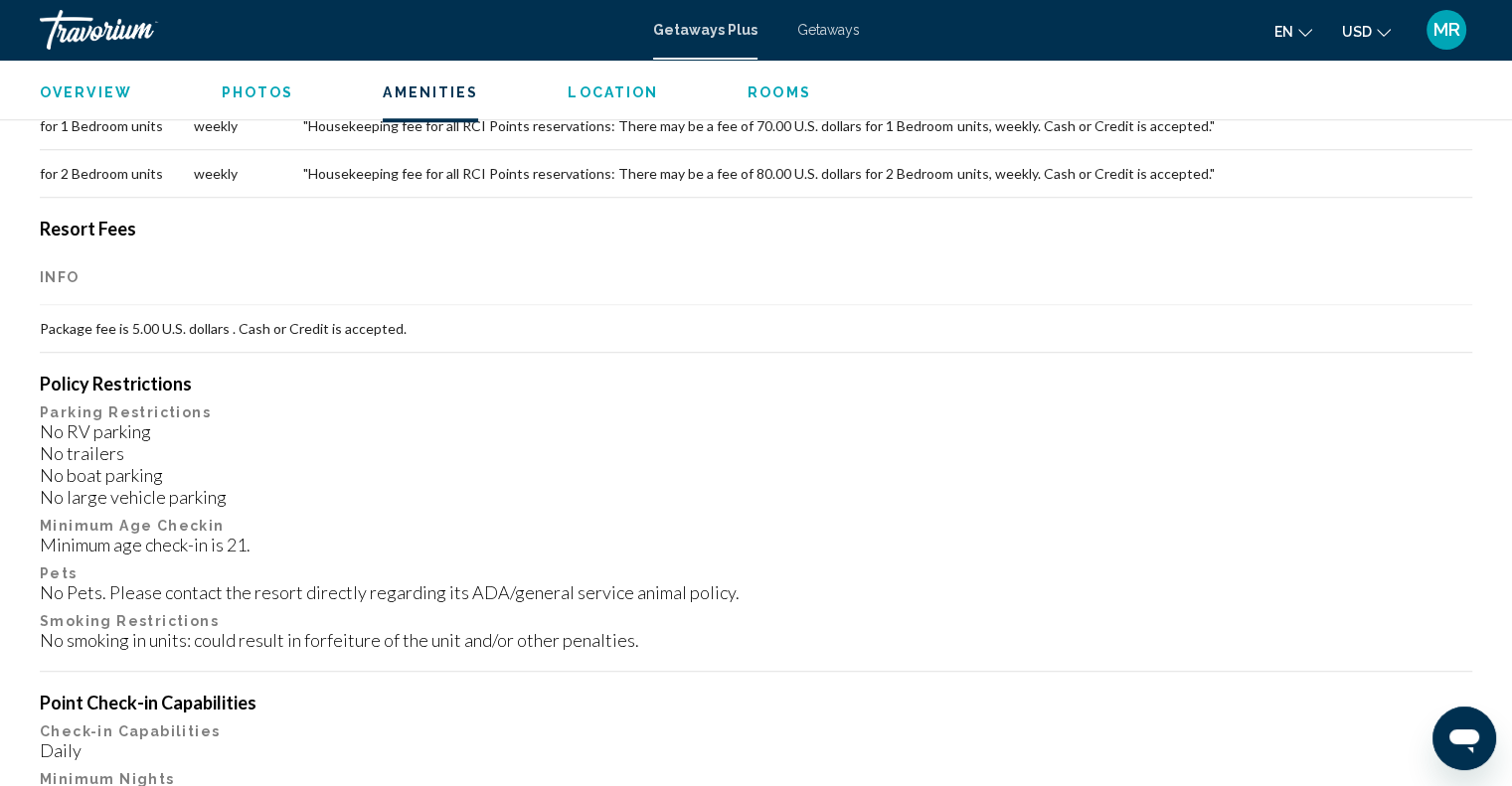 scroll, scrollTop: 1888, scrollLeft: 0, axis: vertical 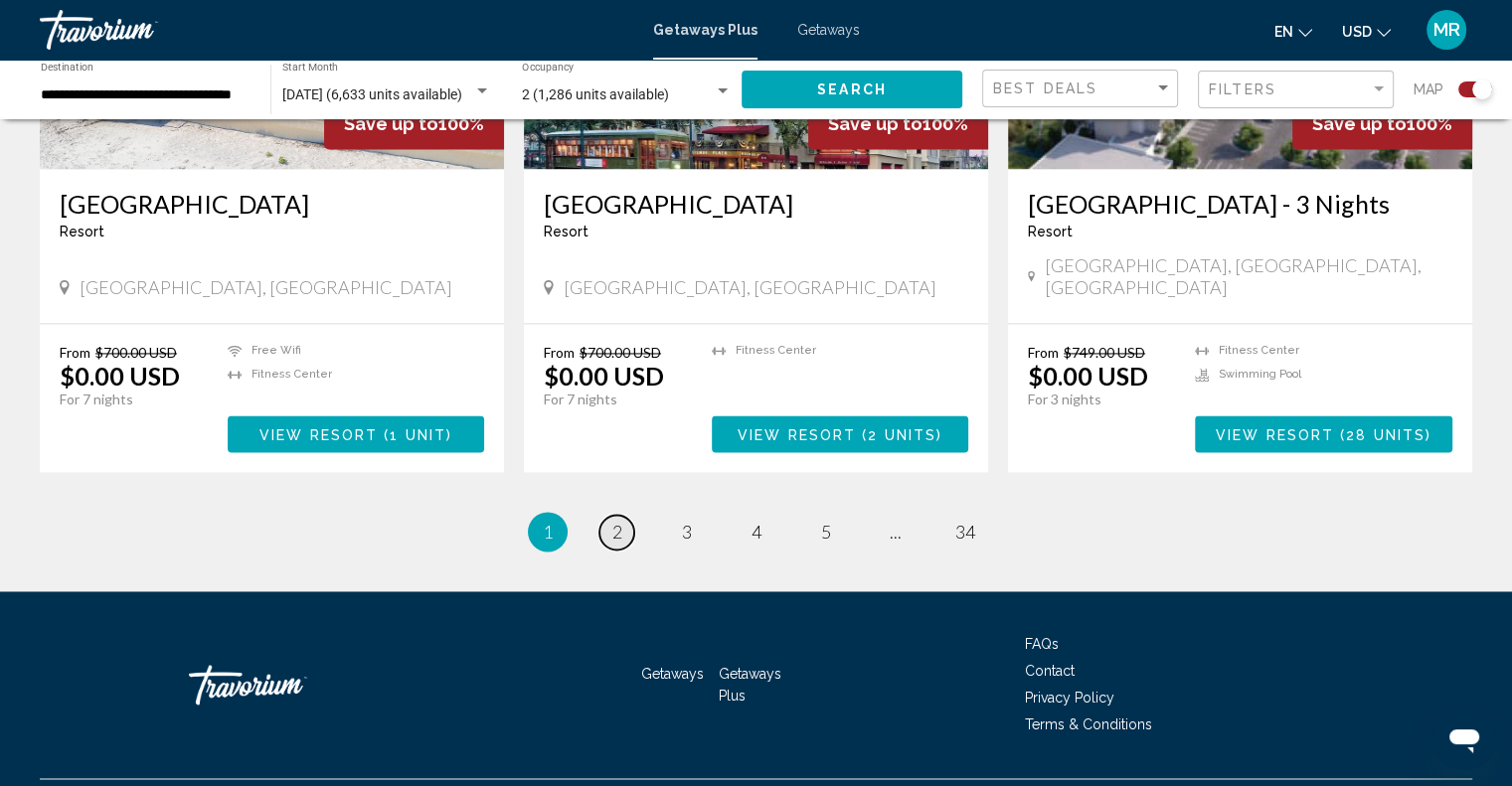 click on "2" at bounding box center [617, 532] 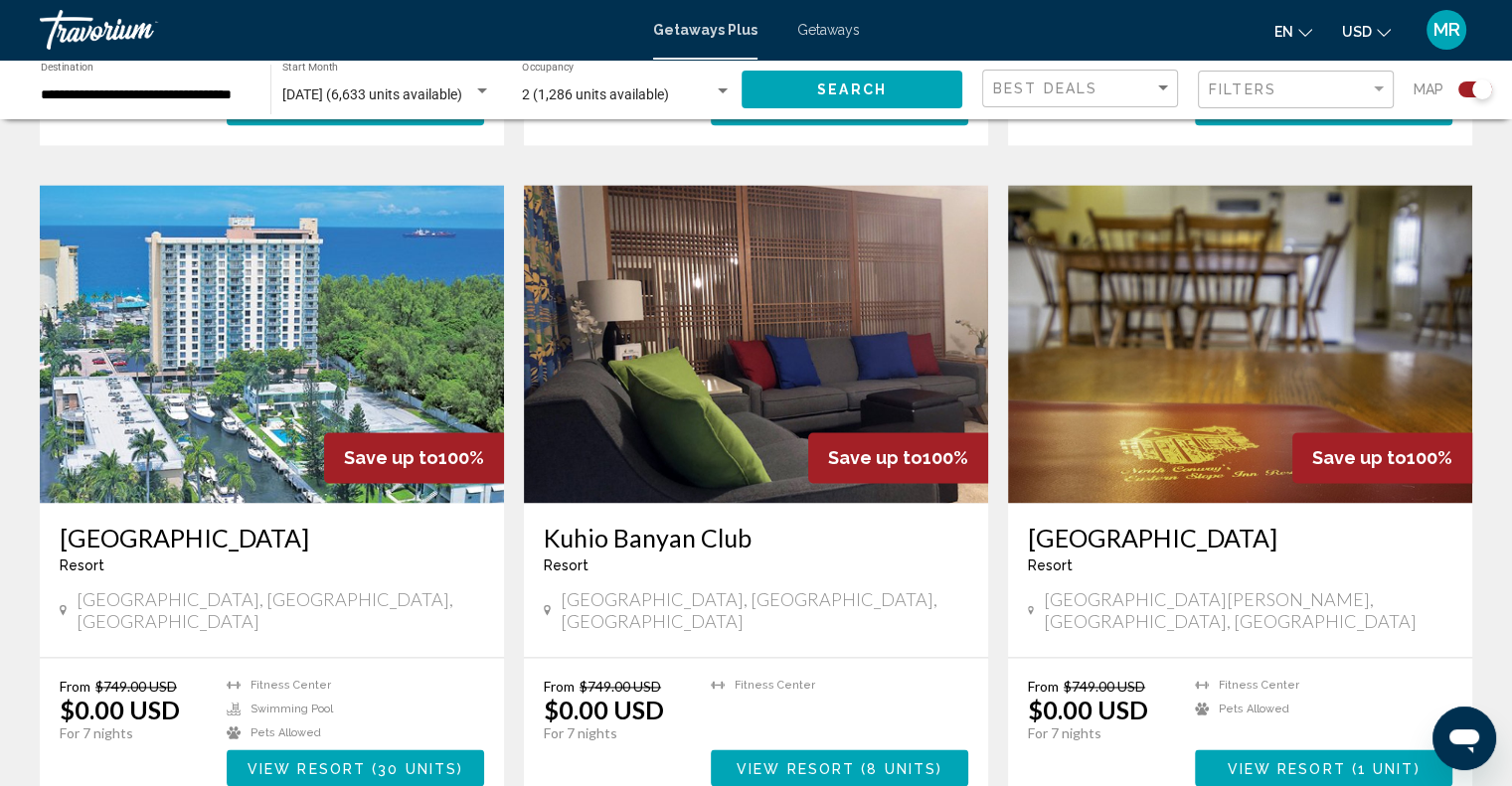 scroll, scrollTop: 2945, scrollLeft: 0, axis: vertical 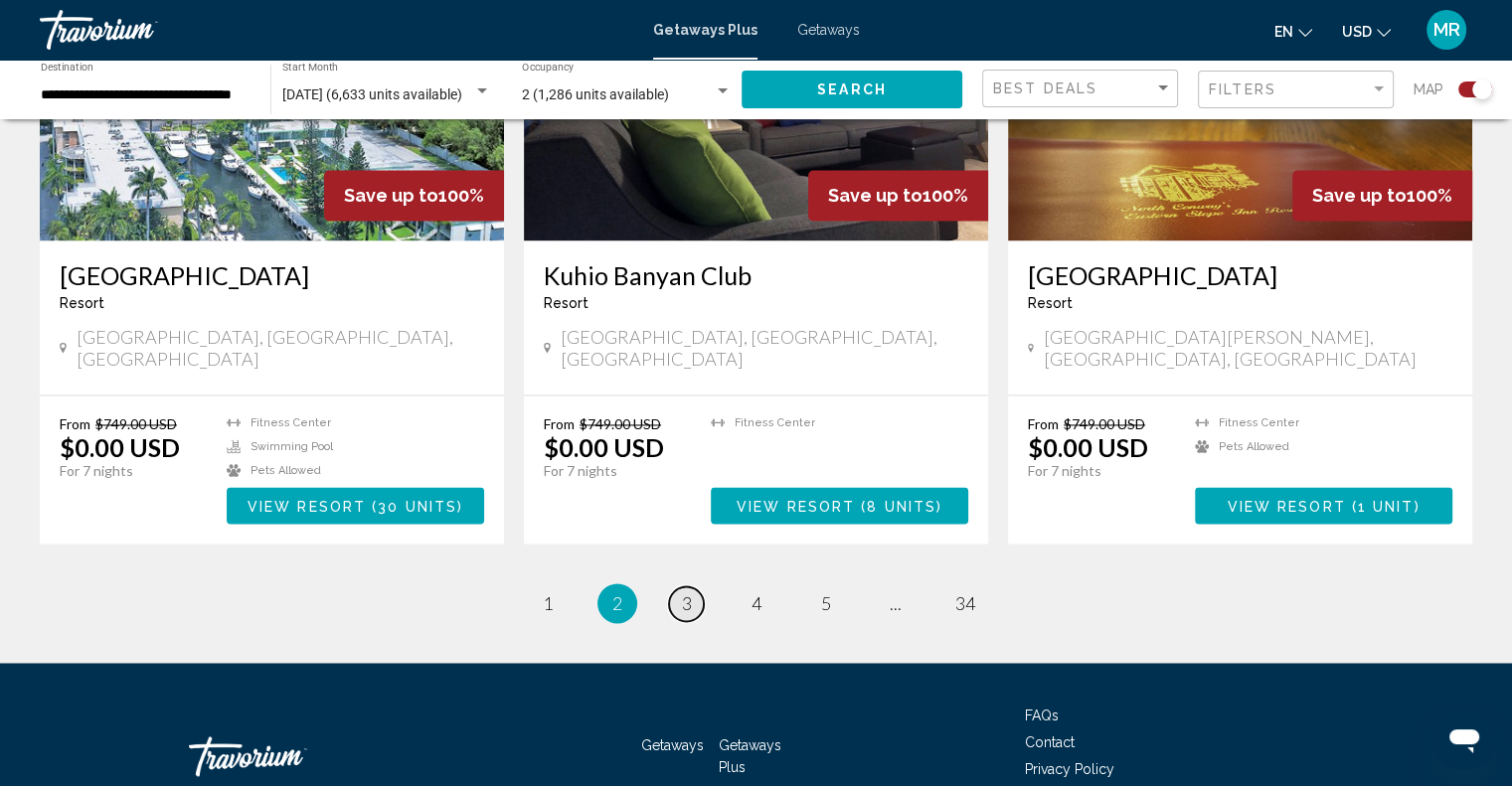 click on "3" at bounding box center (687, 603) 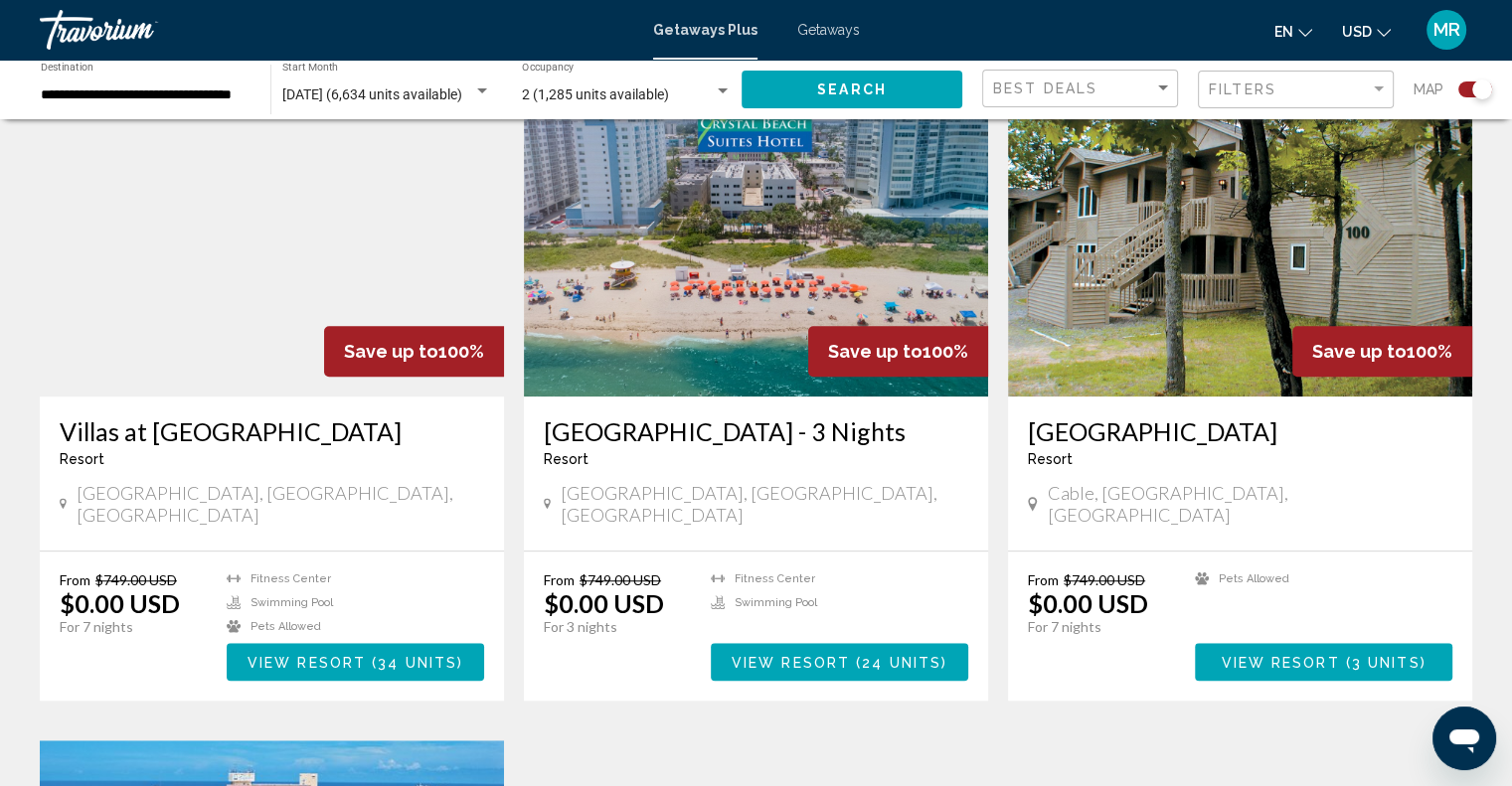 scroll, scrollTop: 1491, scrollLeft: 0, axis: vertical 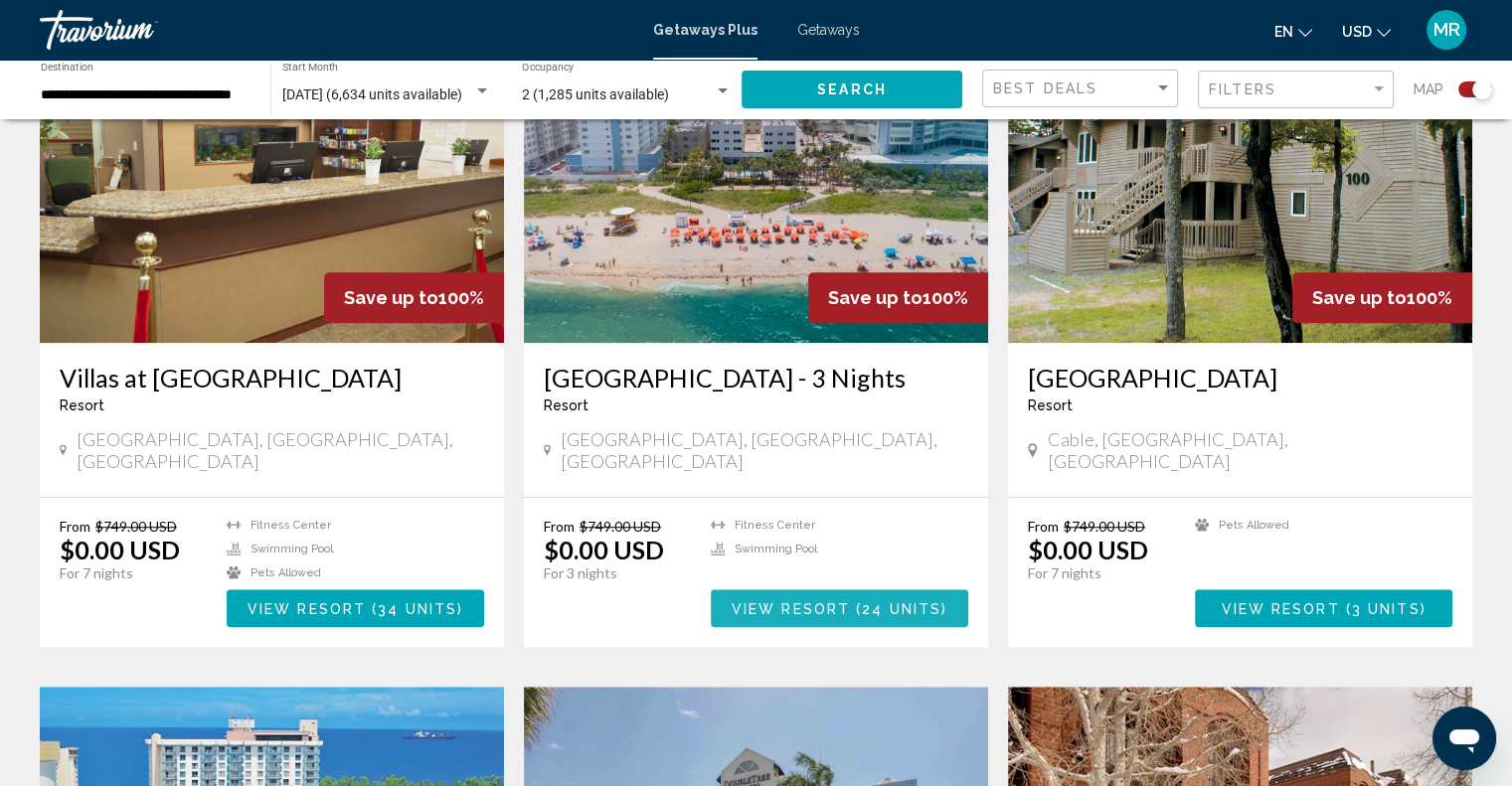 click on "View Resort" at bounding box center (790, 609) 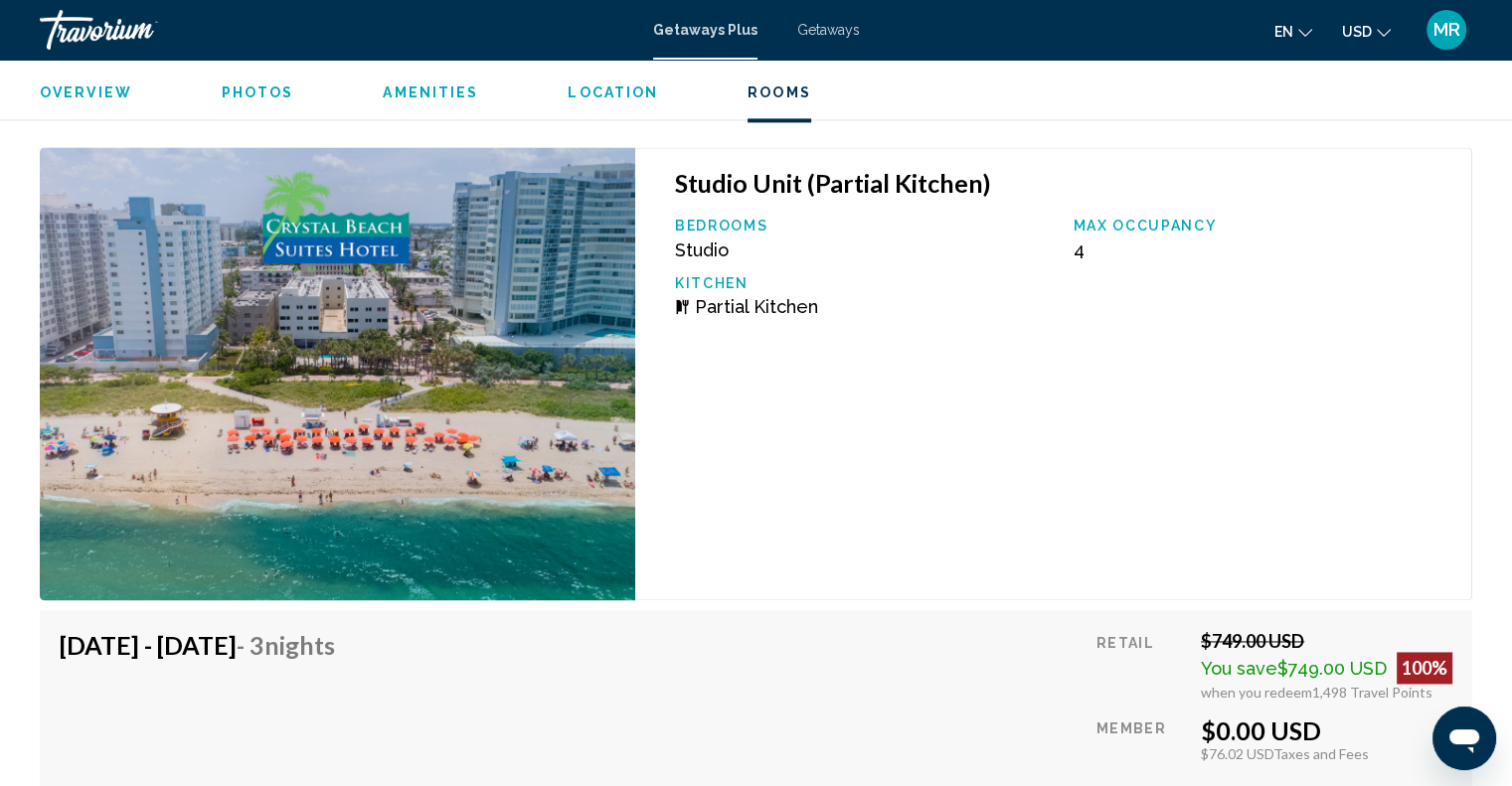 scroll, scrollTop: 2782, scrollLeft: 0, axis: vertical 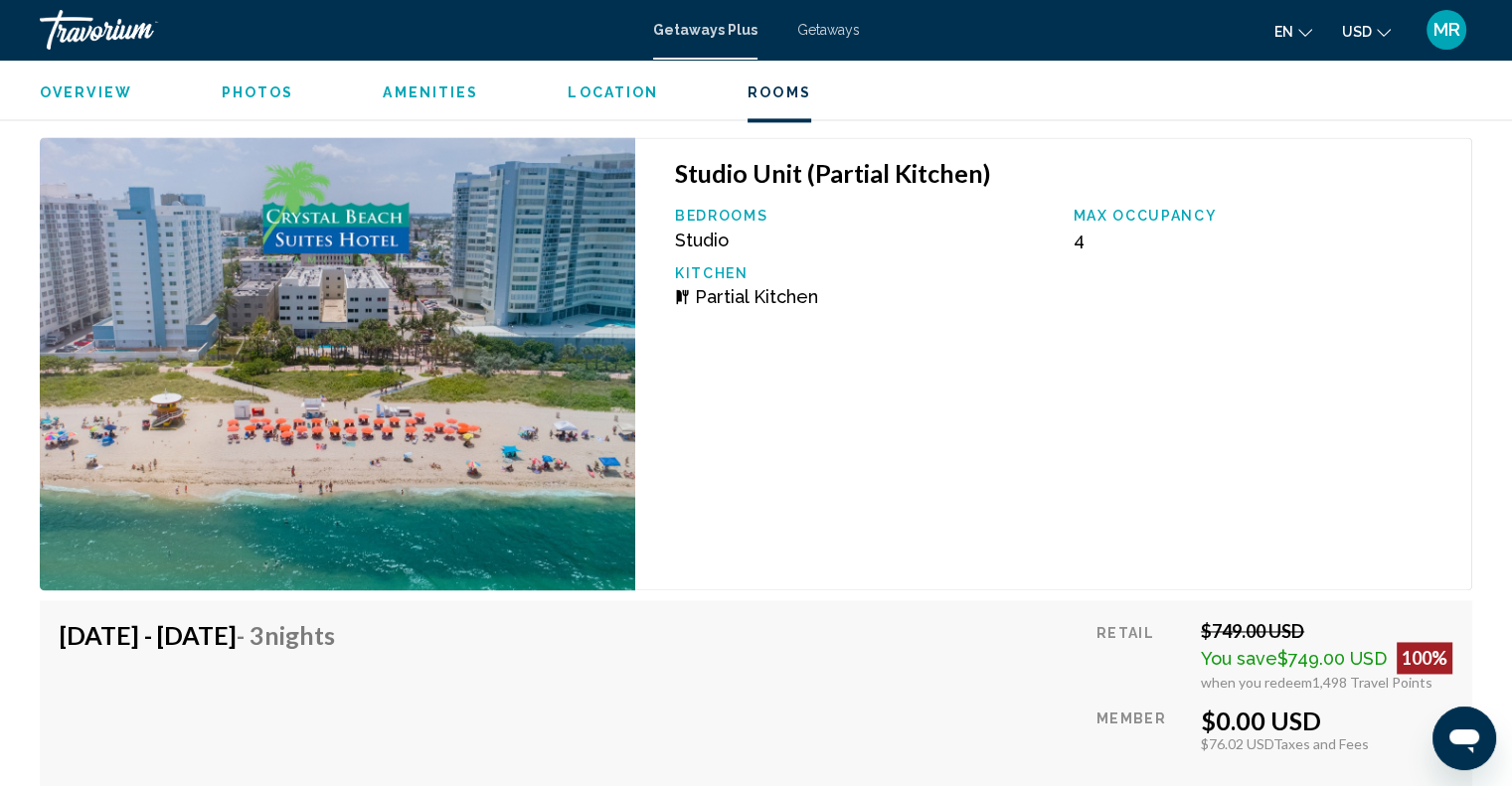 click at bounding box center [337, 364] 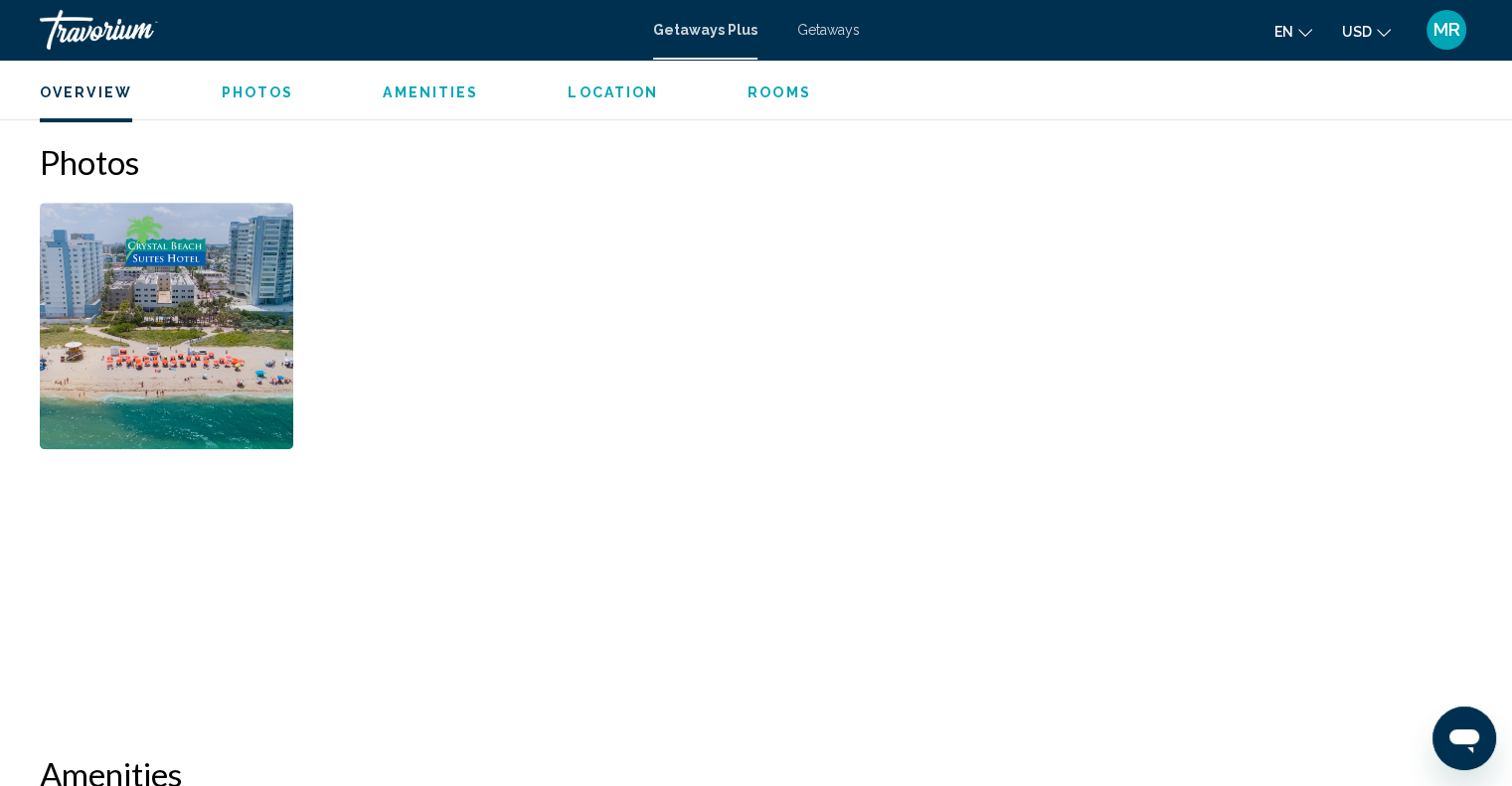 scroll, scrollTop: 596, scrollLeft: 0, axis: vertical 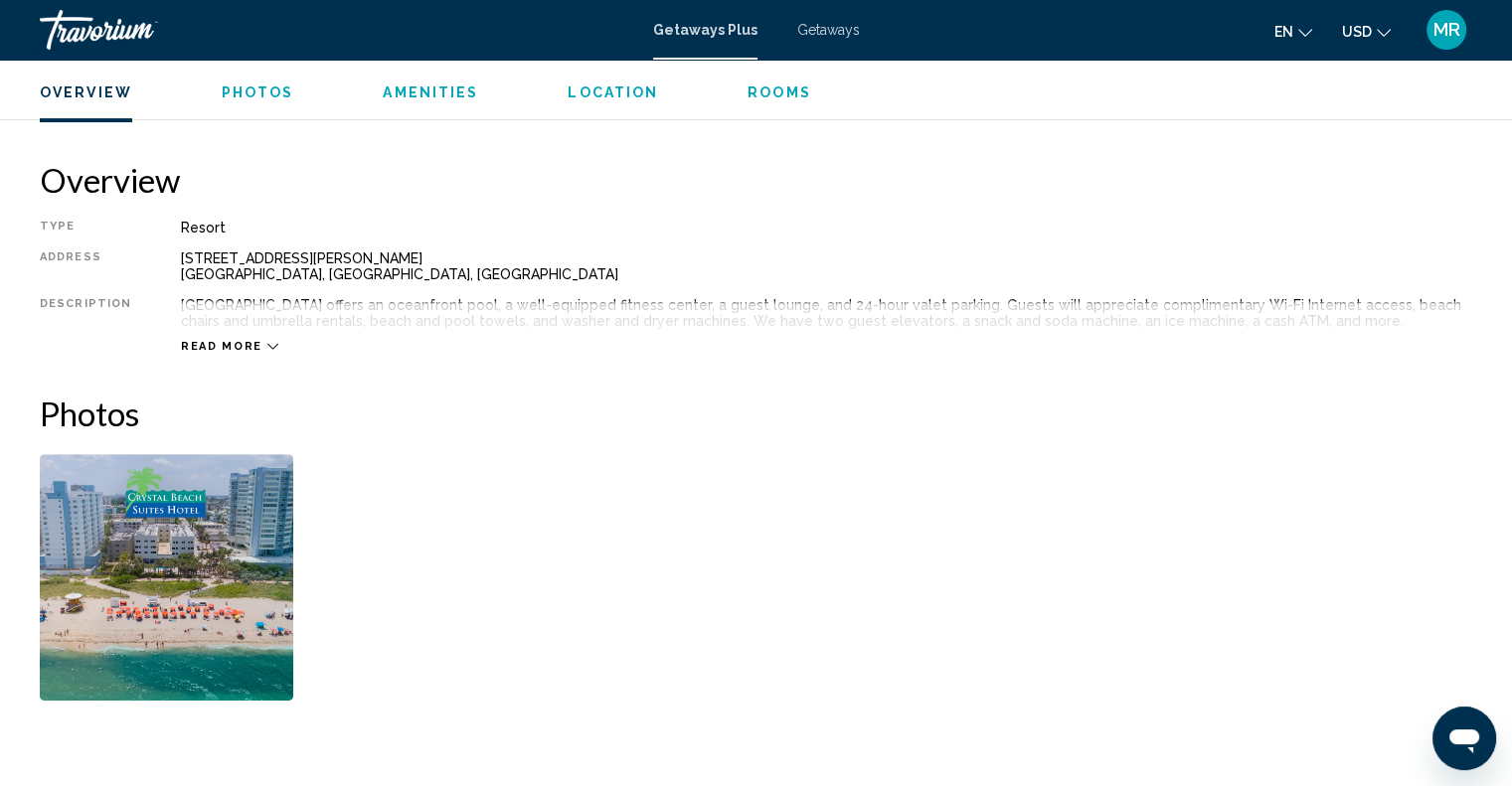 click at bounding box center (465, 577) 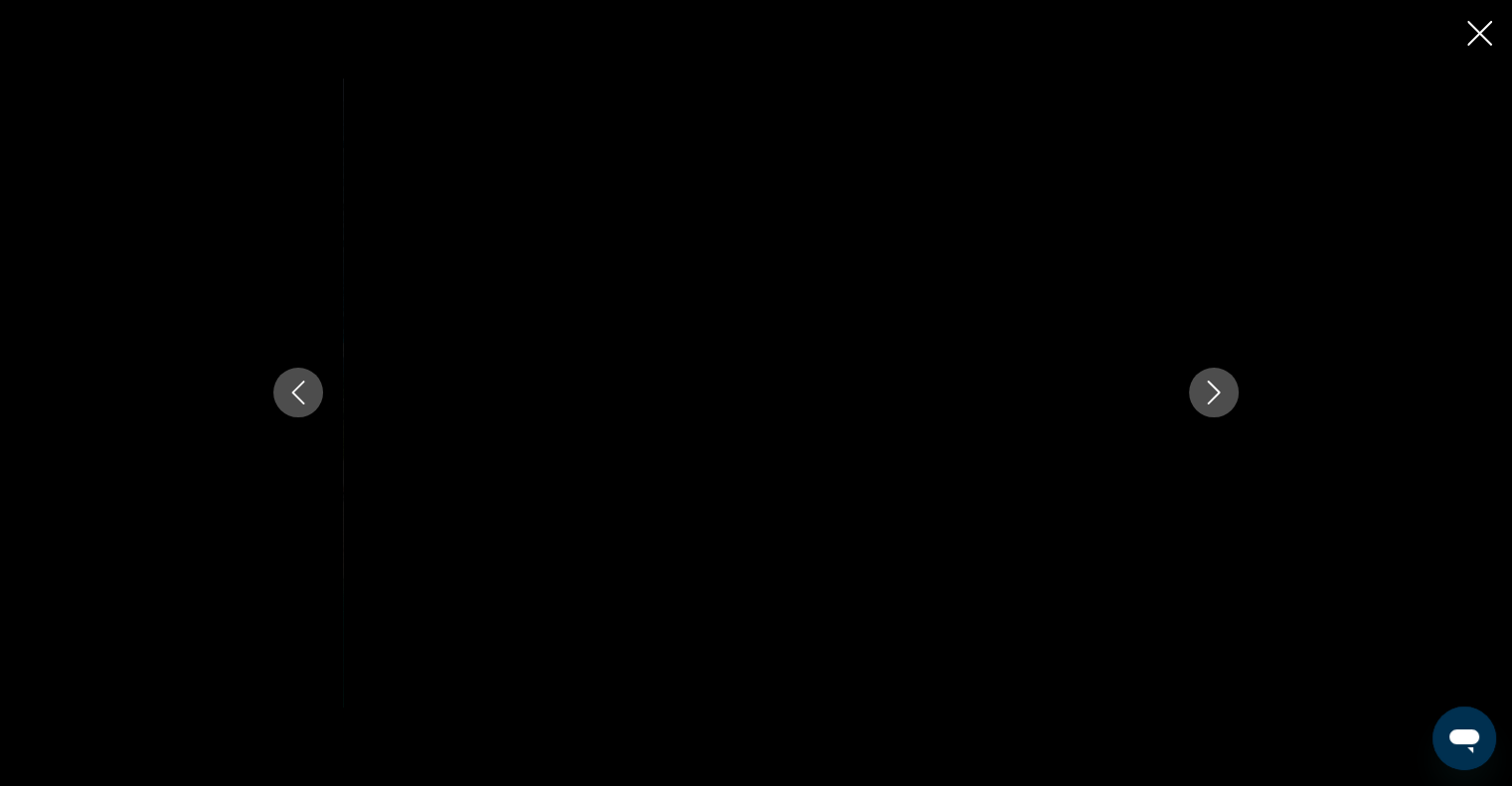 click 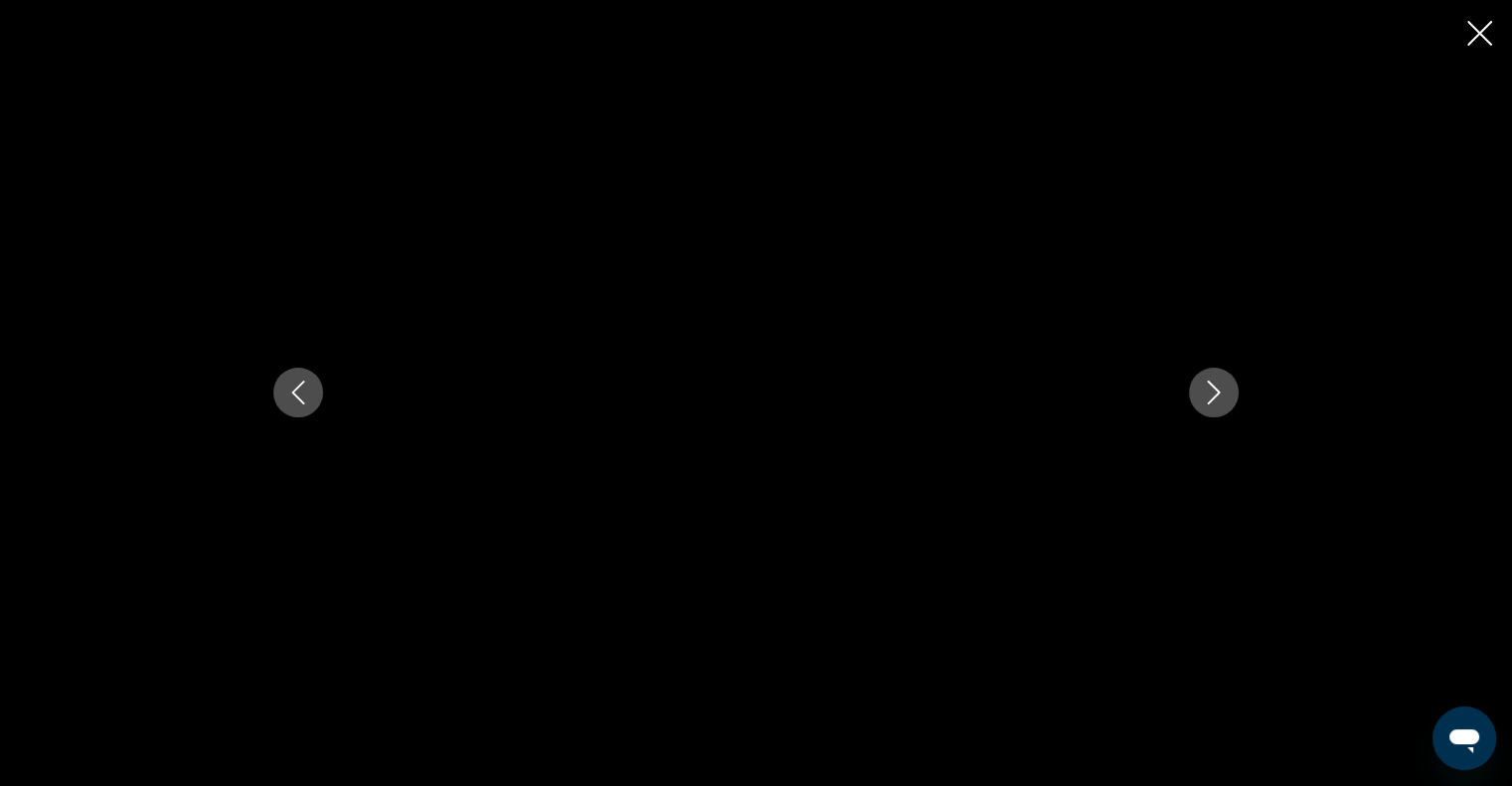 click 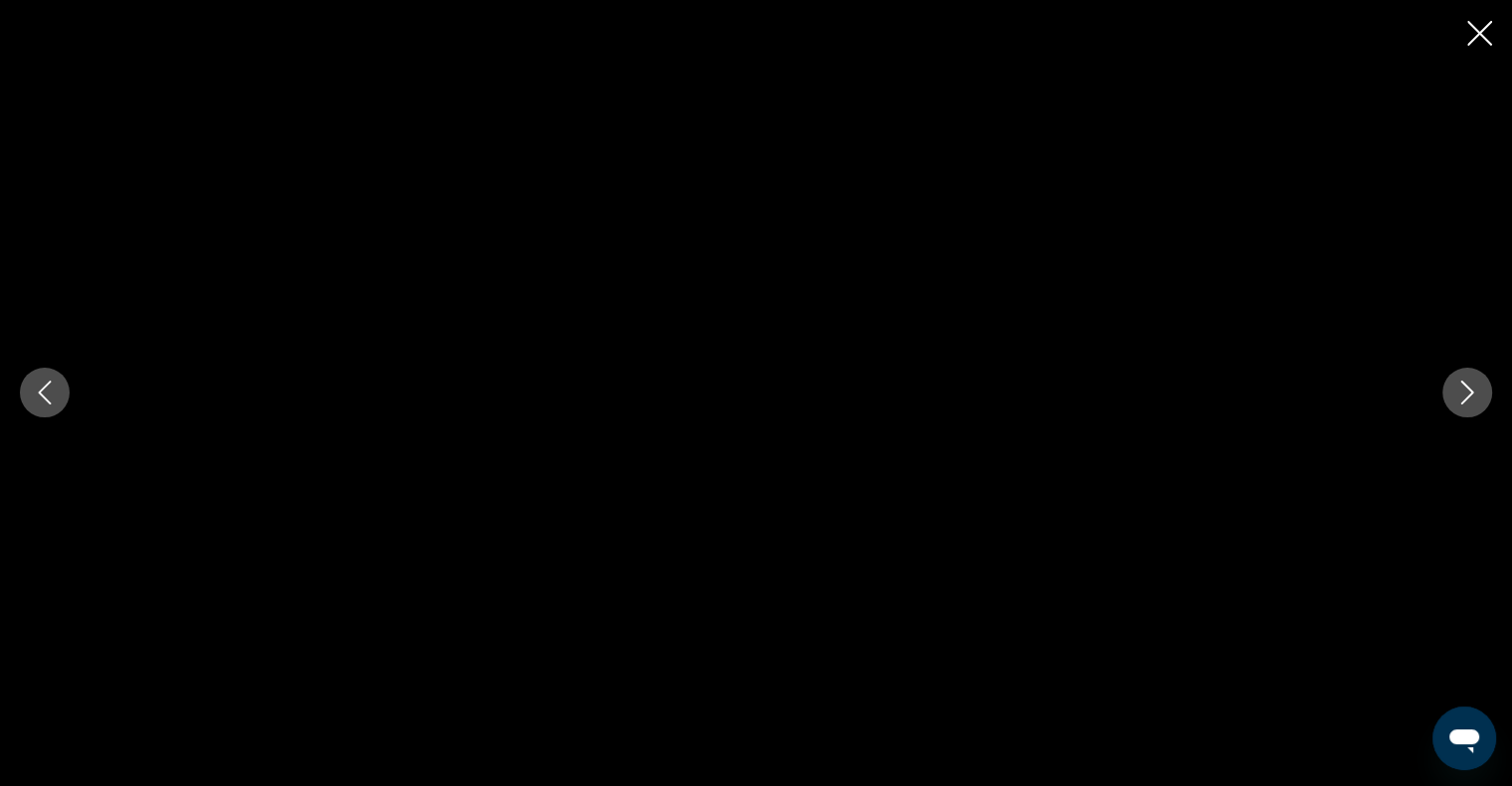 click 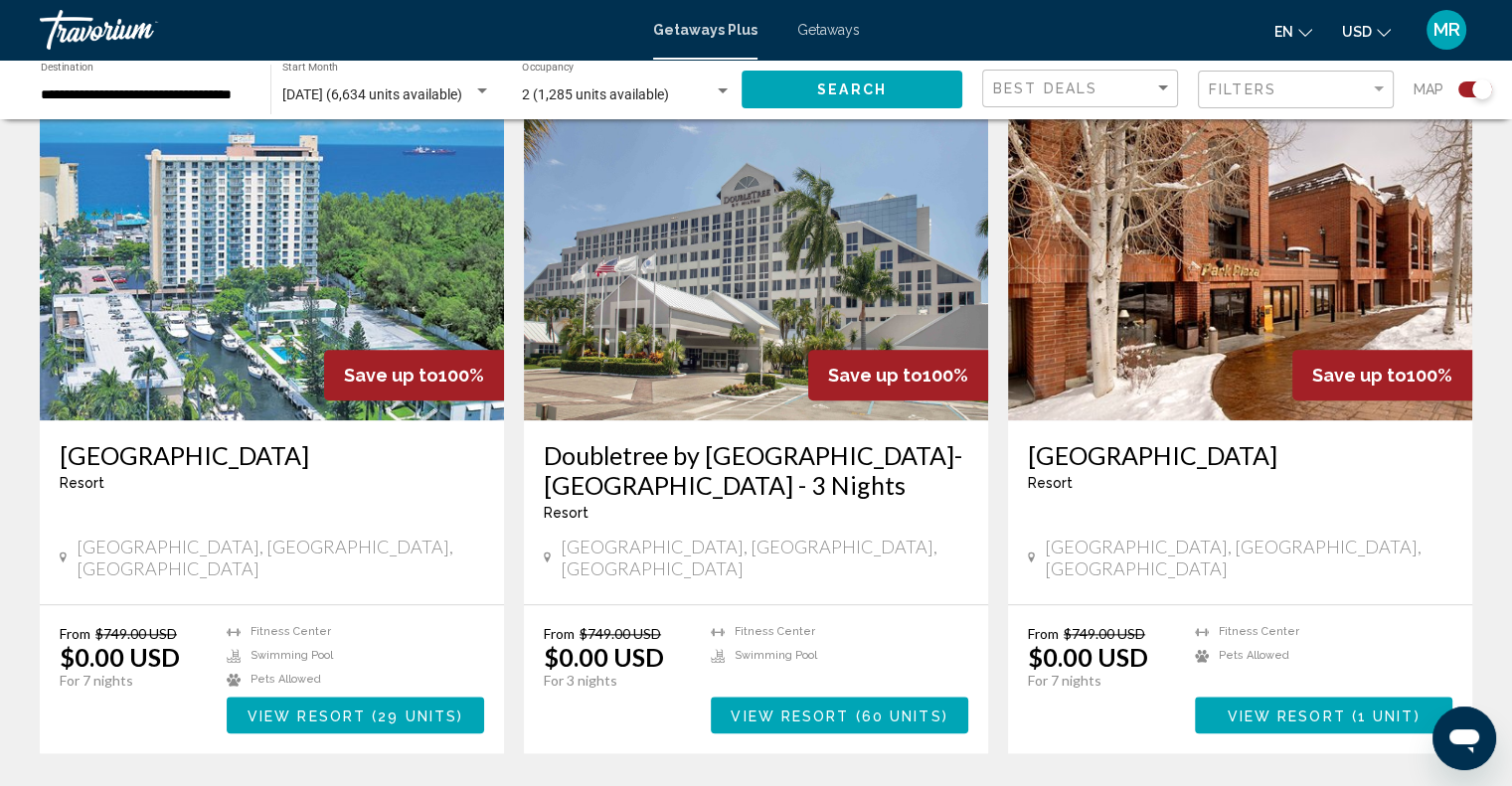 scroll, scrollTop: 2087, scrollLeft: 0, axis: vertical 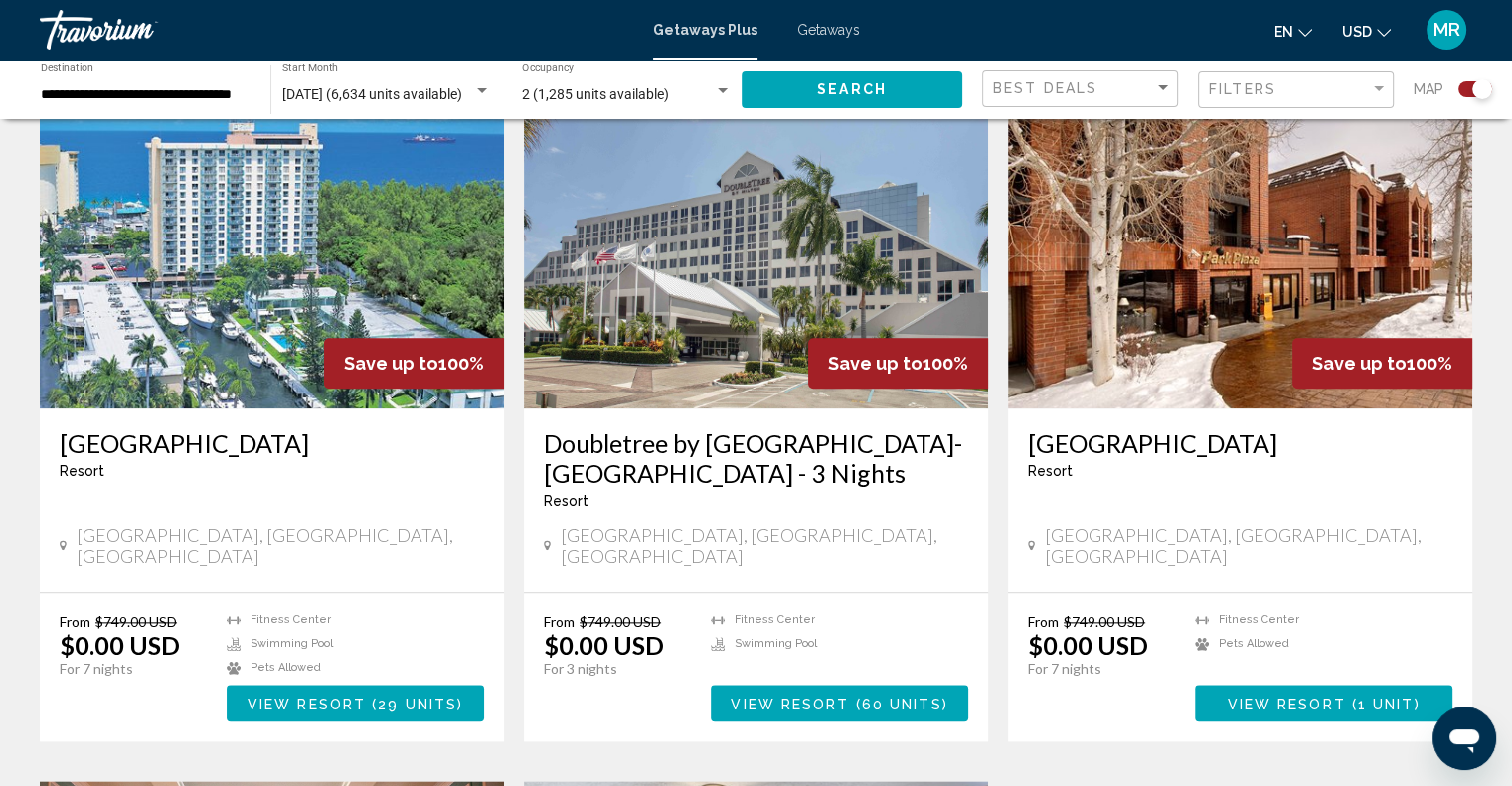 click at bounding box center [756, 249] 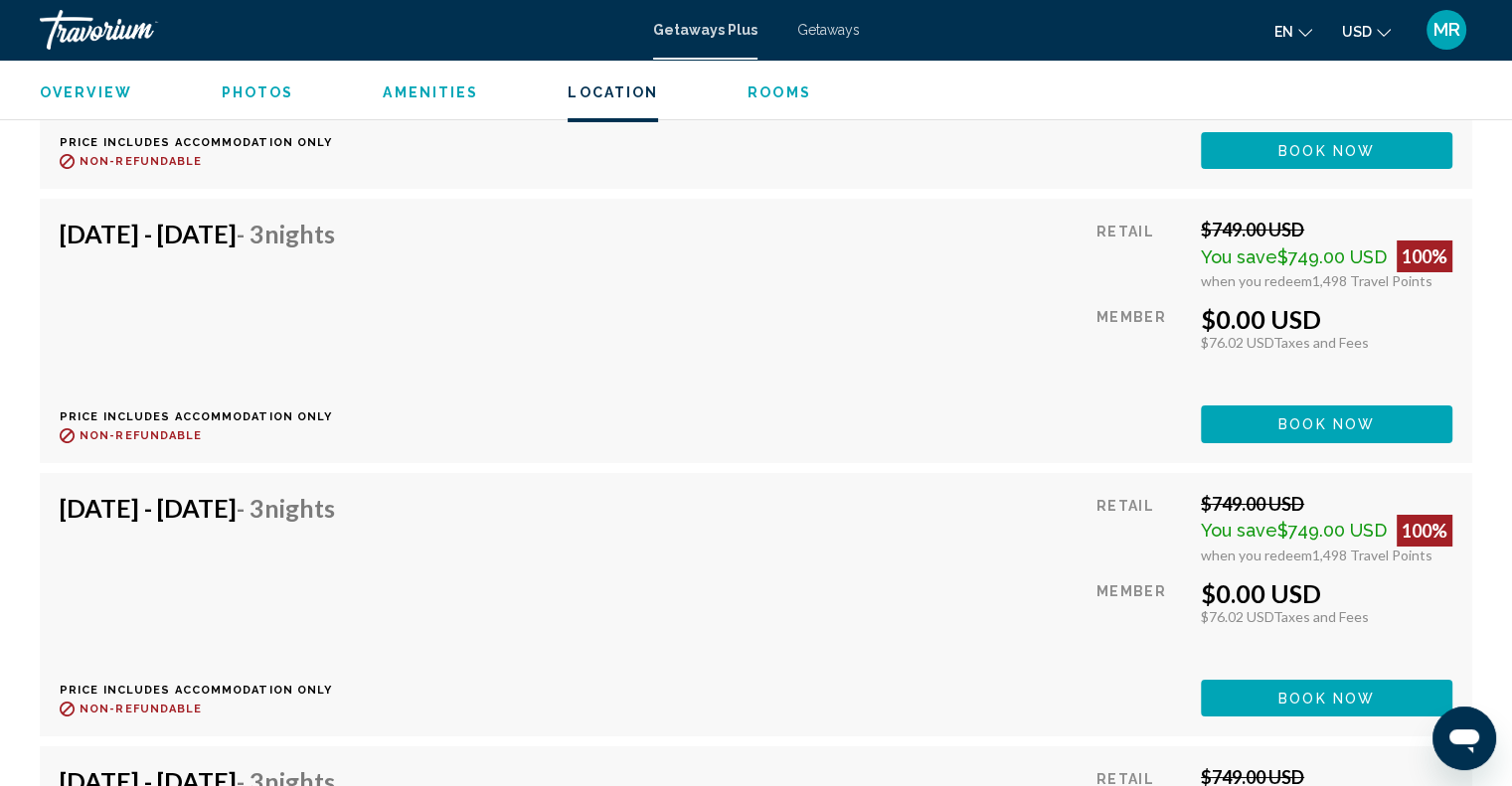 scroll, scrollTop: 7154, scrollLeft: 0, axis: vertical 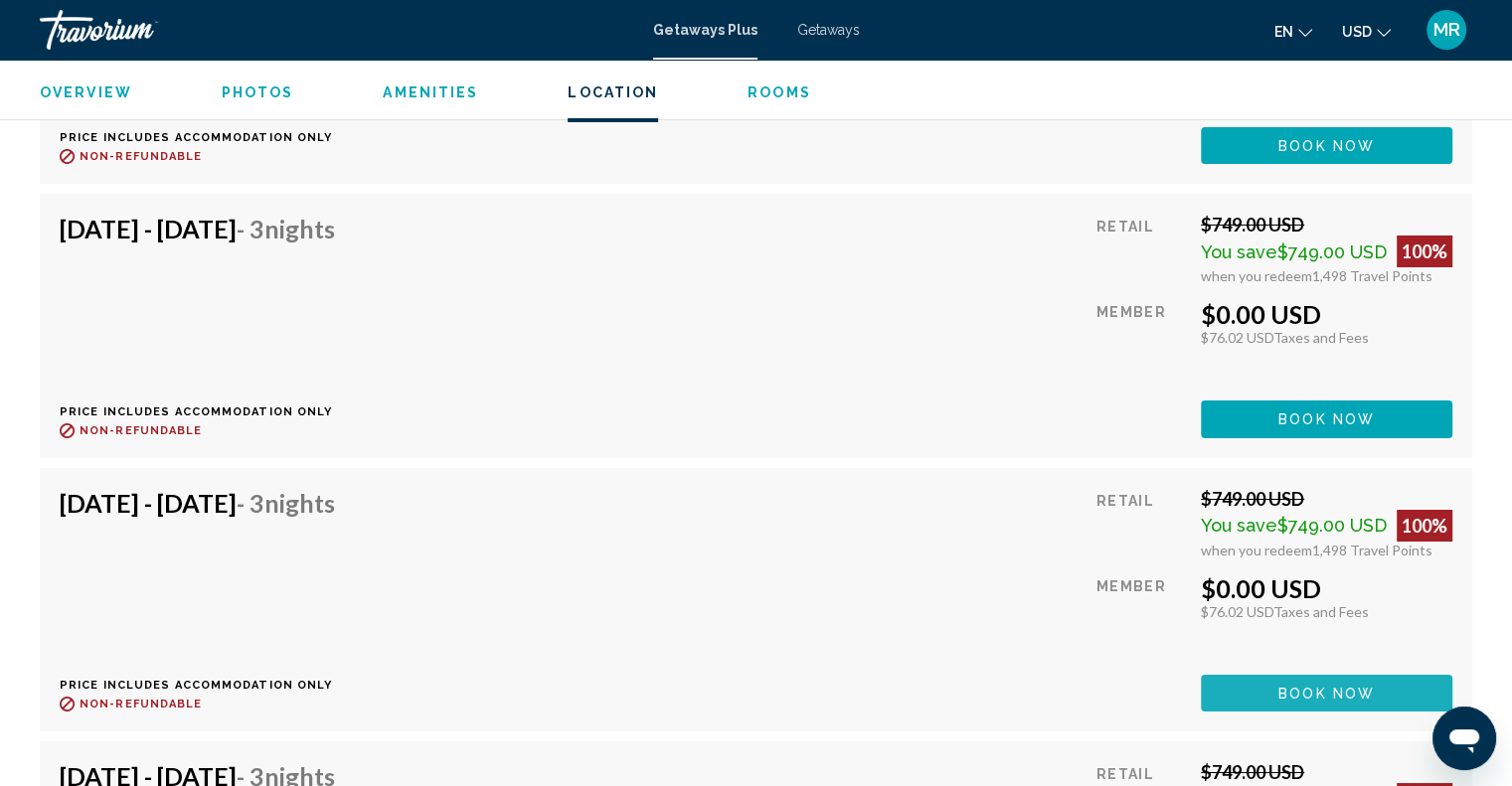 click on "Book now" at bounding box center (1326, 694) 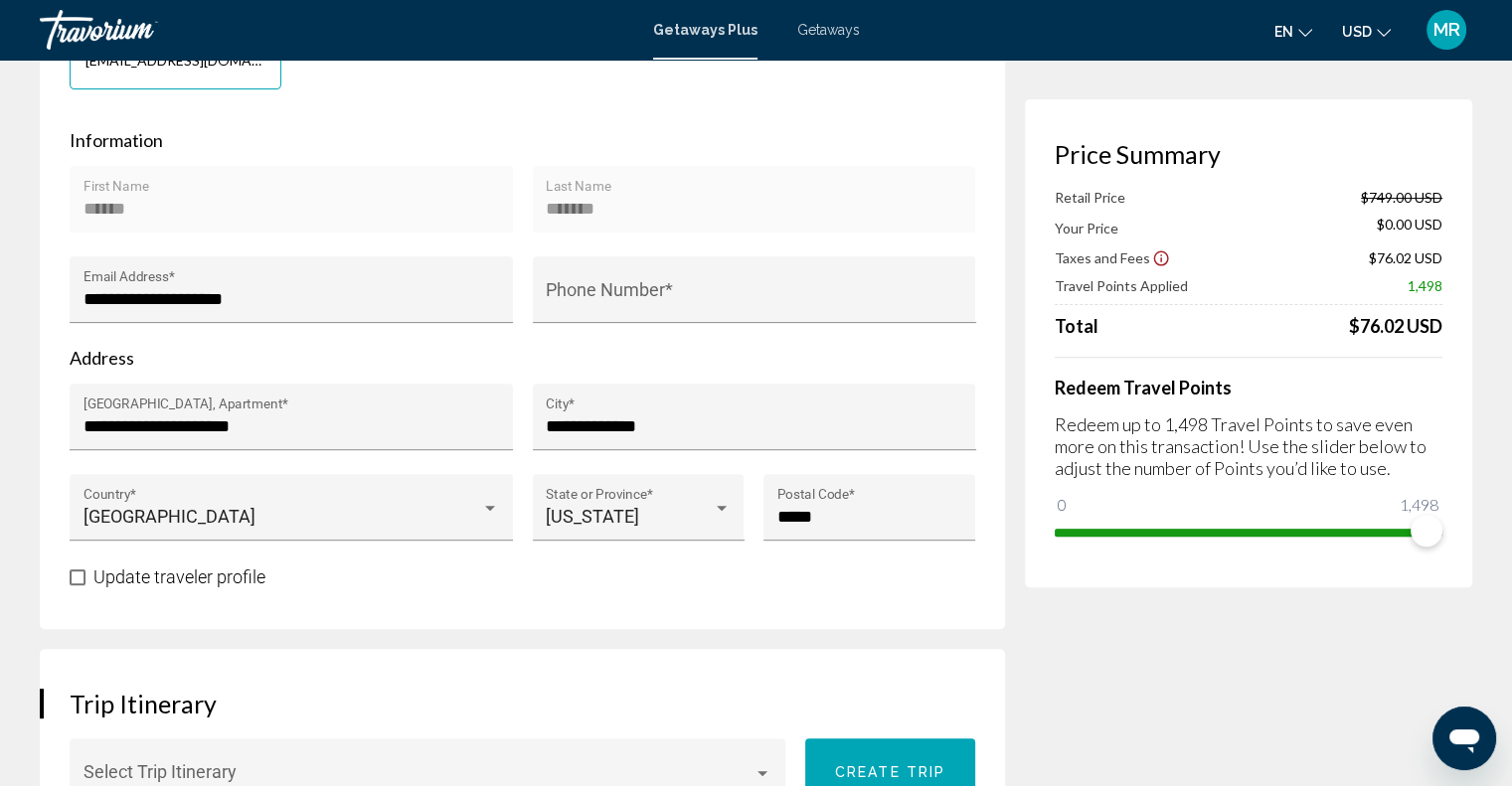 scroll, scrollTop: 696, scrollLeft: 0, axis: vertical 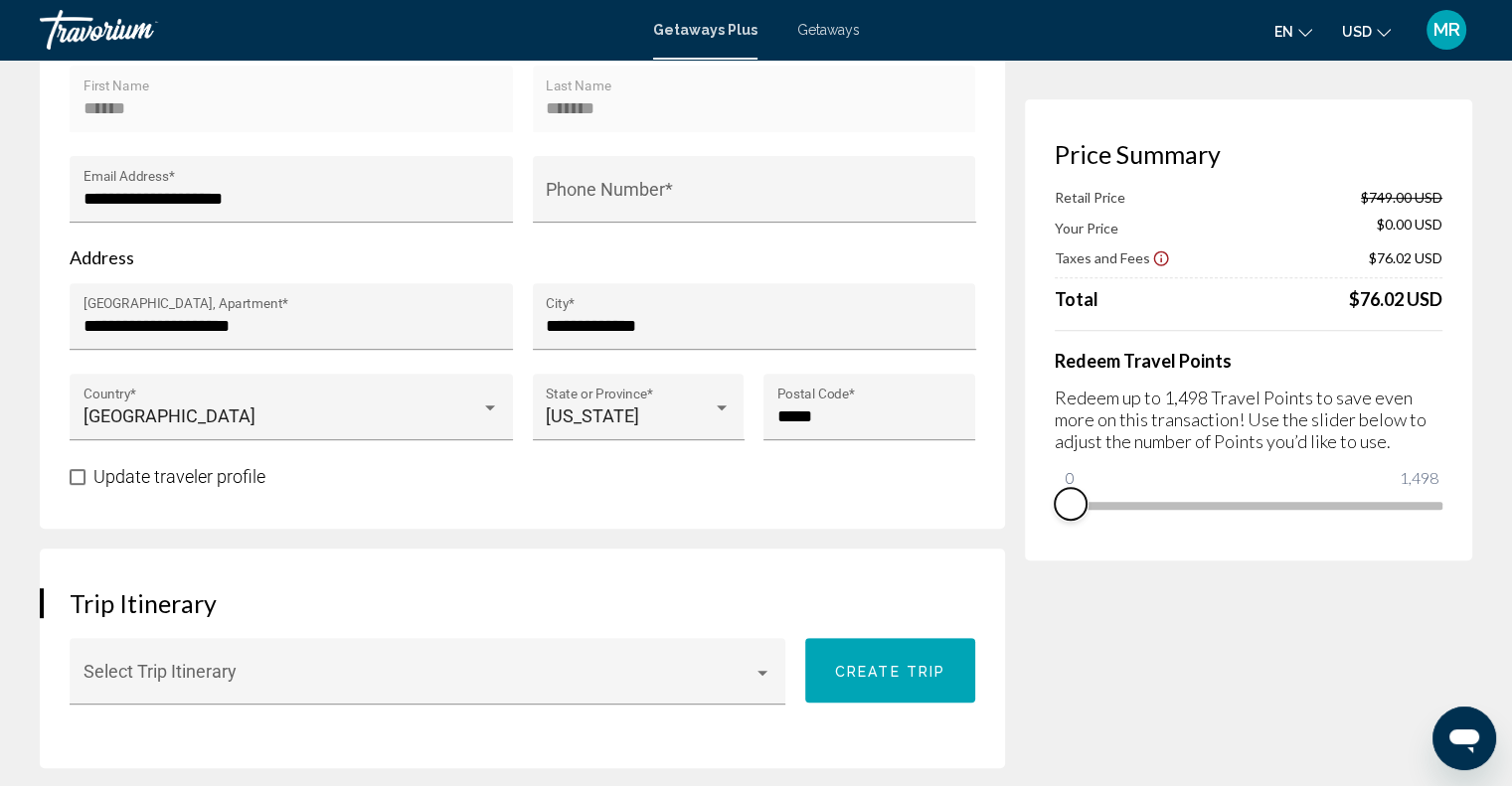 drag, startPoint x: 1421, startPoint y: 527, endPoint x: 1049, endPoint y: 567, distance: 374.1444 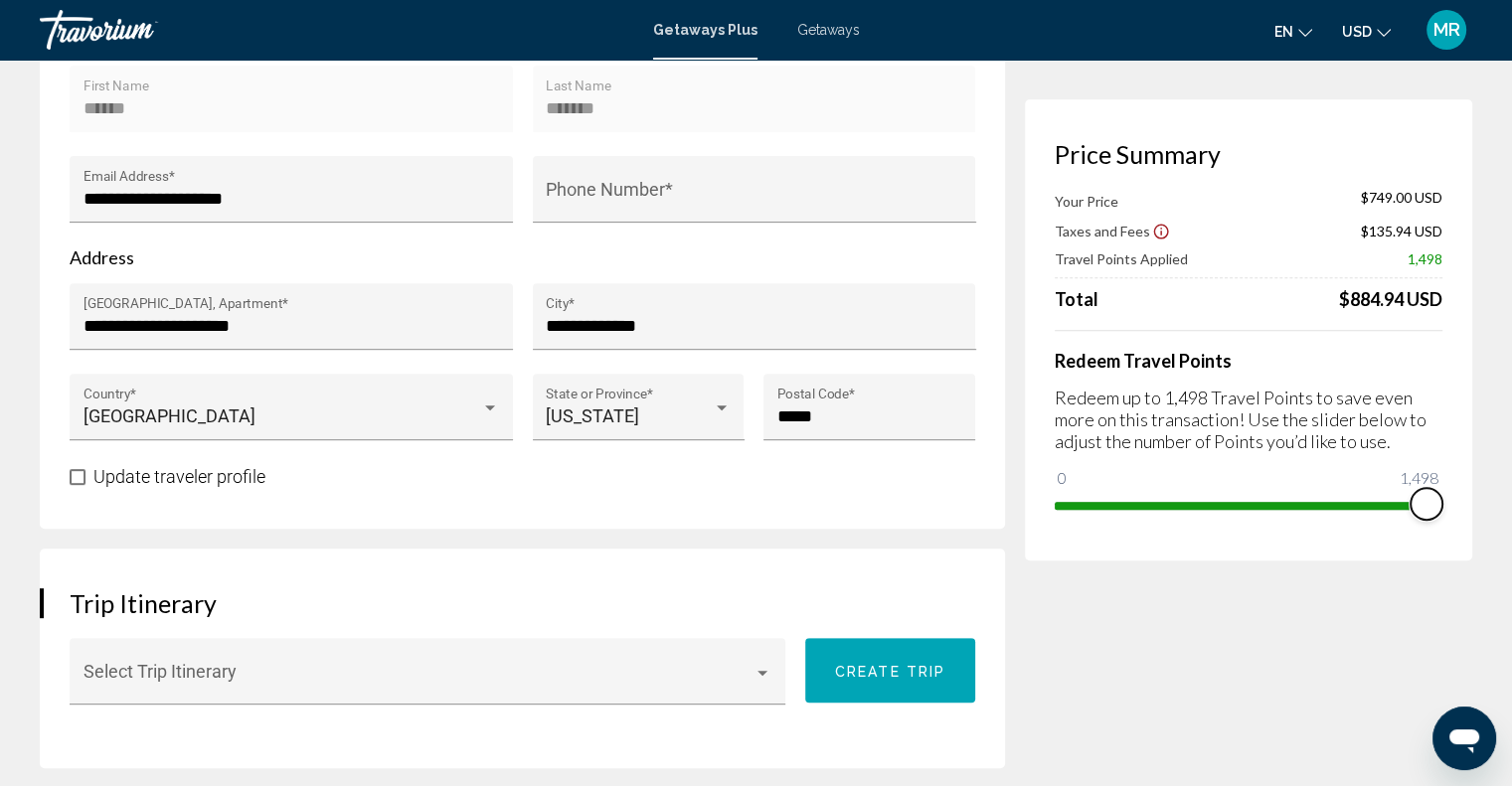 drag, startPoint x: 1066, startPoint y: 472, endPoint x: 1526, endPoint y: 472, distance: 460 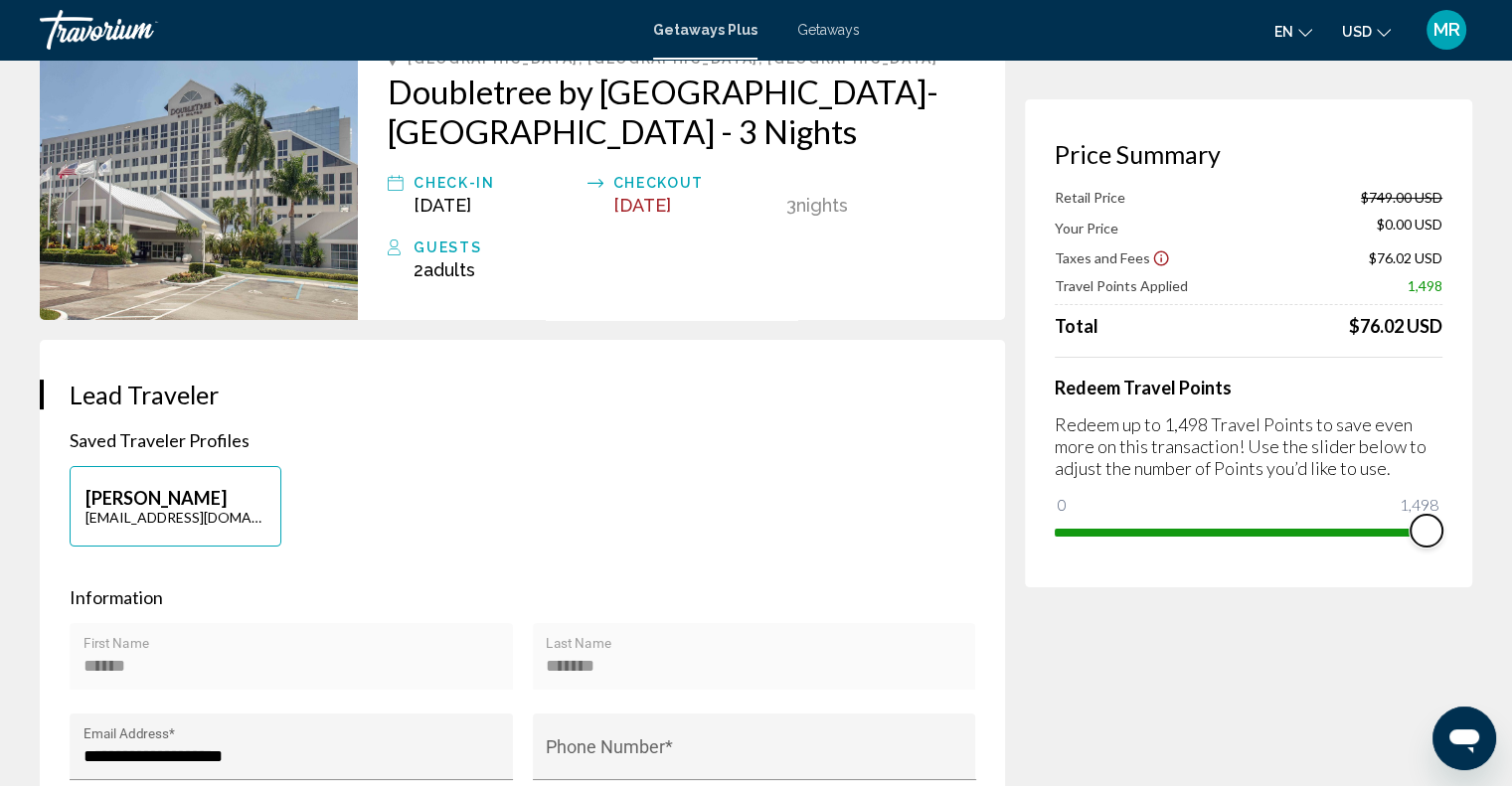 scroll, scrollTop: 99, scrollLeft: 0, axis: vertical 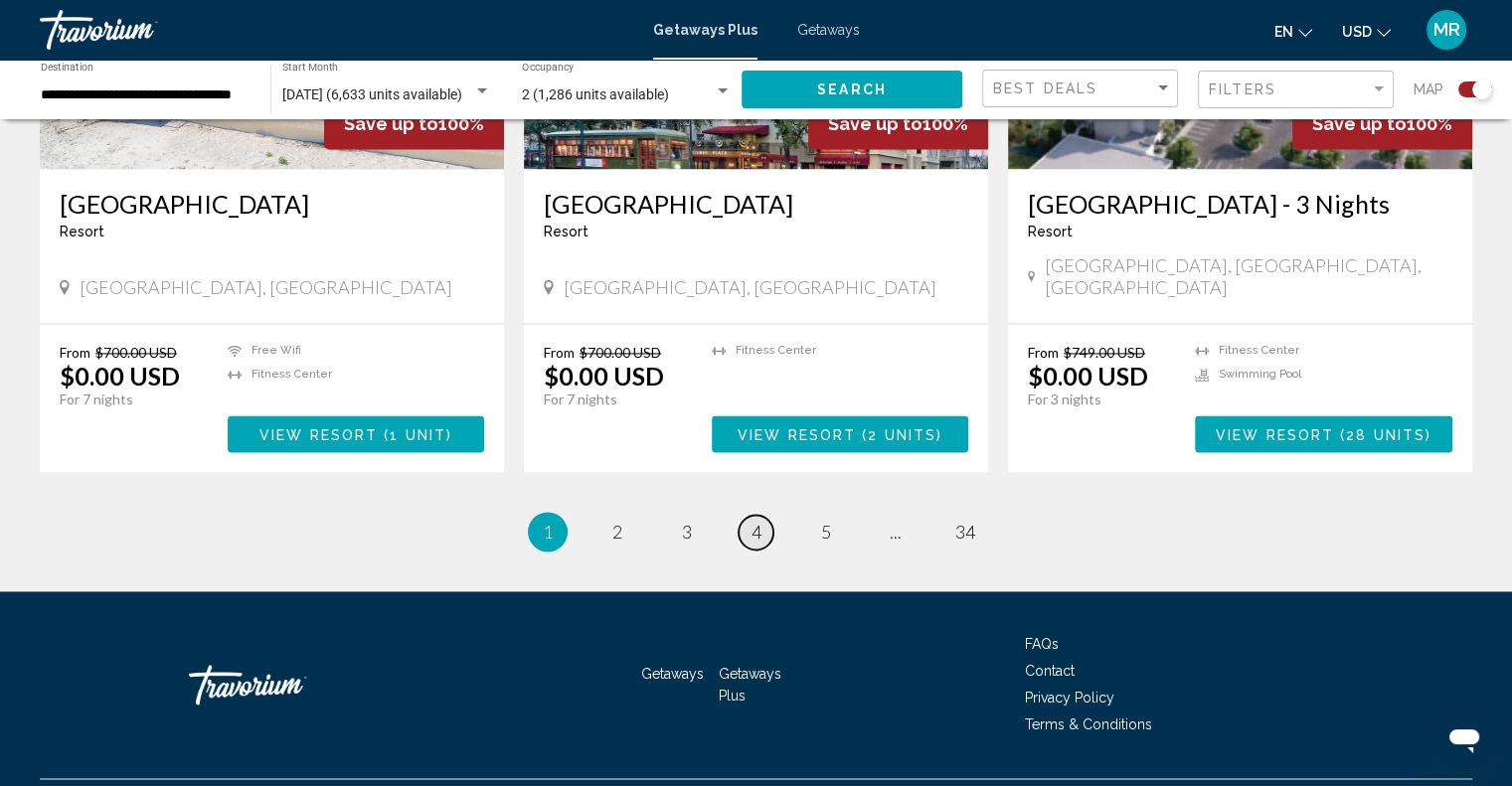 click on "page  4" at bounding box center [756, 532] 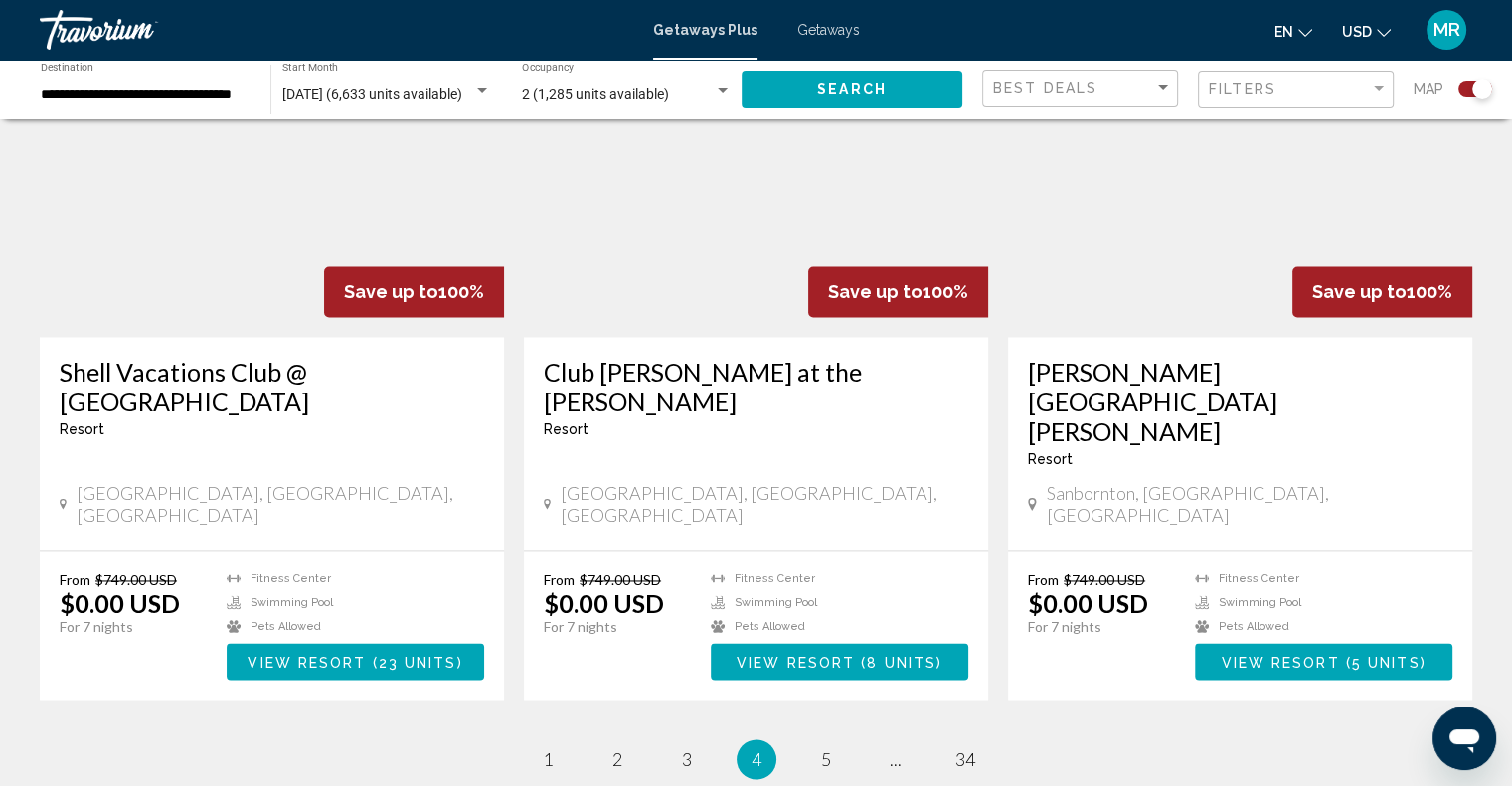 scroll, scrollTop: 3034, scrollLeft: 0, axis: vertical 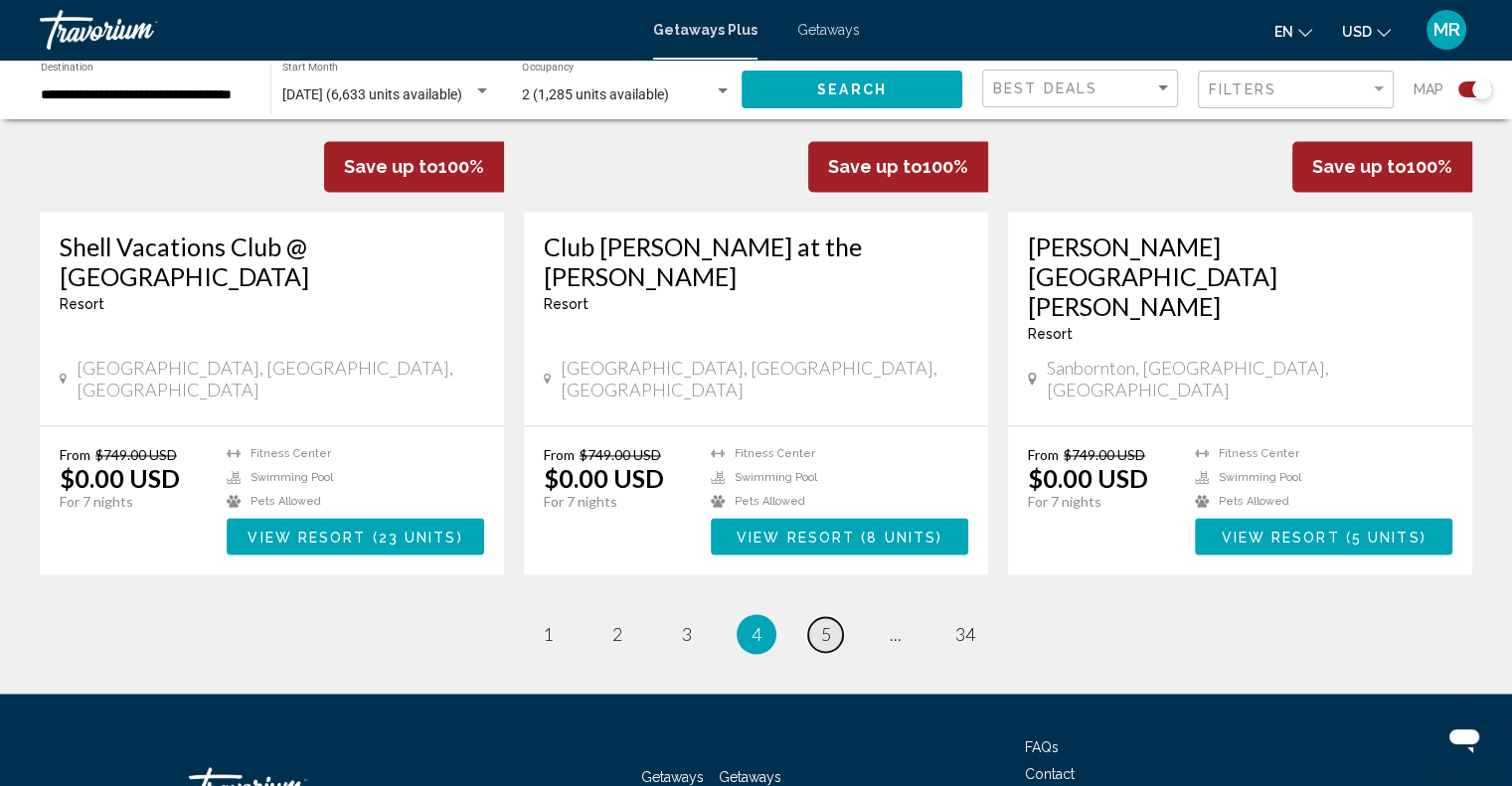 click on "page  5" at bounding box center [825, 634] 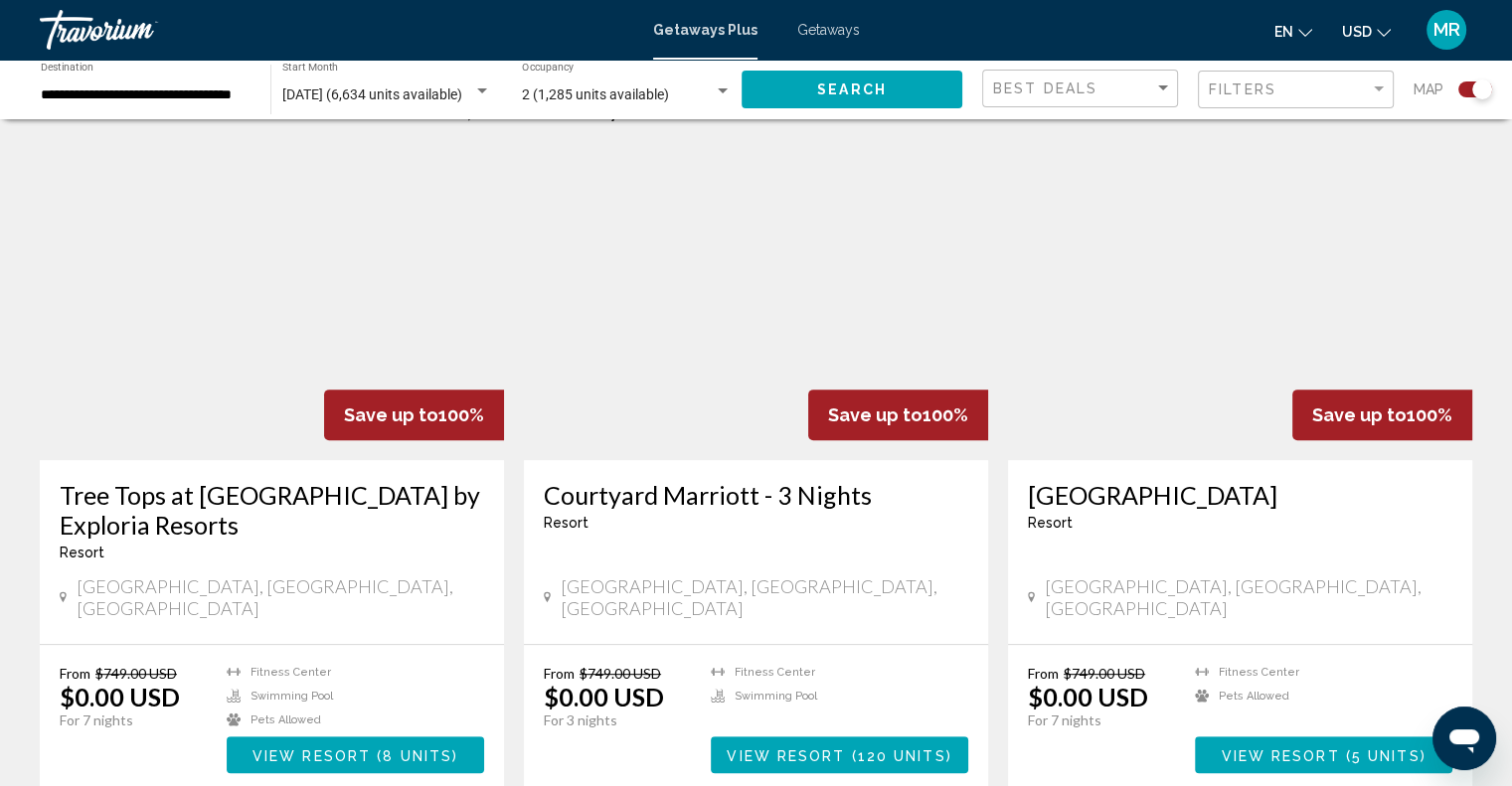 scroll, scrollTop: 696, scrollLeft: 0, axis: vertical 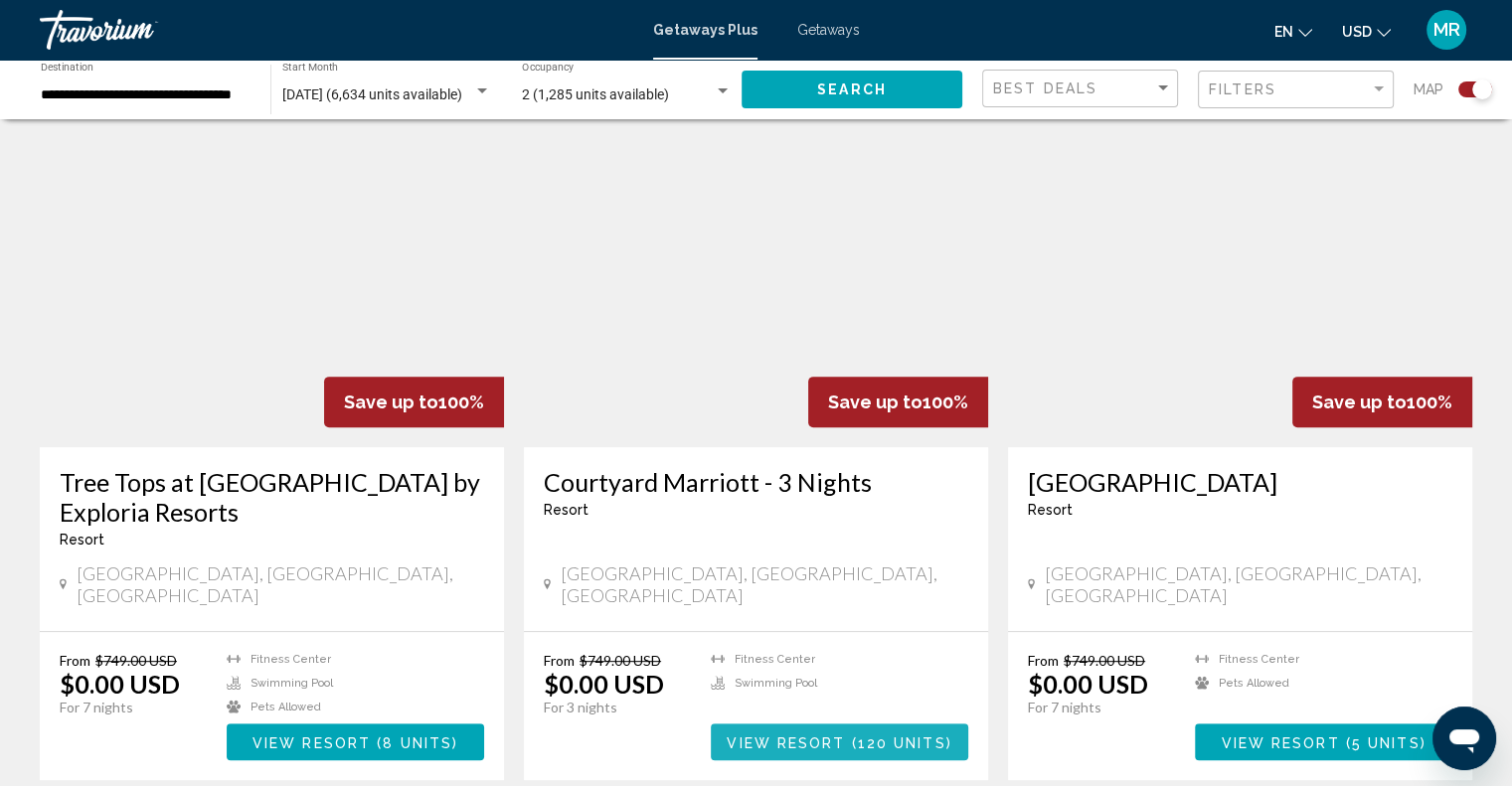 click on "120 units" at bounding box center [902, 742] 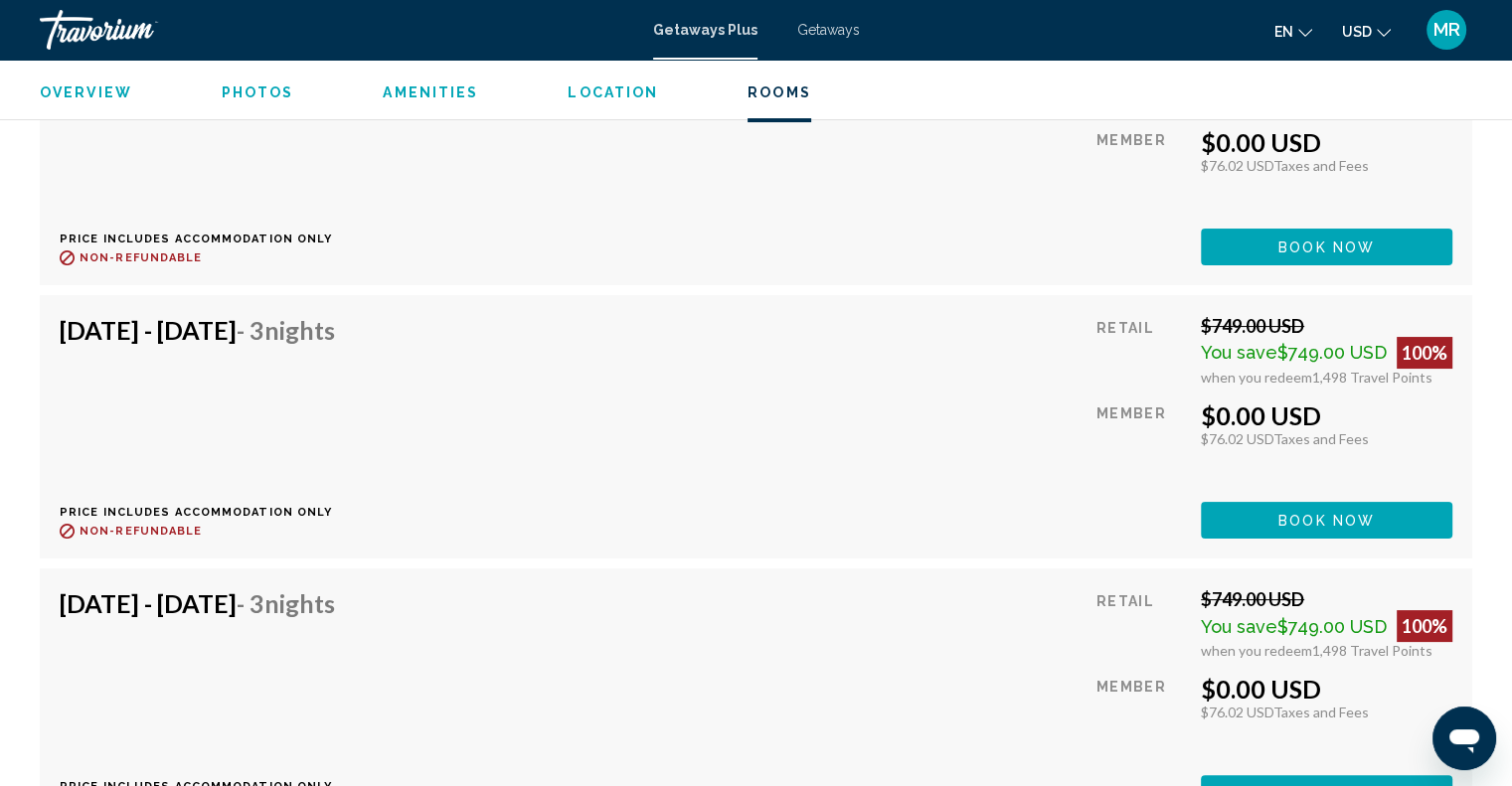 scroll, scrollTop: 8148, scrollLeft: 0, axis: vertical 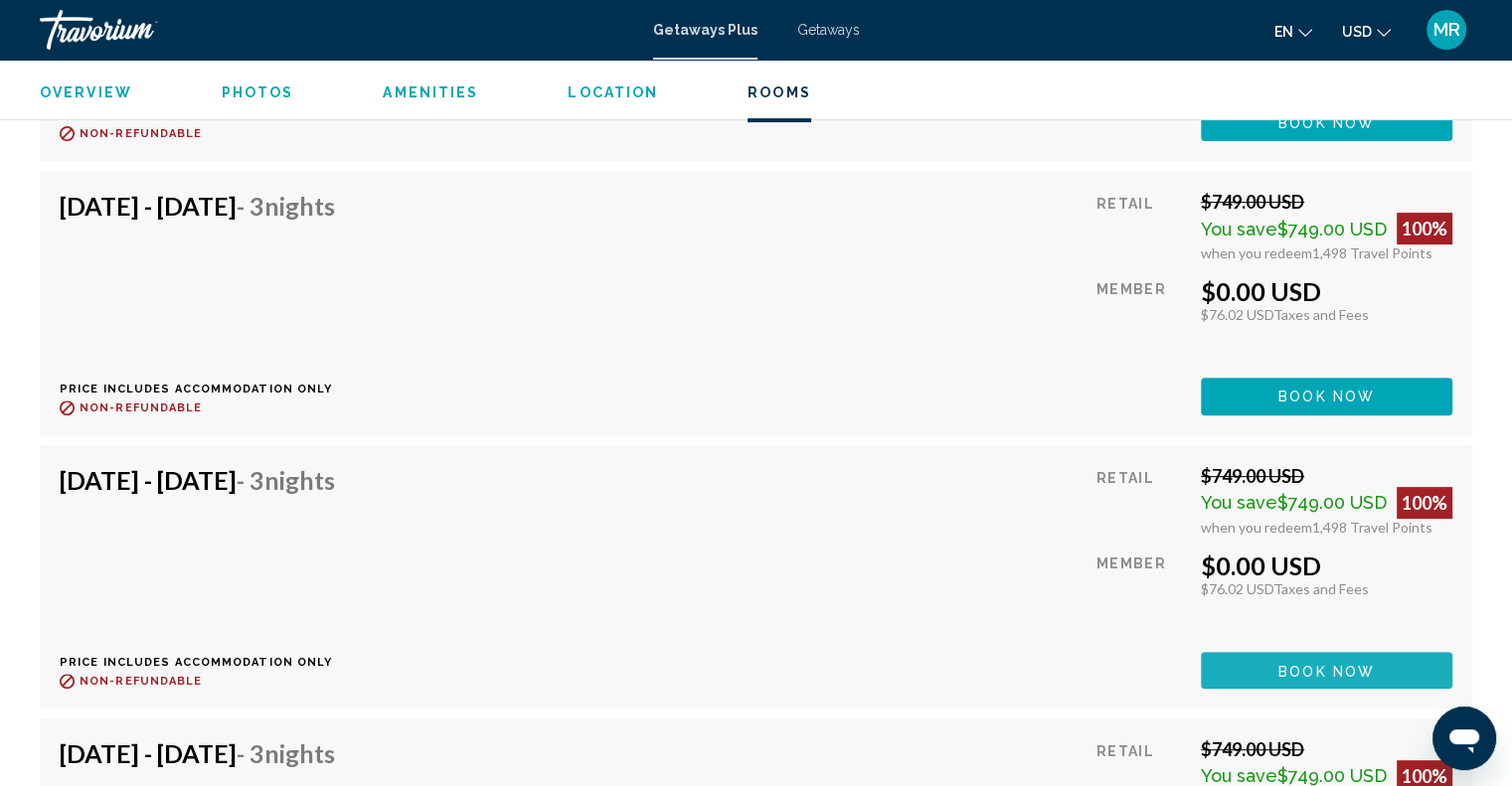 click on "Book now" at bounding box center [1326, 670] 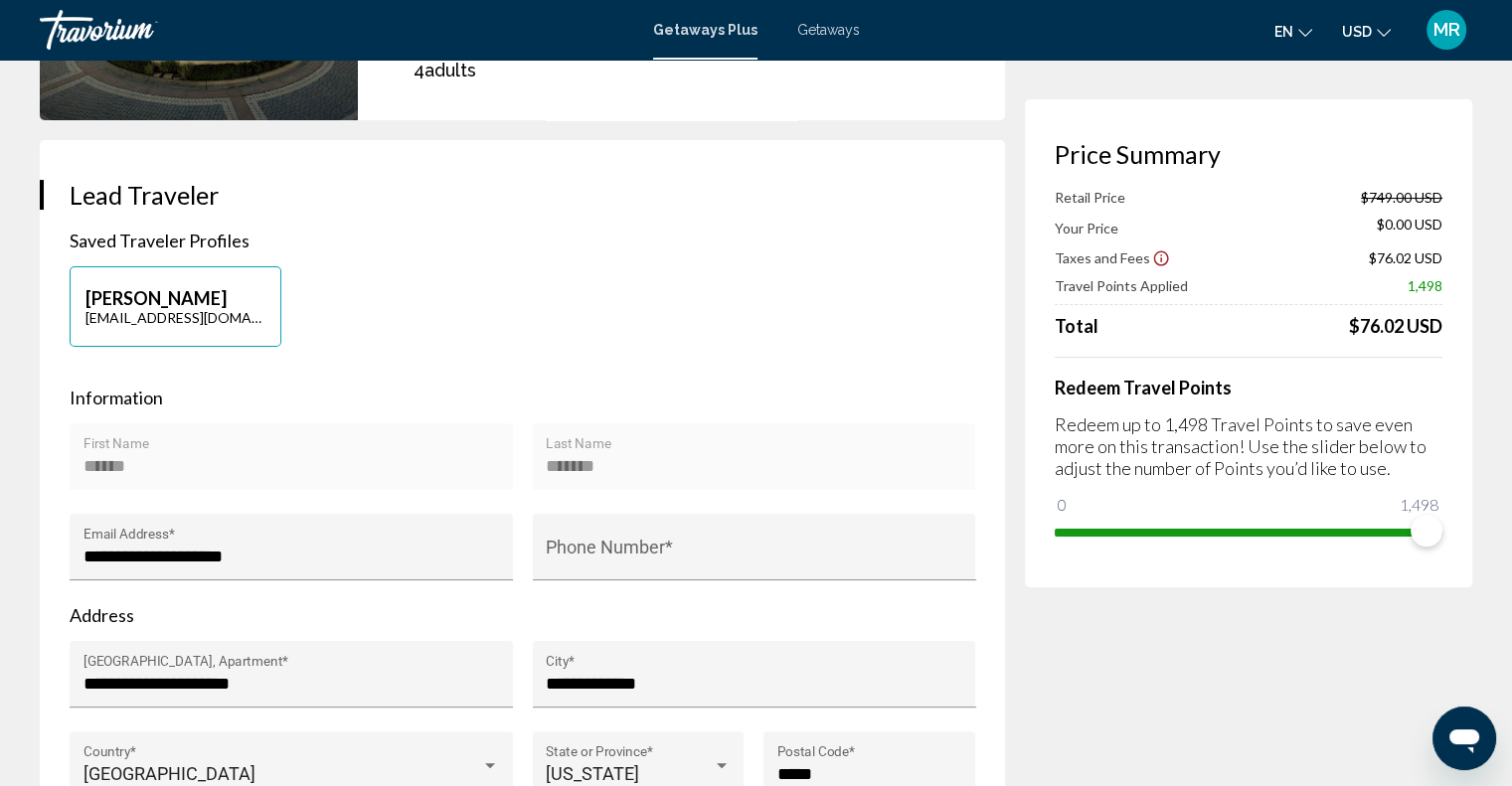 scroll, scrollTop: 0, scrollLeft: 0, axis: both 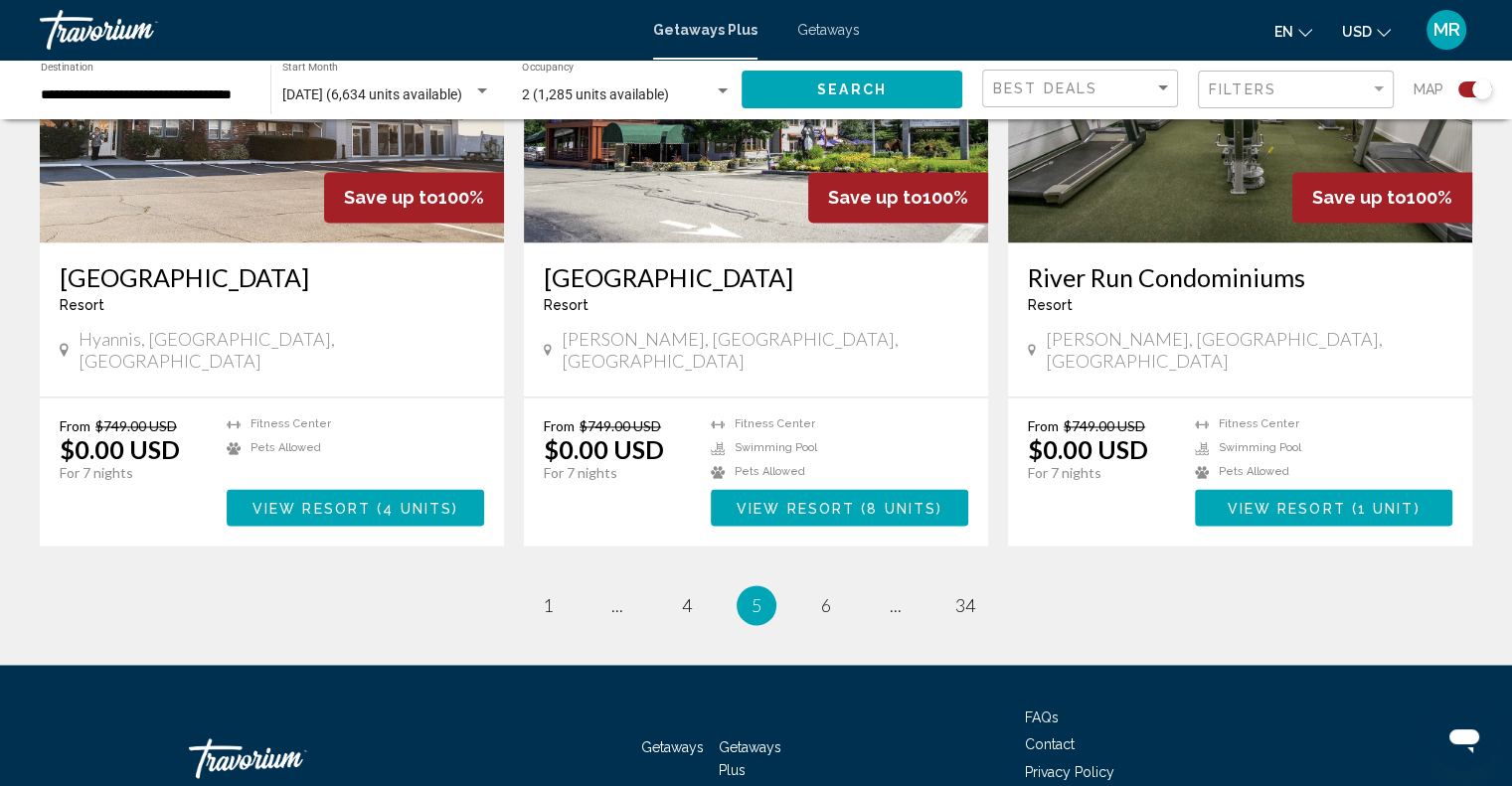 click on "page  6" at bounding box center [826, 605] 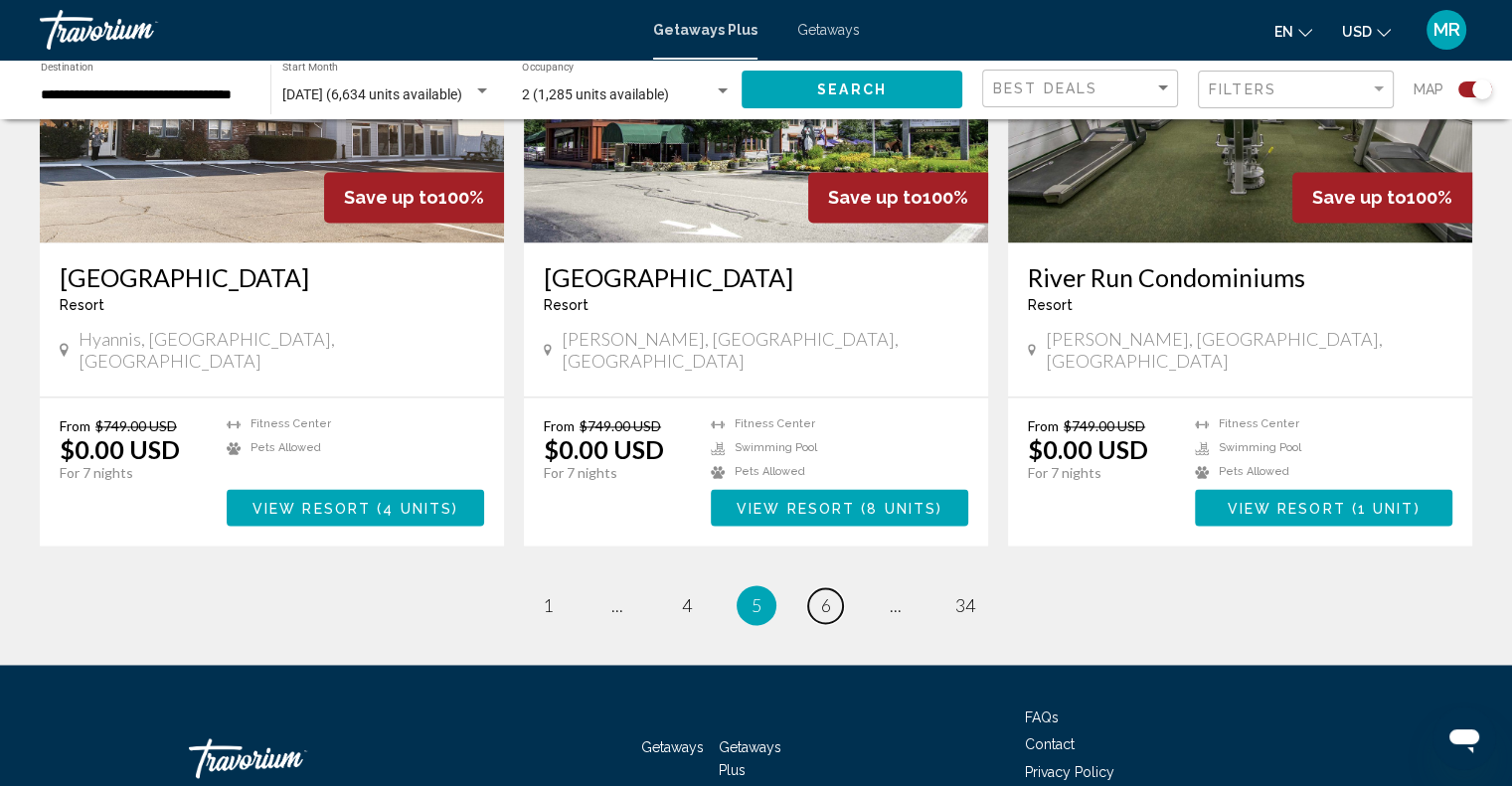 click on "6" at bounding box center (826, 605) 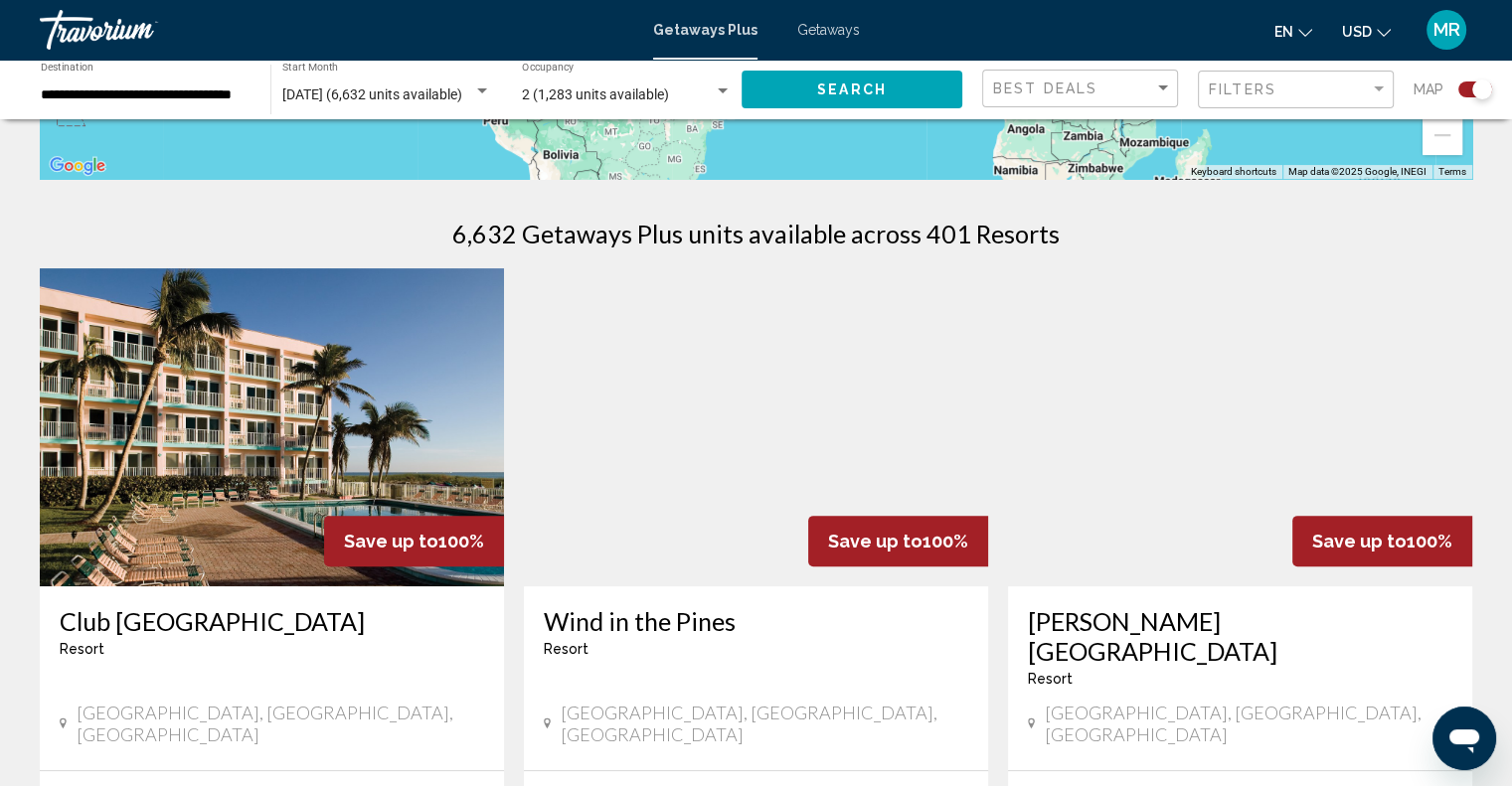scroll, scrollTop: 596, scrollLeft: 0, axis: vertical 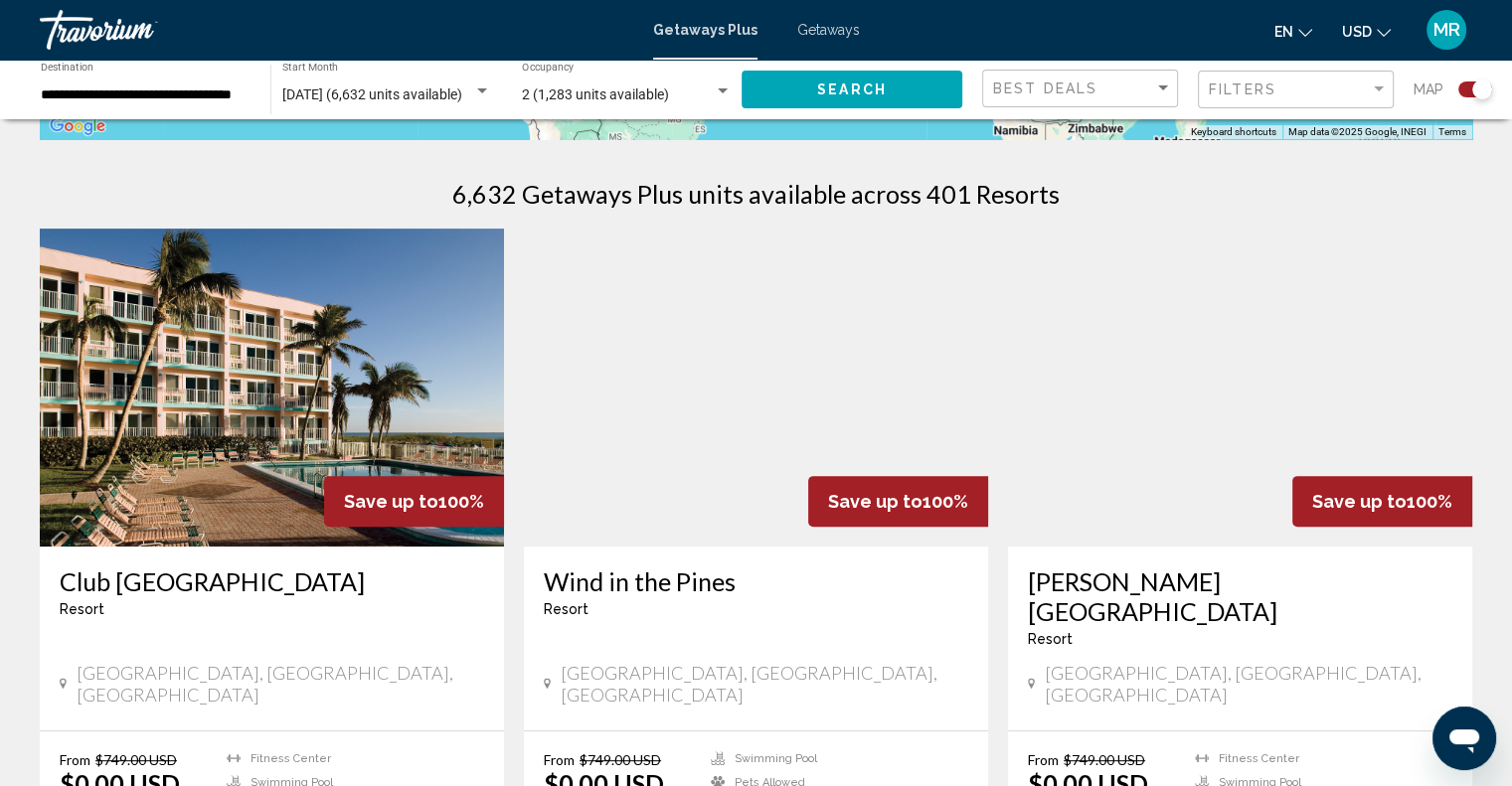 click at bounding box center [756, 388] 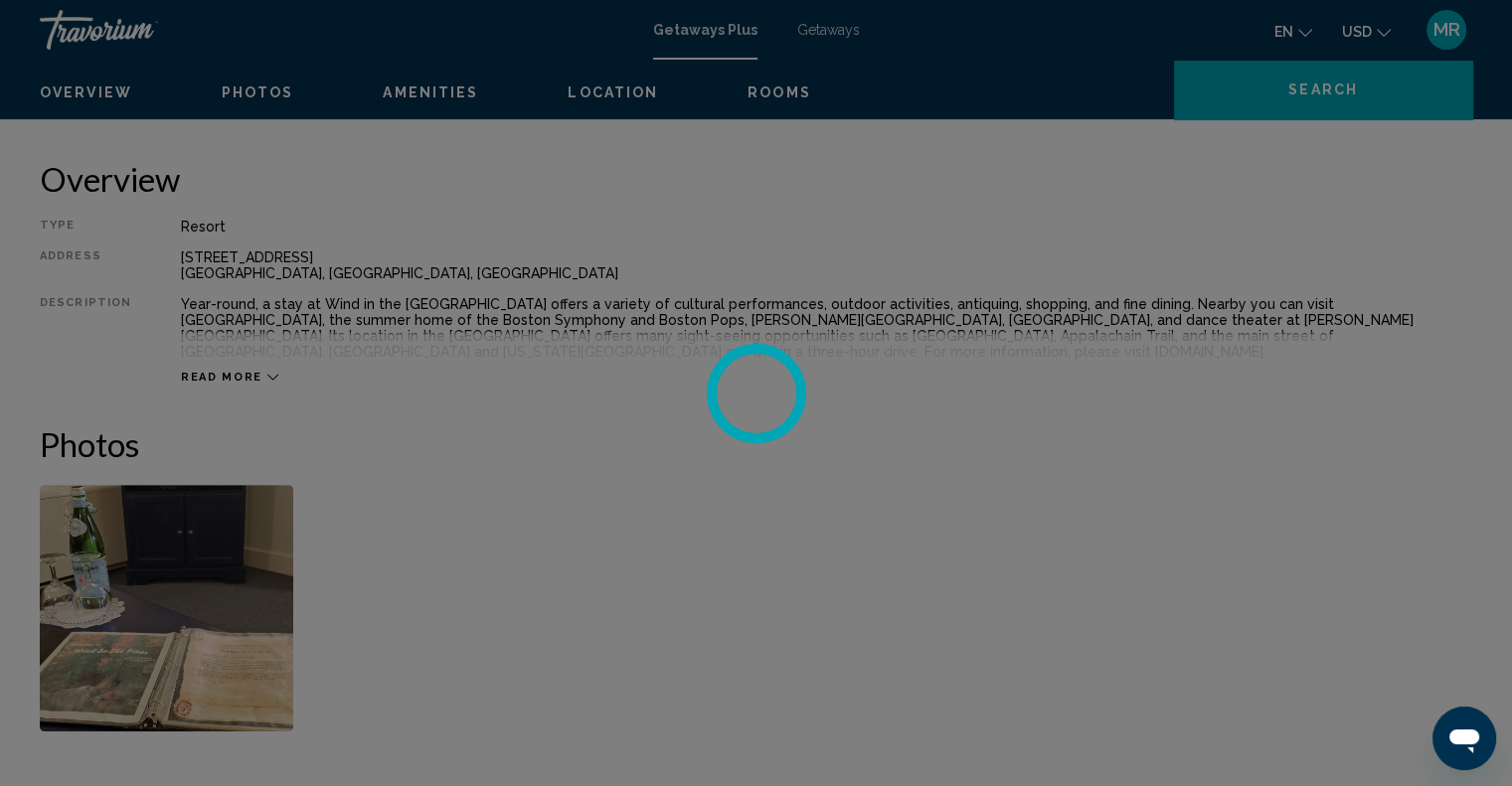 scroll, scrollTop: 0, scrollLeft: 0, axis: both 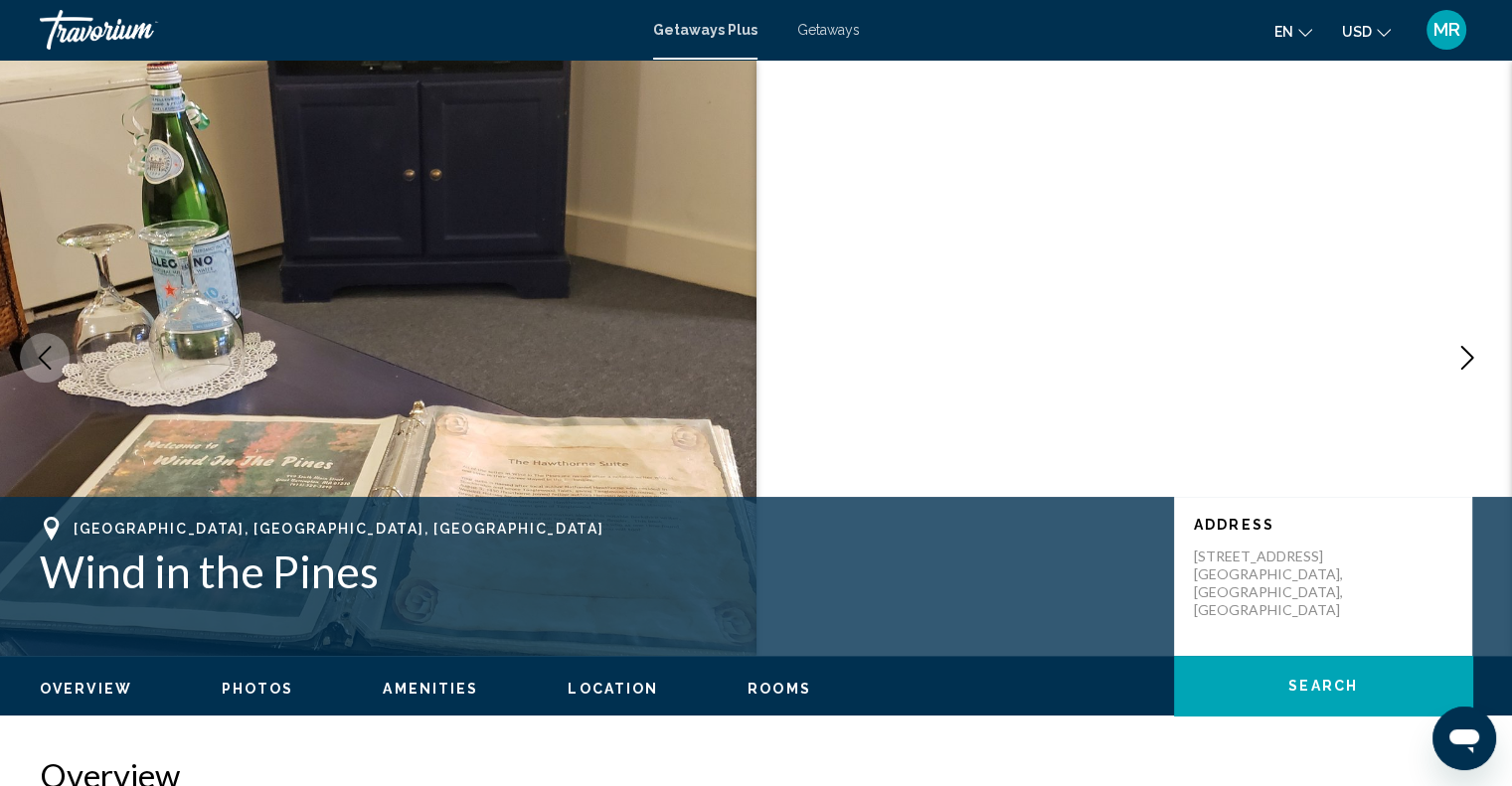 click 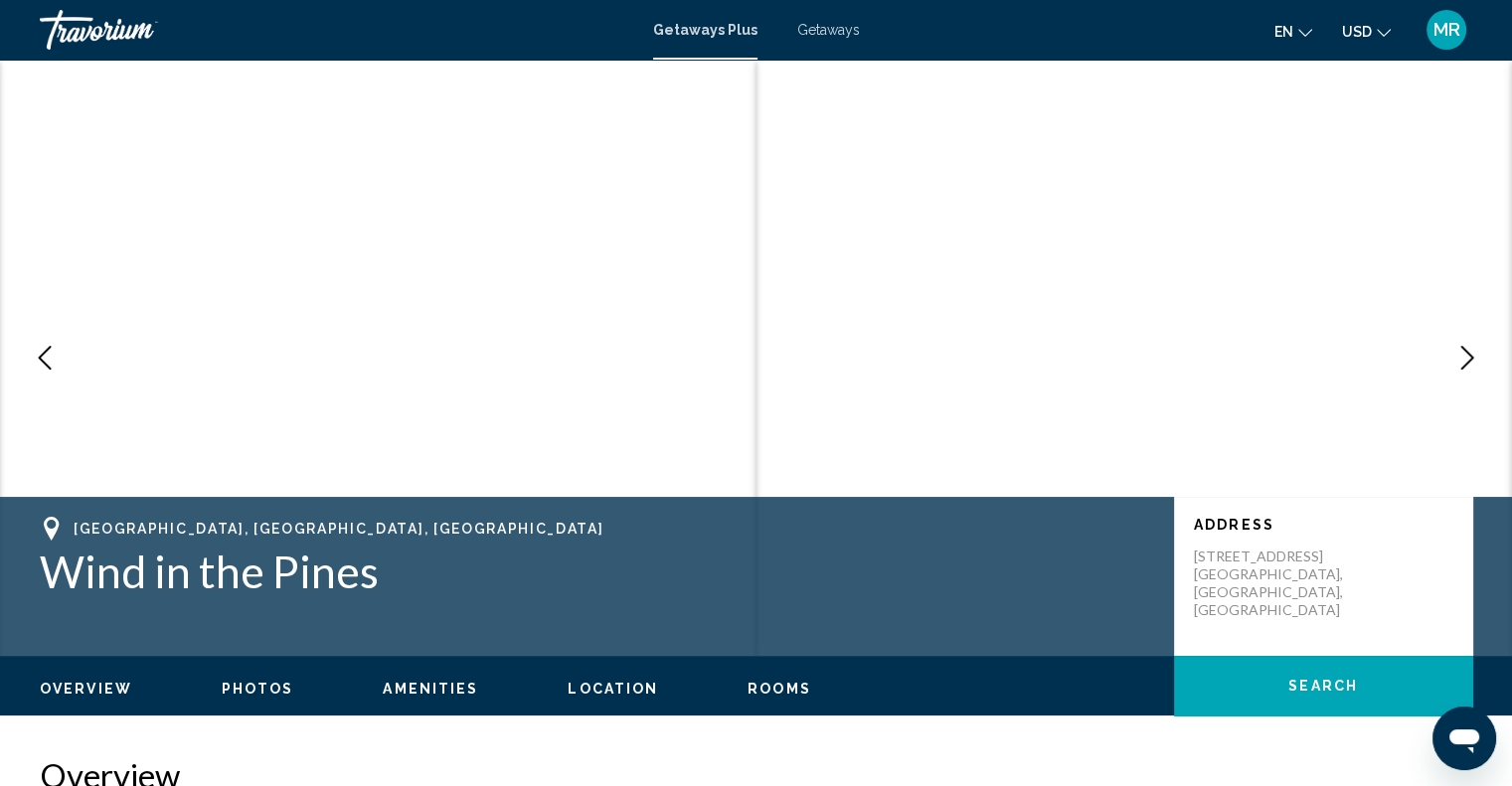 click 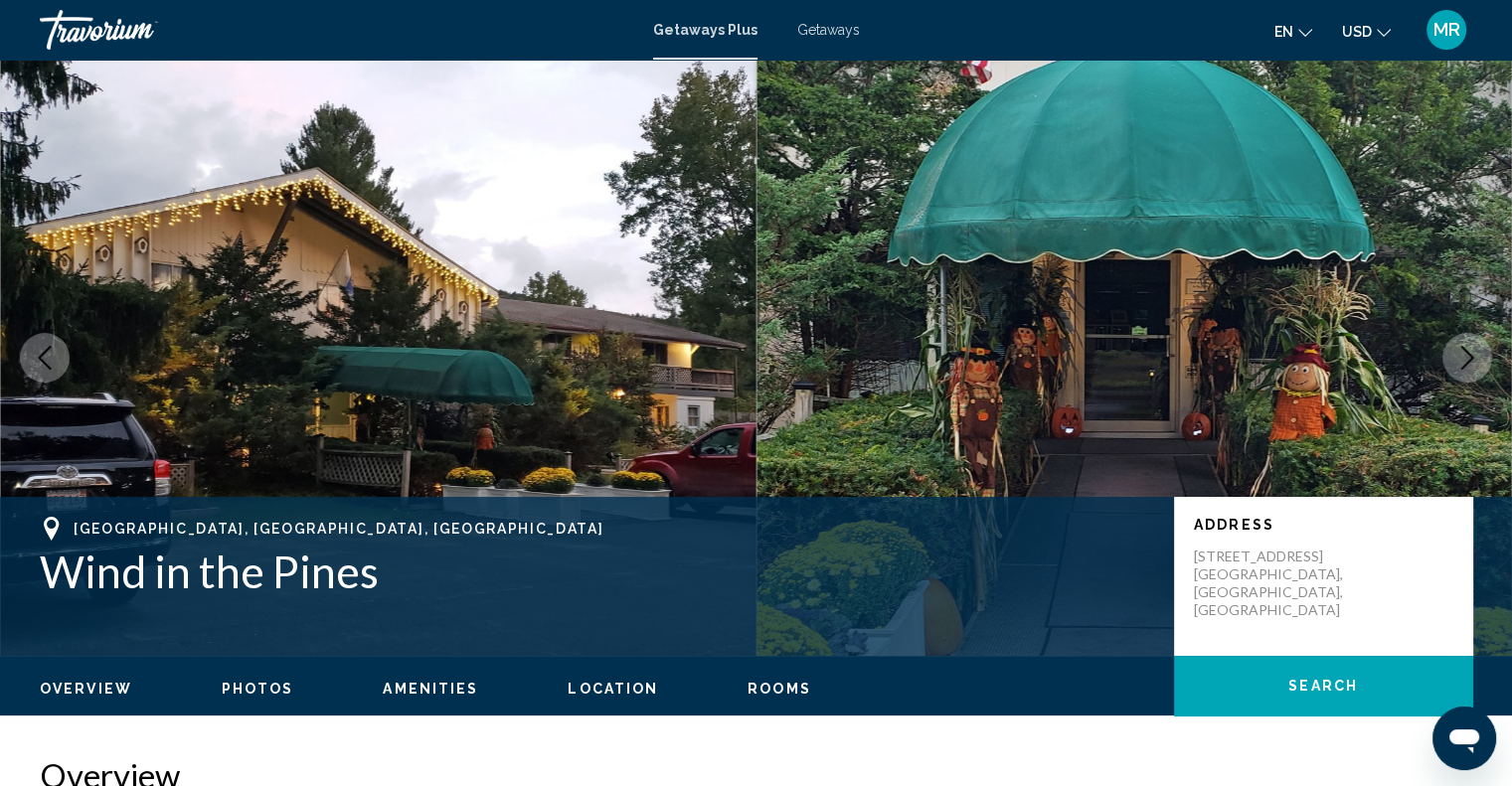 click 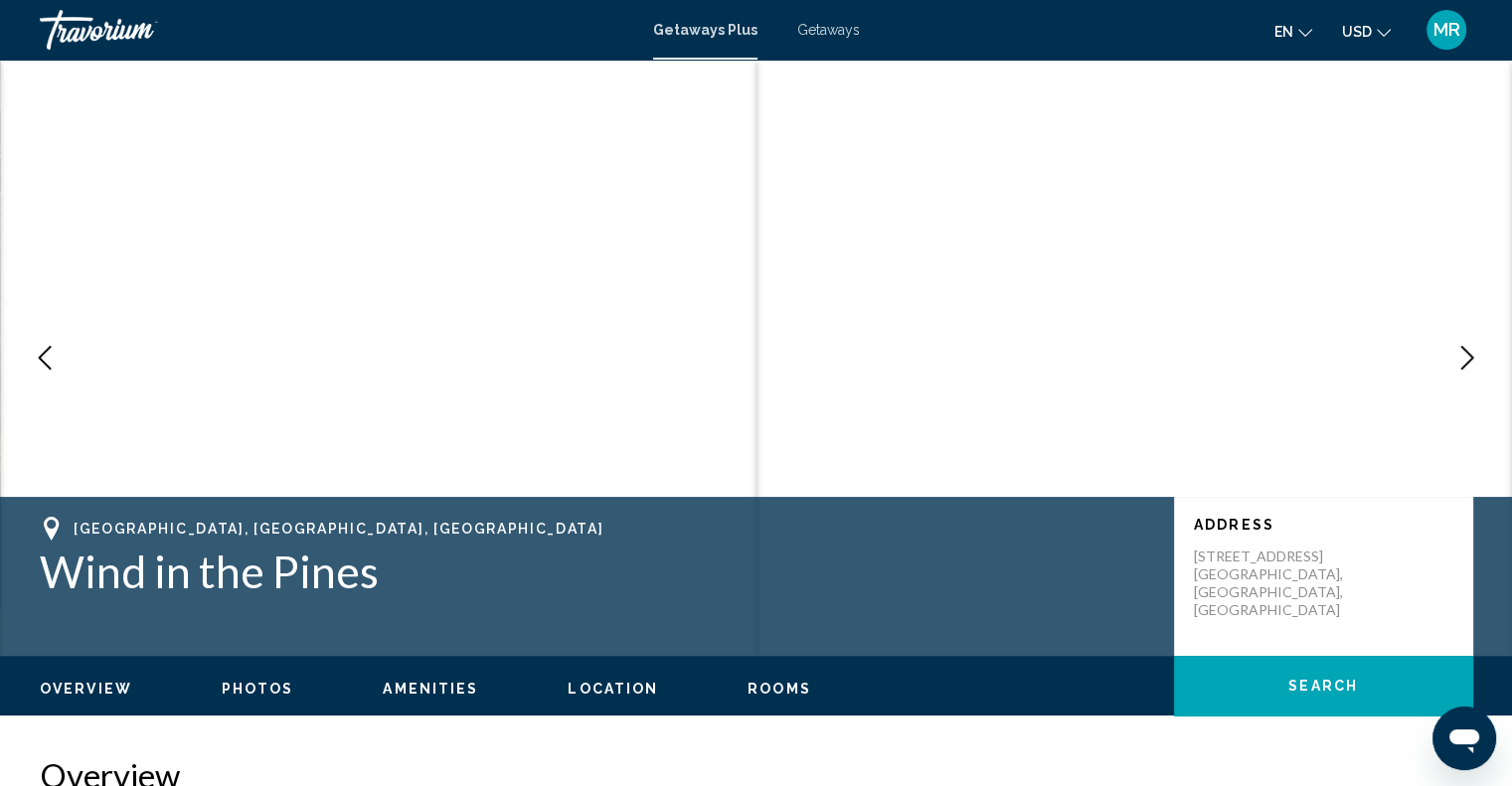 click 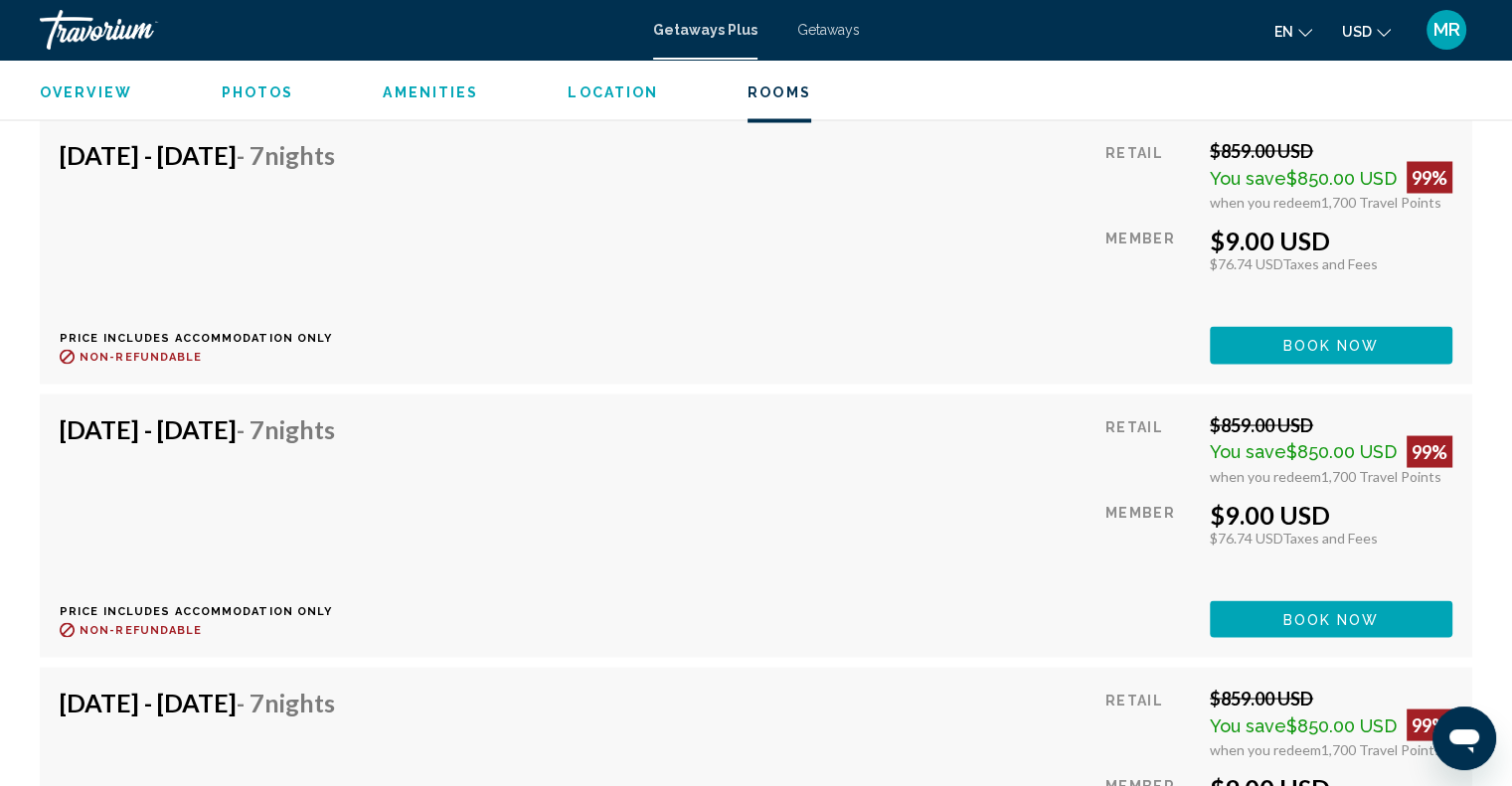 scroll, scrollTop: 3677, scrollLeft: 0, axis: vertical 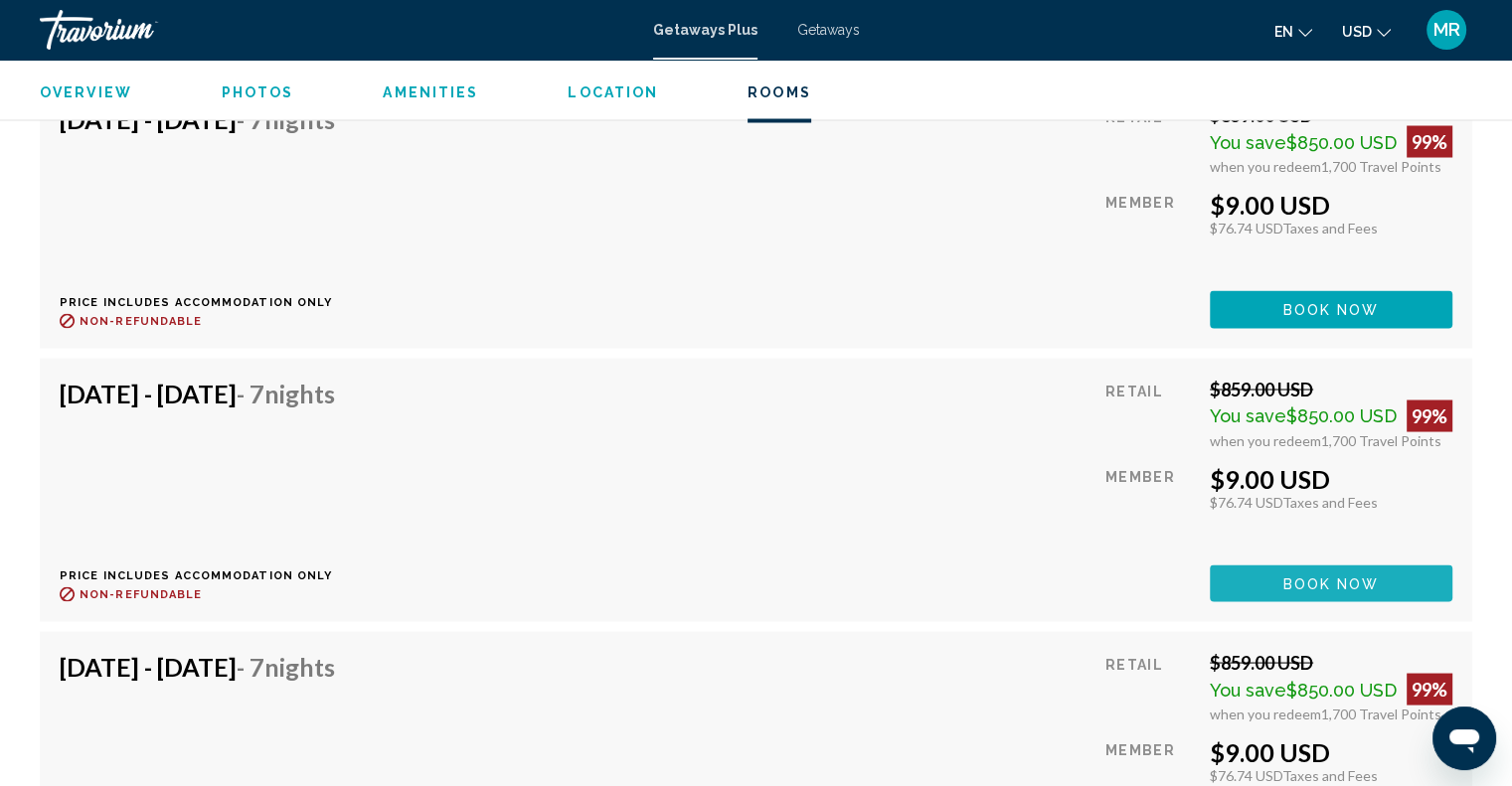 click on "Book now" at bounding box center [1331, 583] 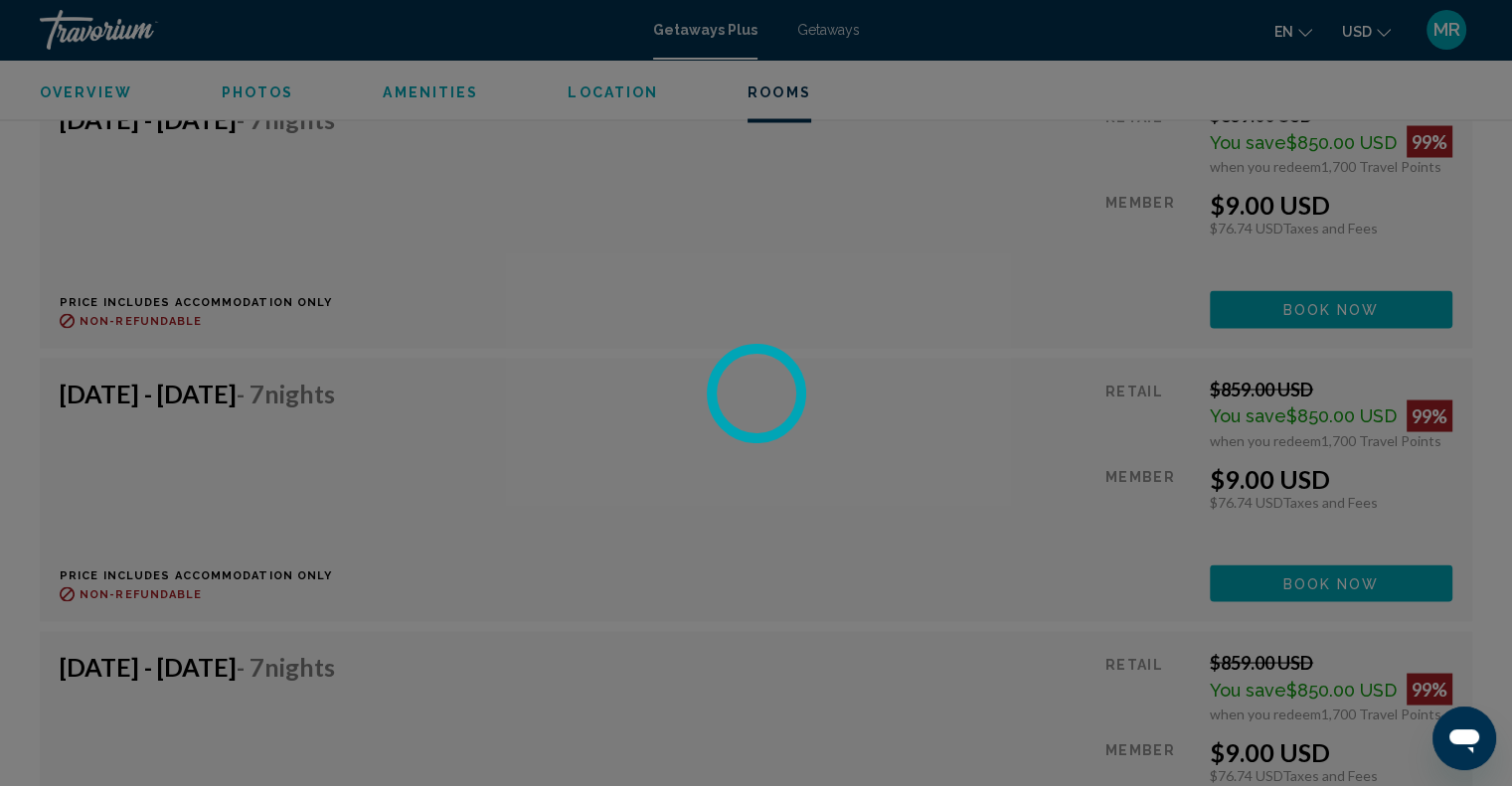 scroll, scrollTop: 0, scrollLeft: 0, axis: both 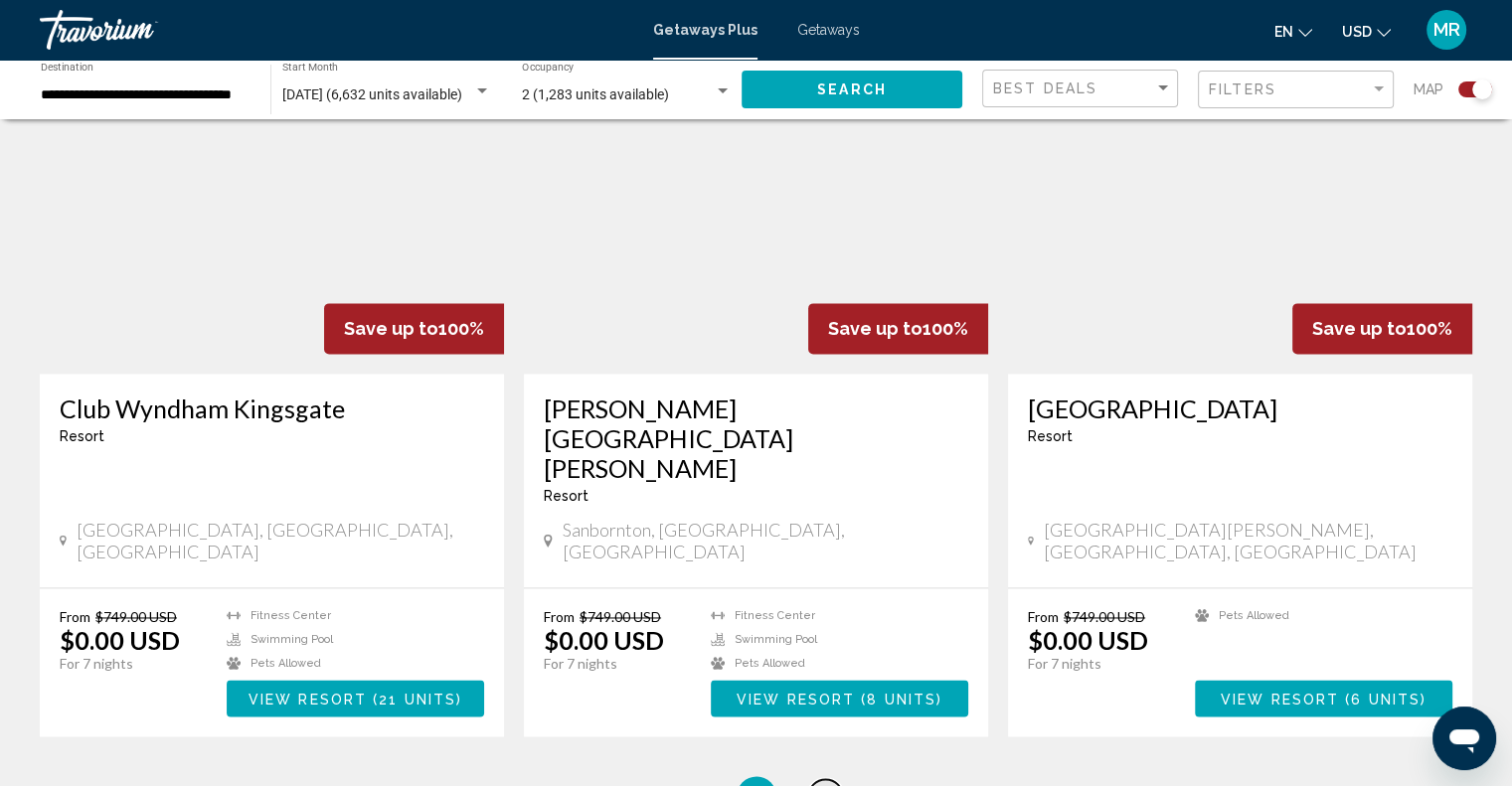 click on "7" at bounding box center [826, 796] 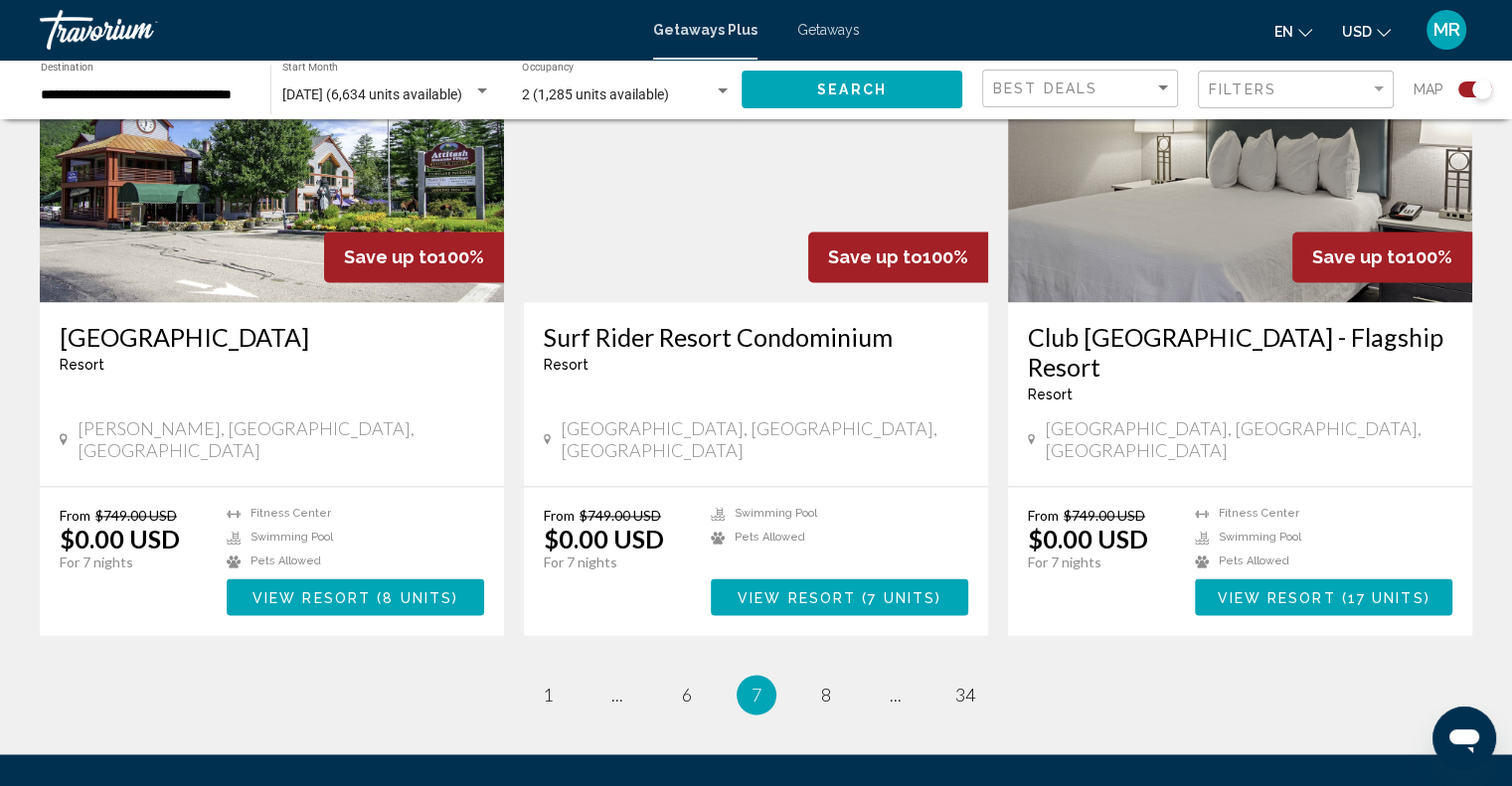 scroll, scrollTop: 3034, scrollLeft: 0, axis: vertical 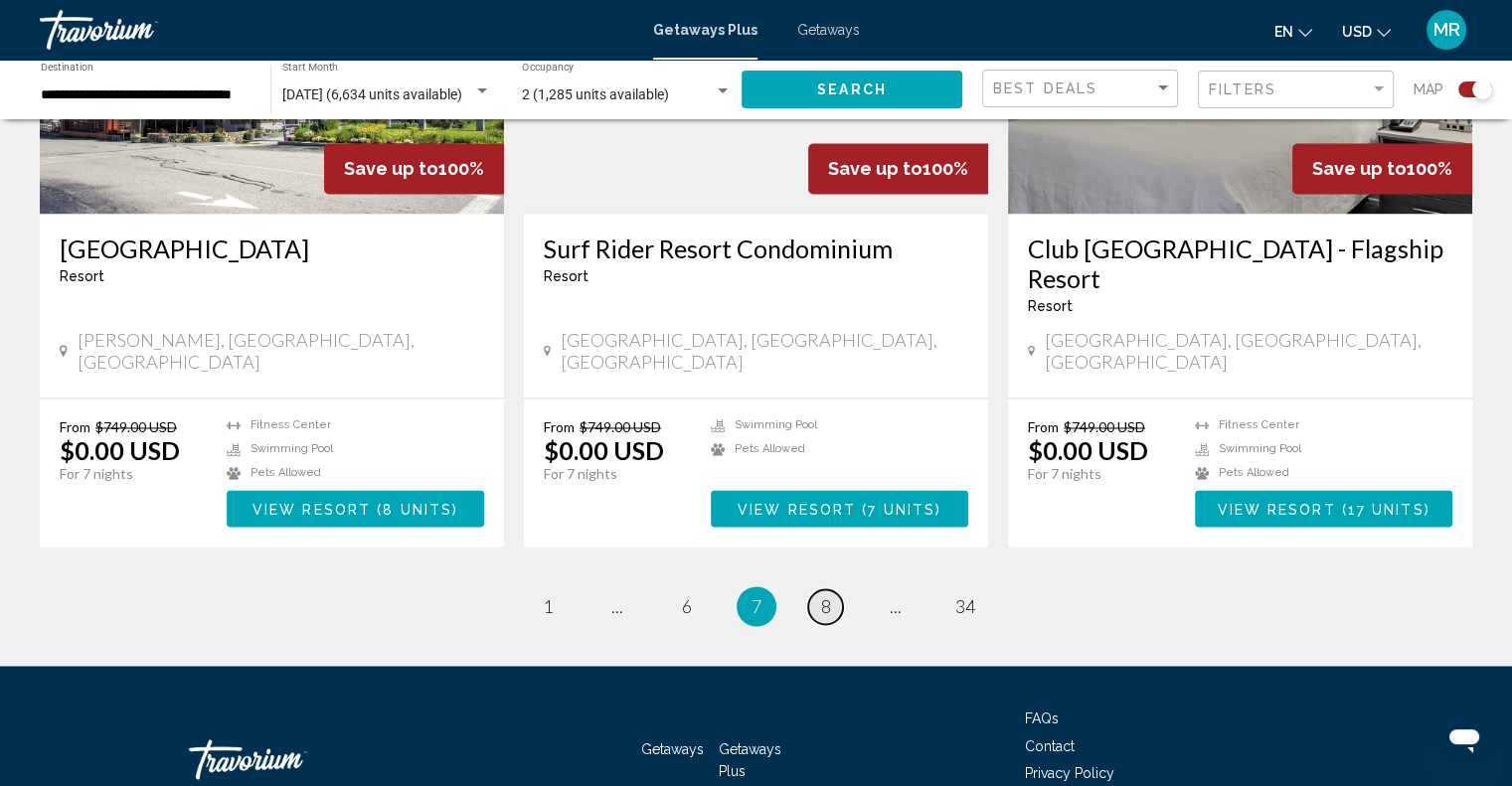 click on "8" at bounding box center [826, 606] 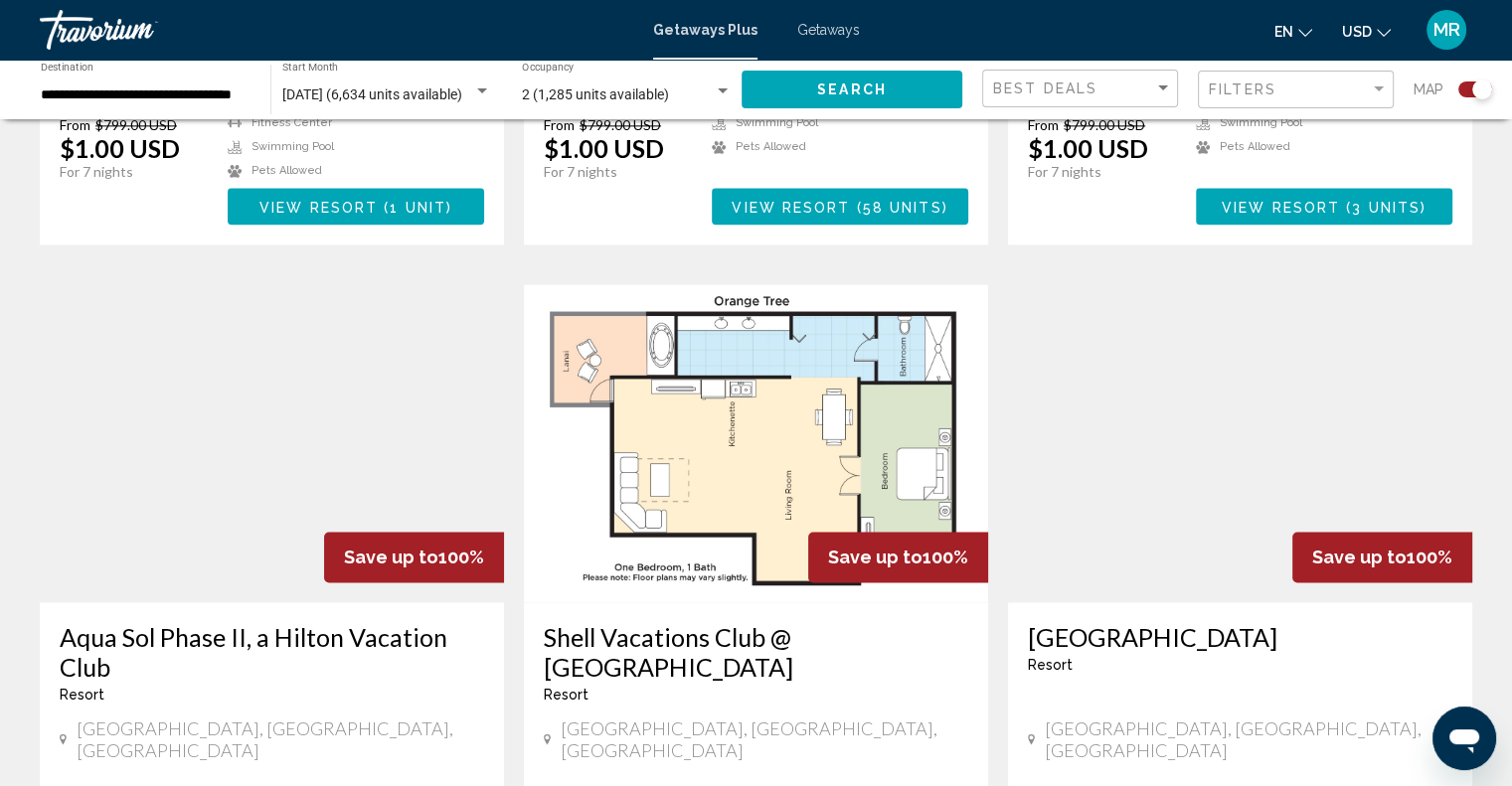 scroll, scrollTop: 2975, scrollLeft: 0, axis: vertical 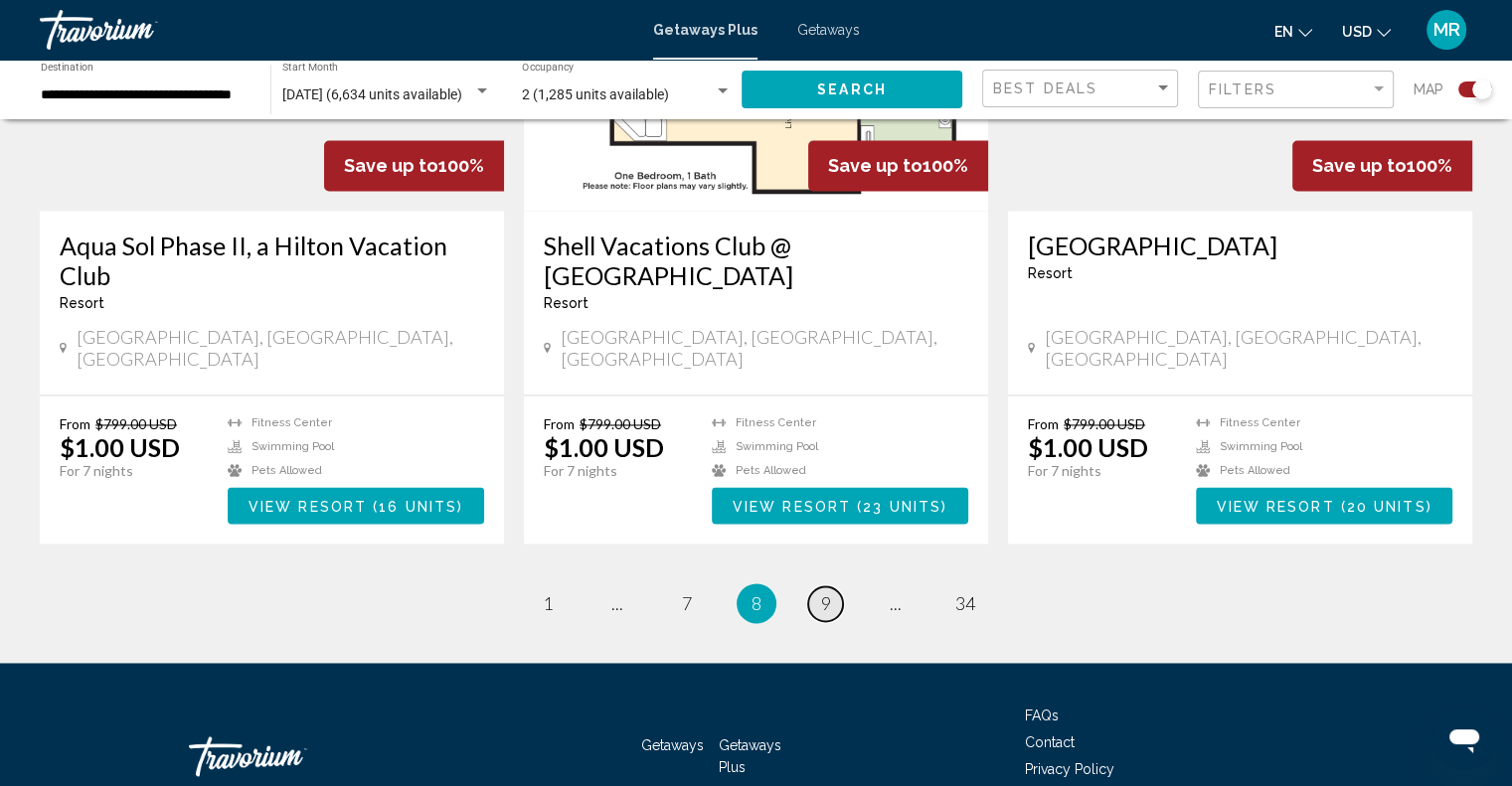 click on "9" at bounding box center [826, 603] 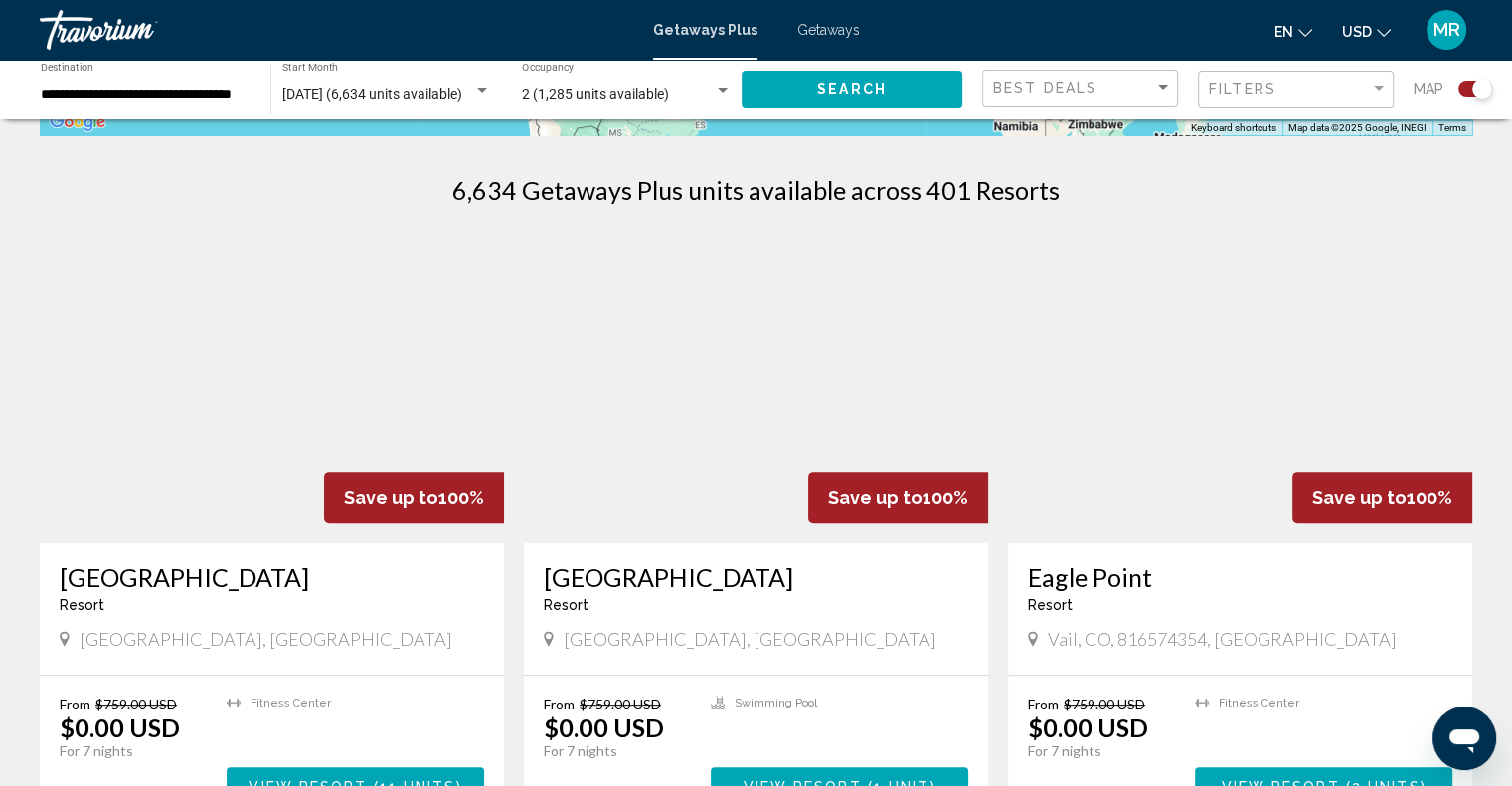 scroll, scrollTop: 596, scrollLeft: 0, axis: vertical 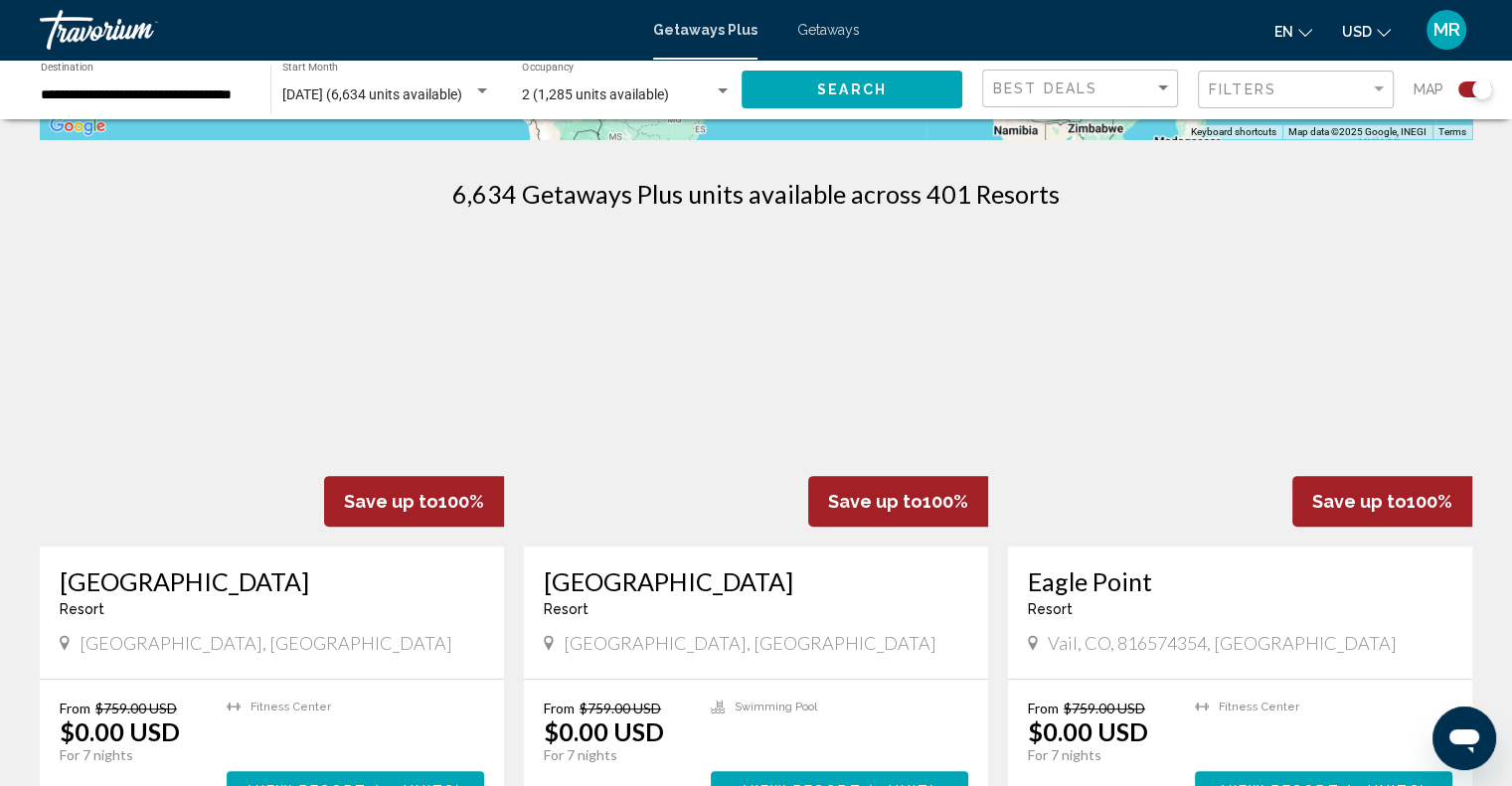 click at bounding box center (756, 388) 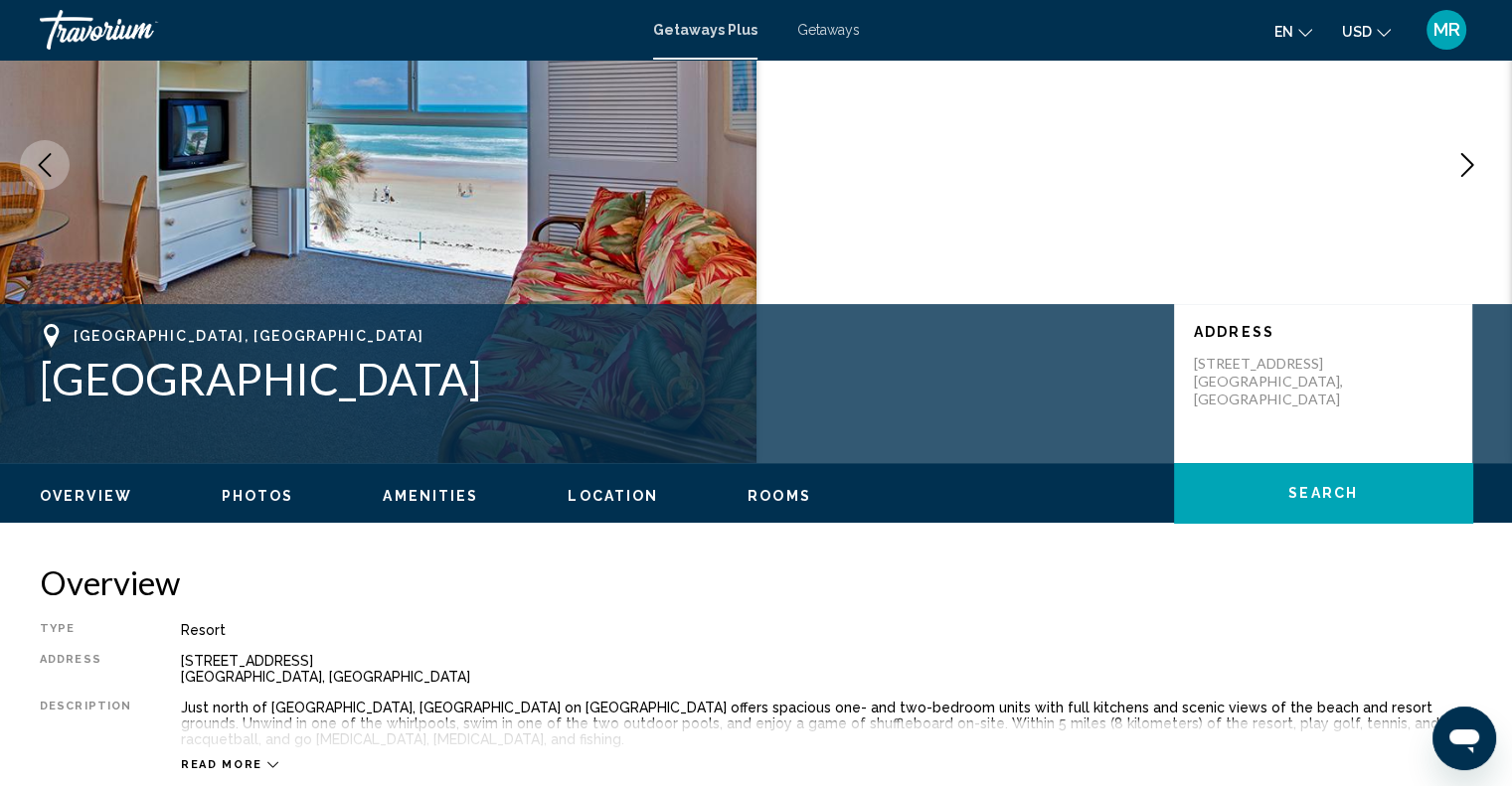 scroll, scrollTop: 0, scrollLeft: 0, axis: both 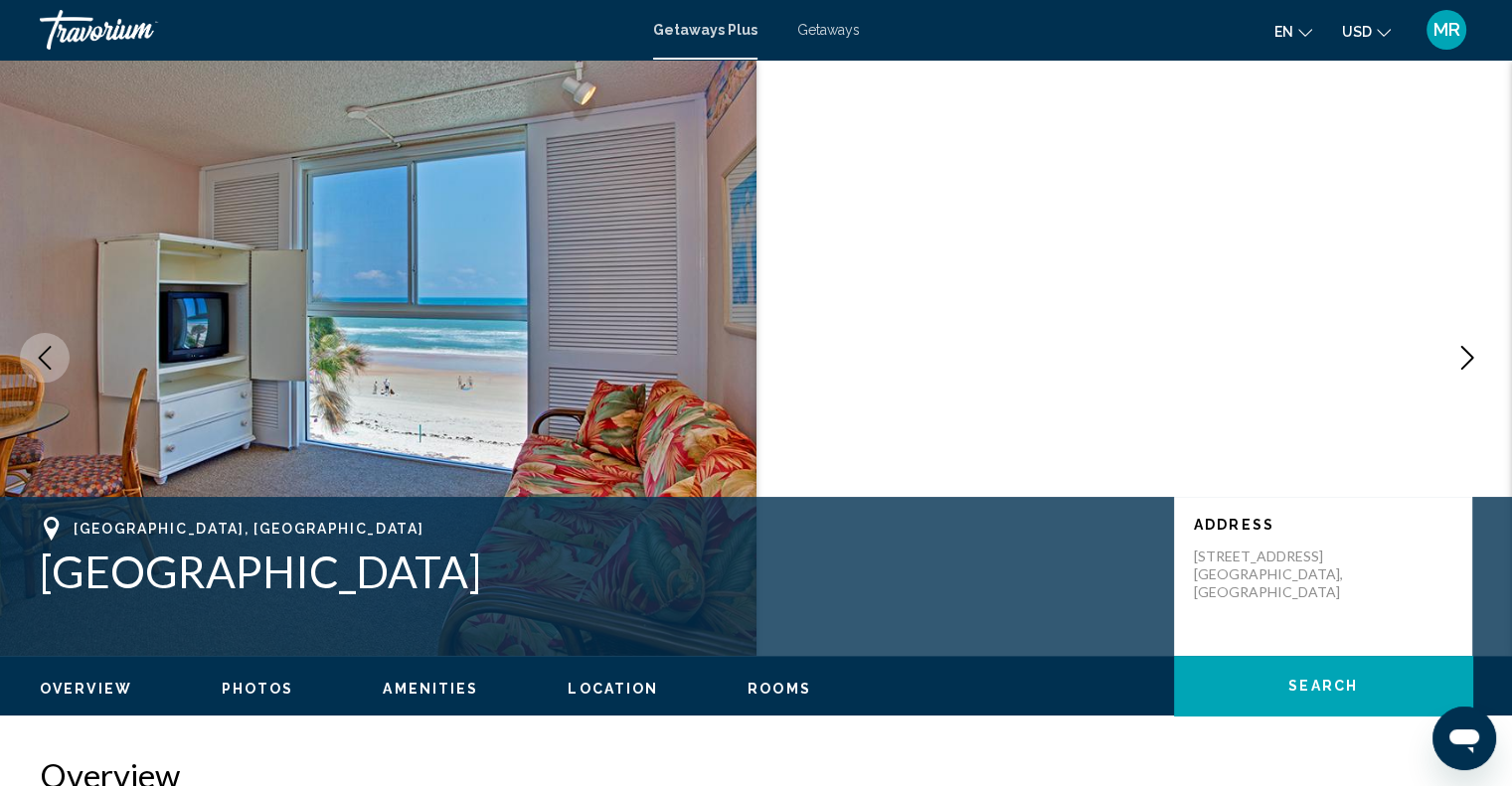 click at bounding box center (1134, 358) 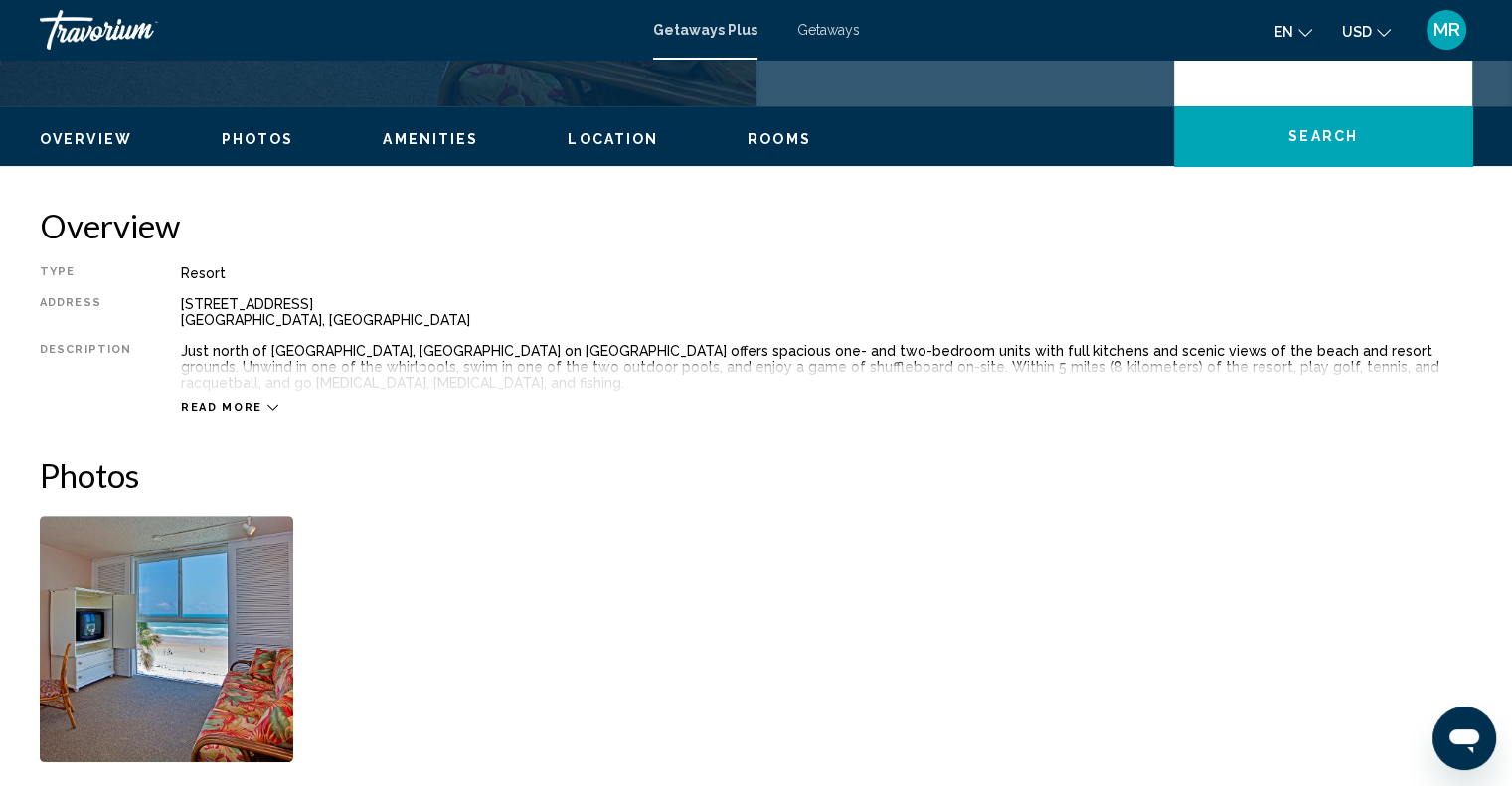 scroll, scrollTop: 894, scrollLeft: 0, axis: vertical 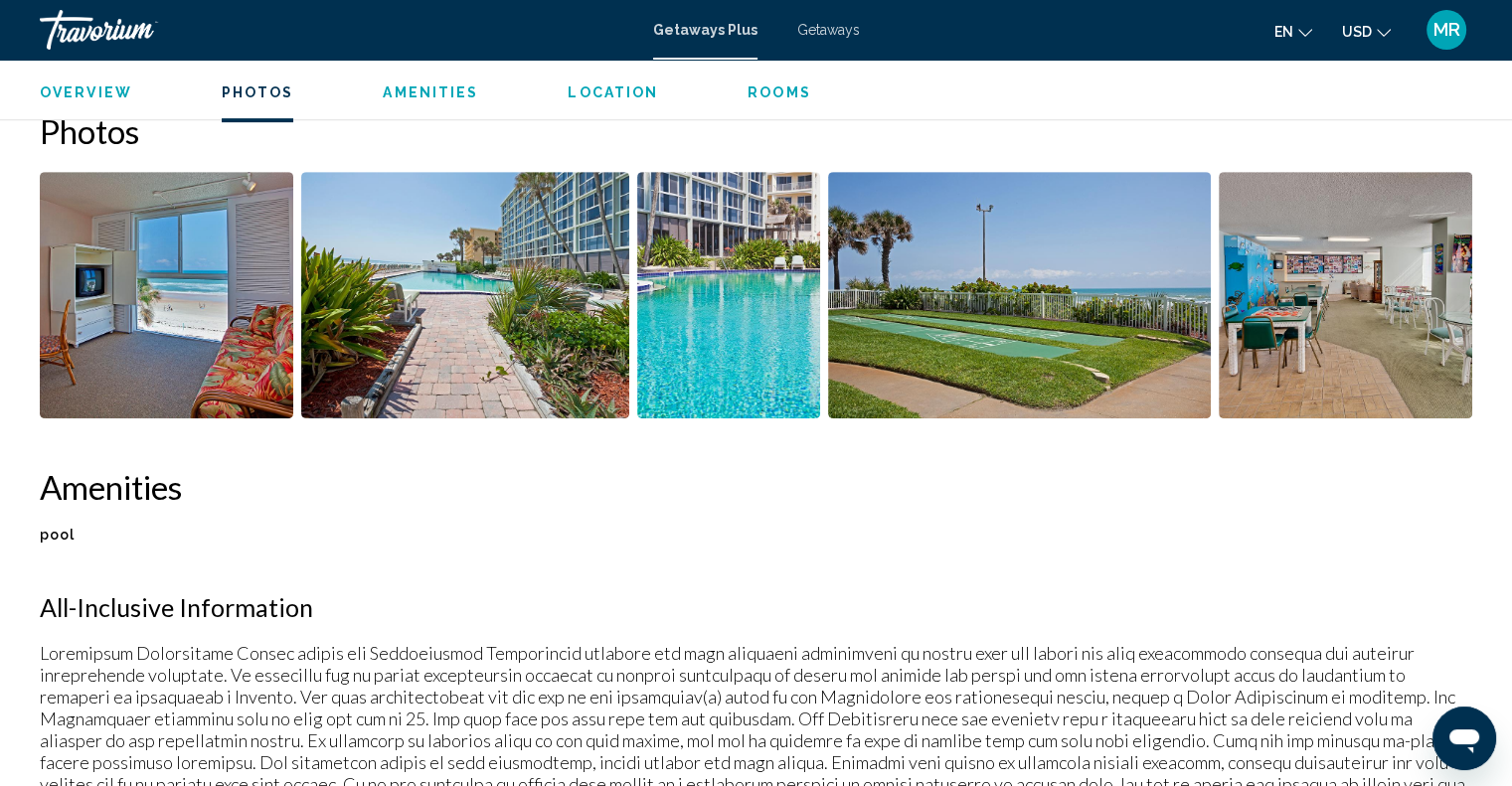 click at bounding box center [166, 295] 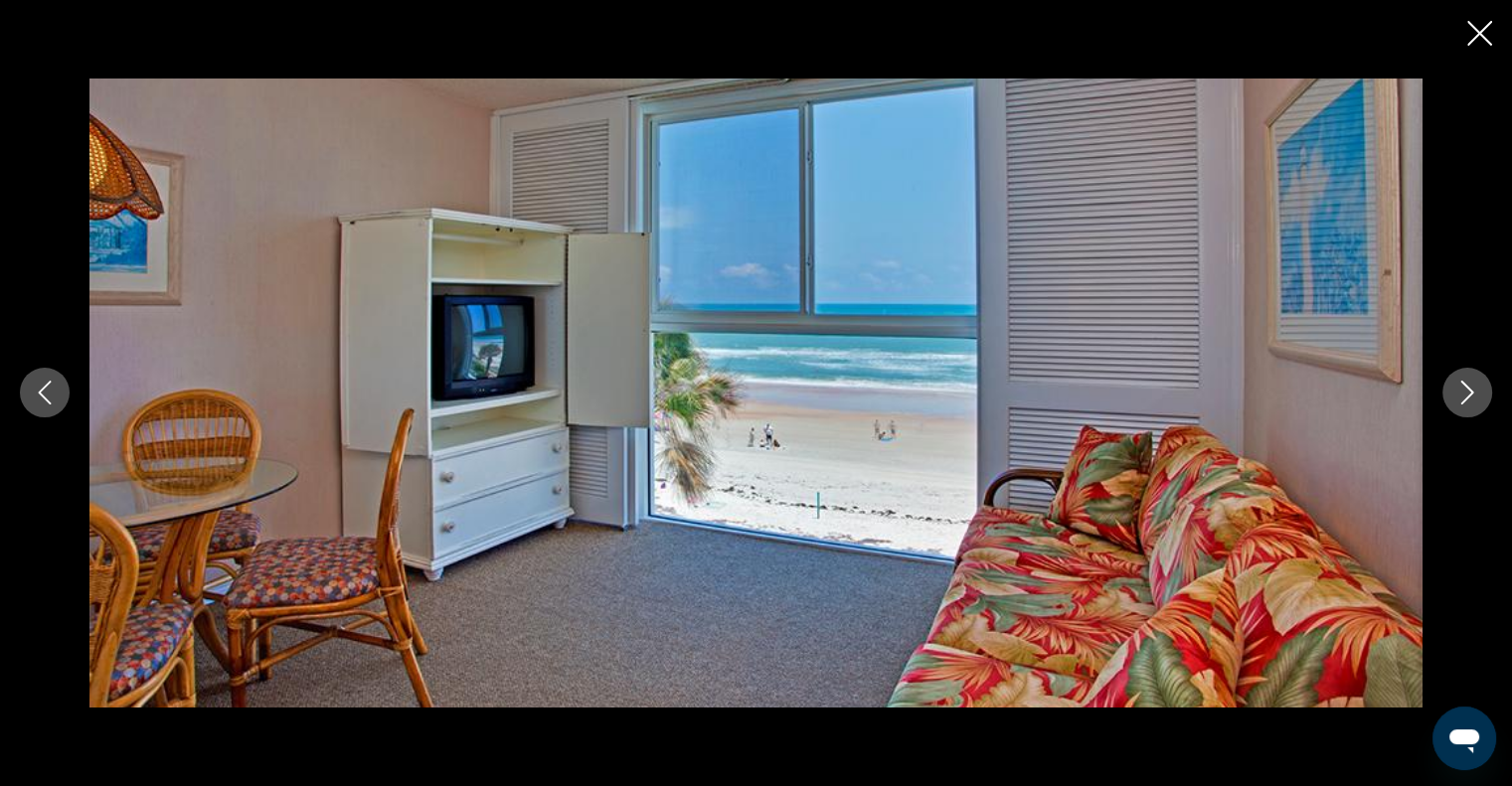 click 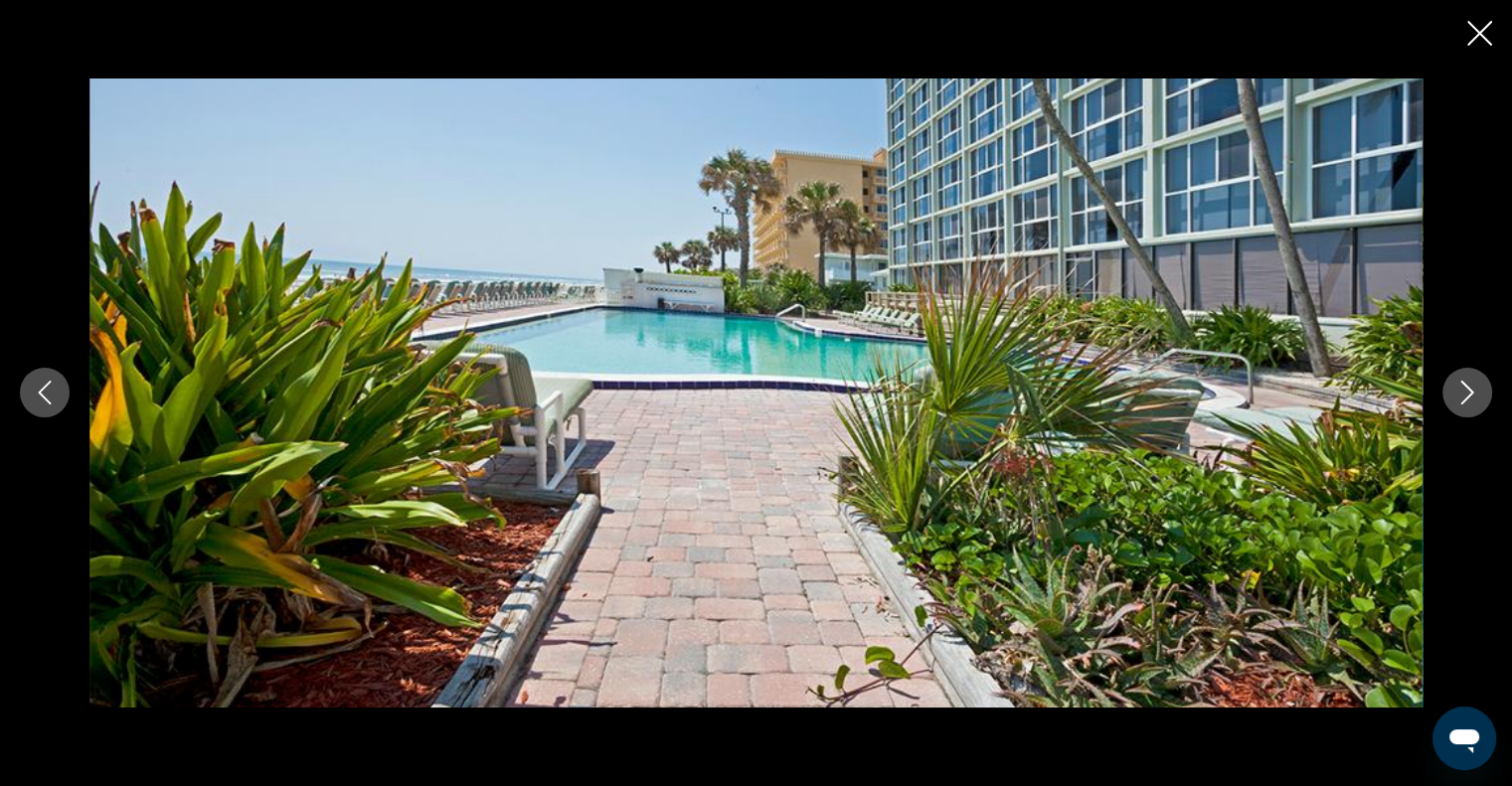 click 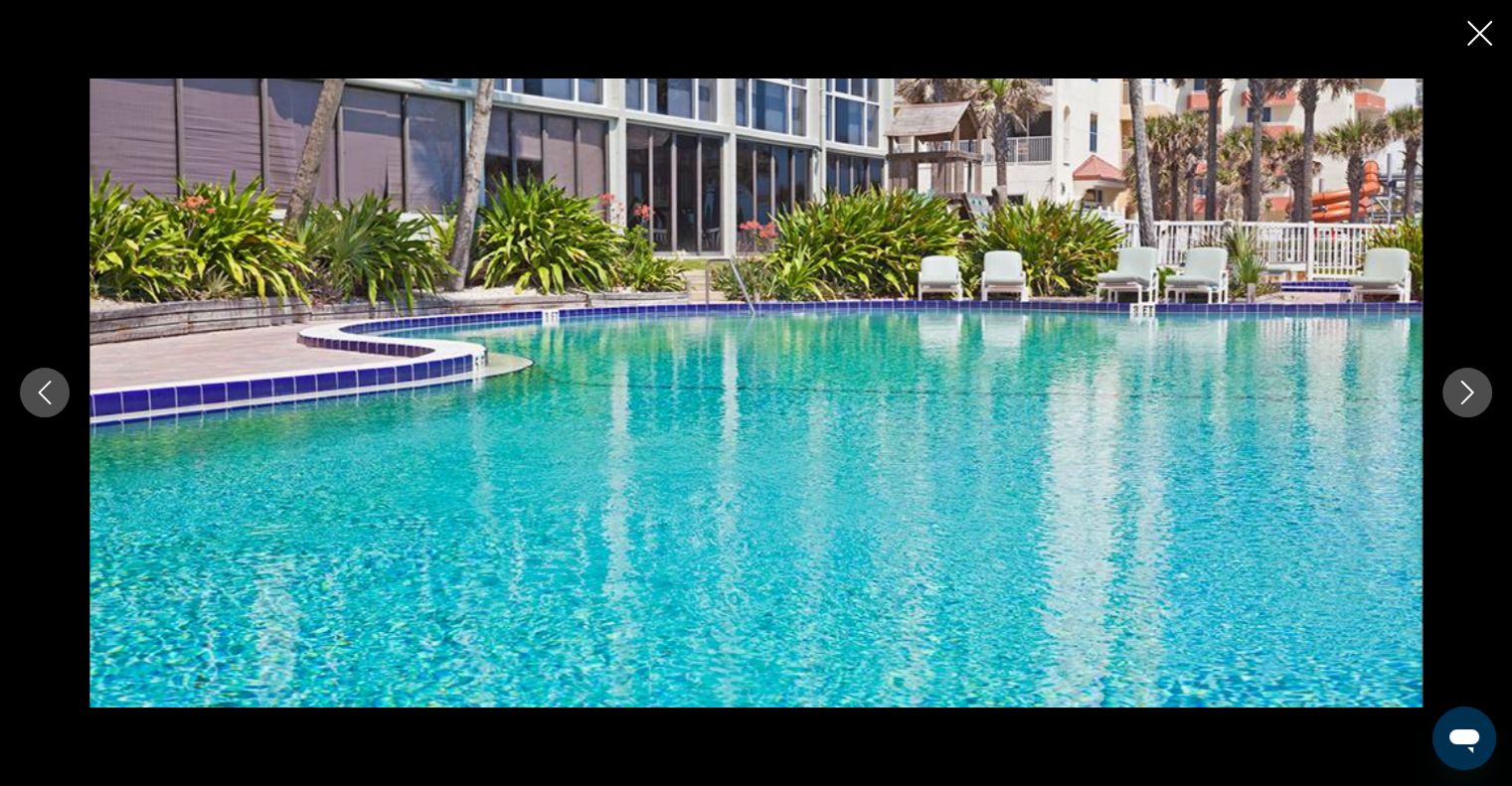 click 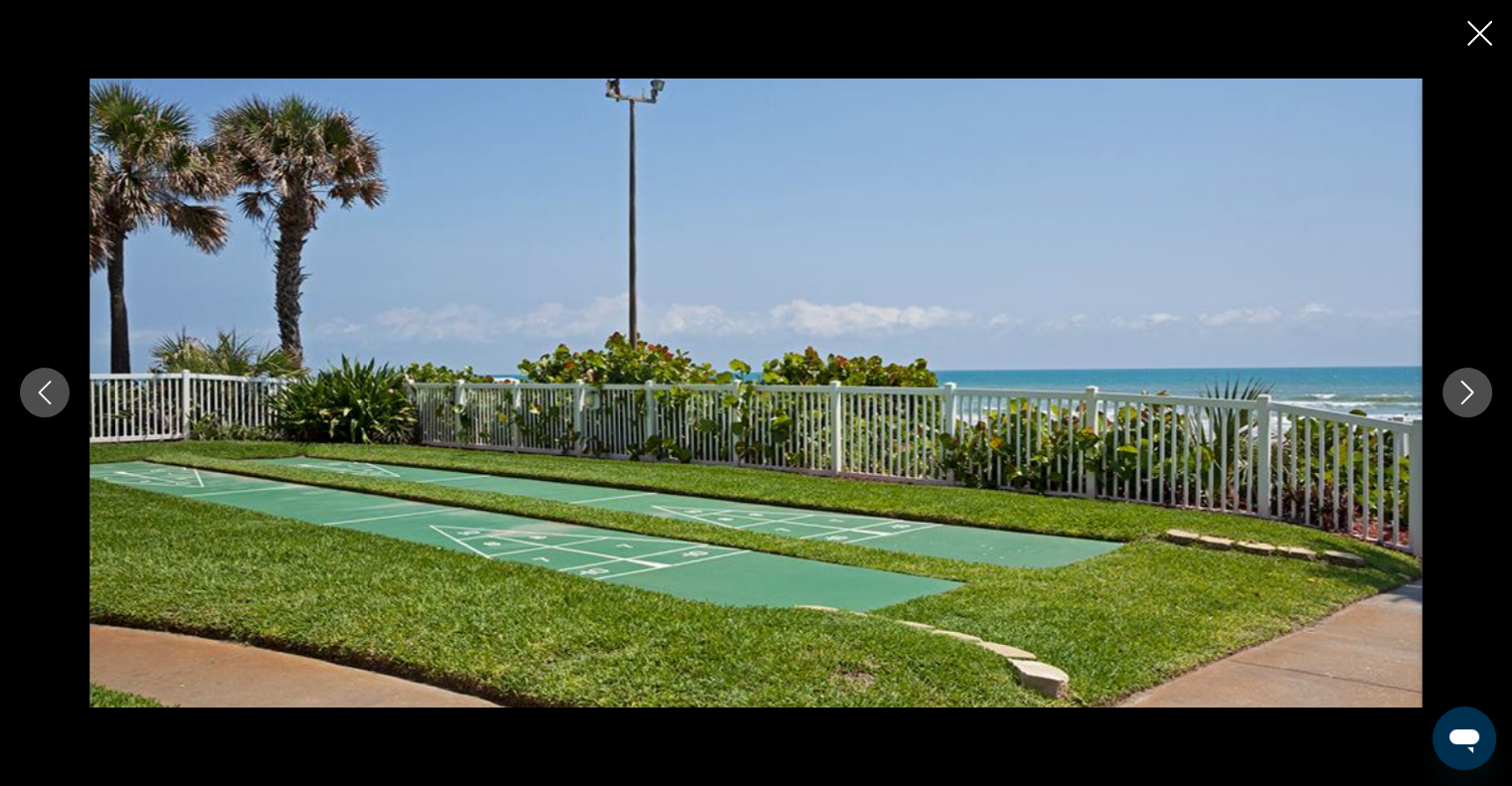 click 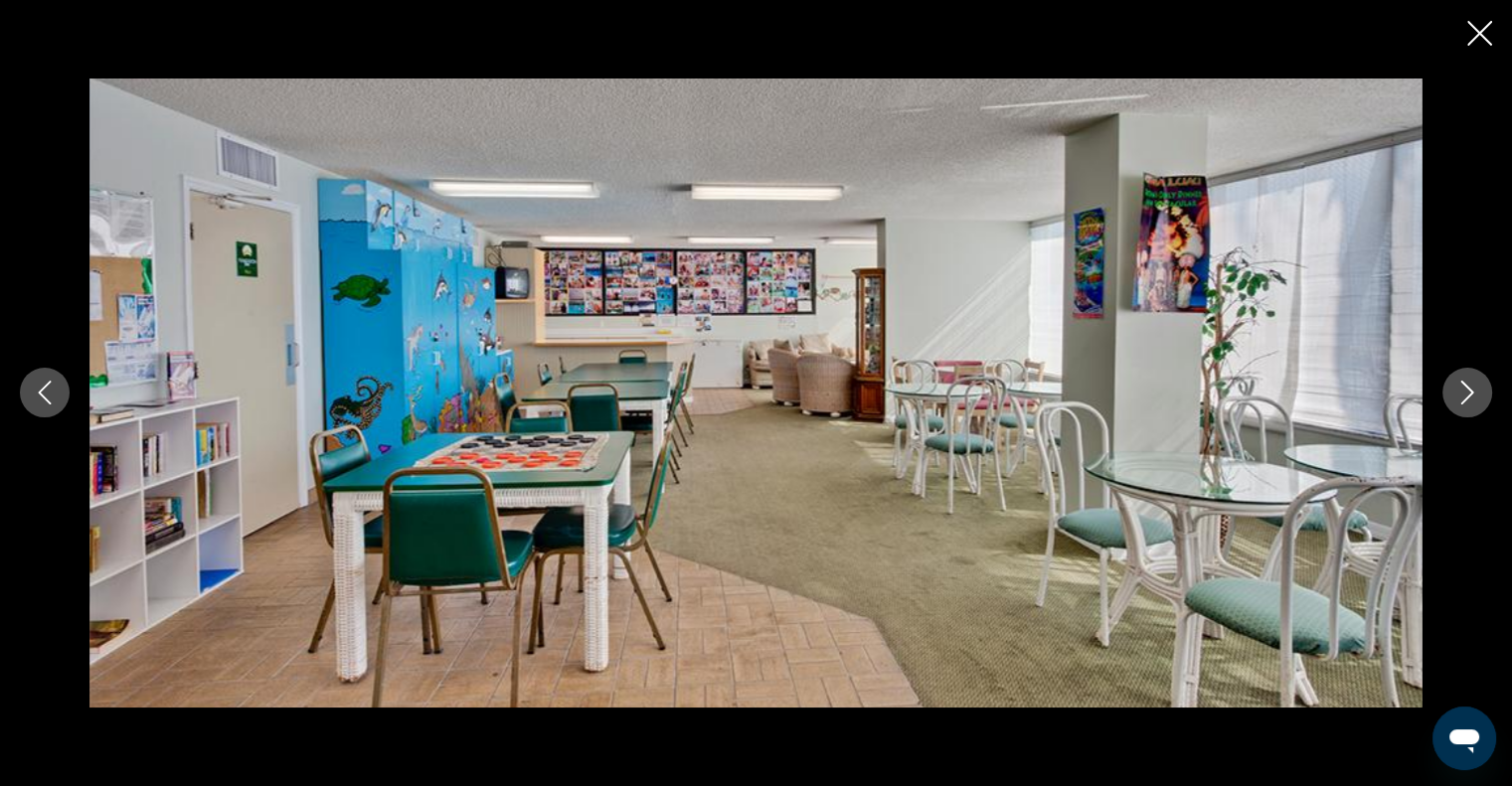click 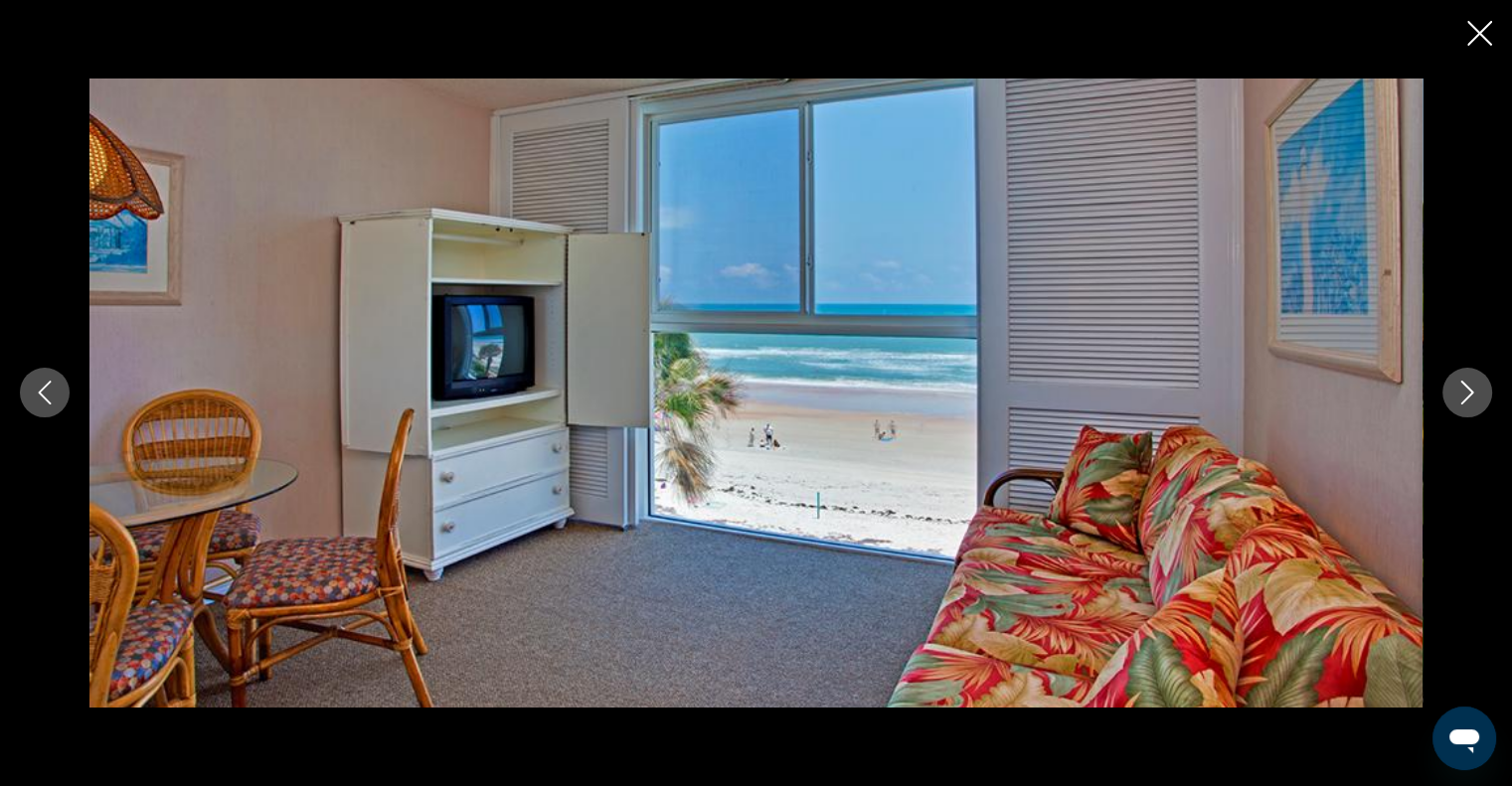 click 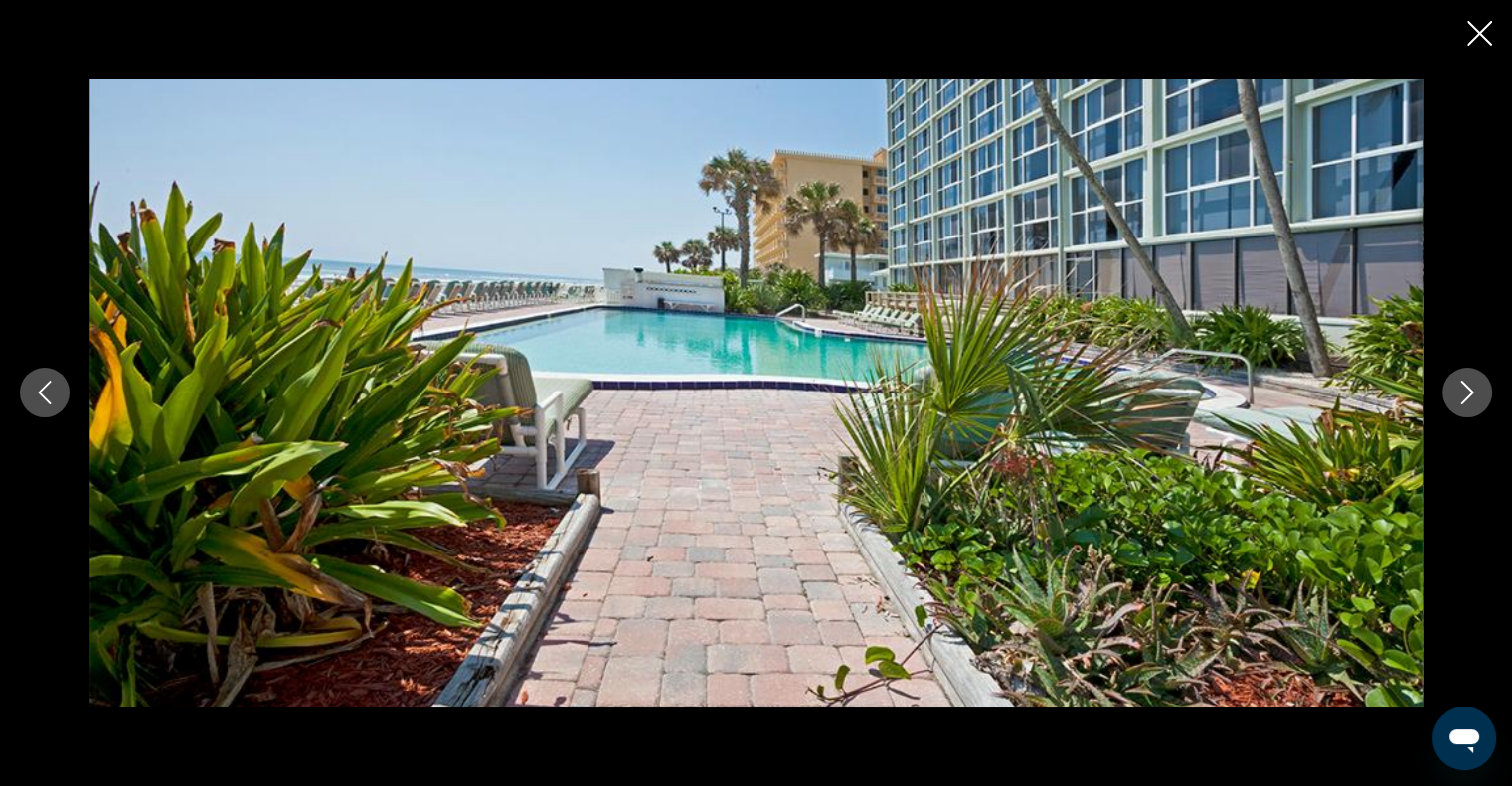 click 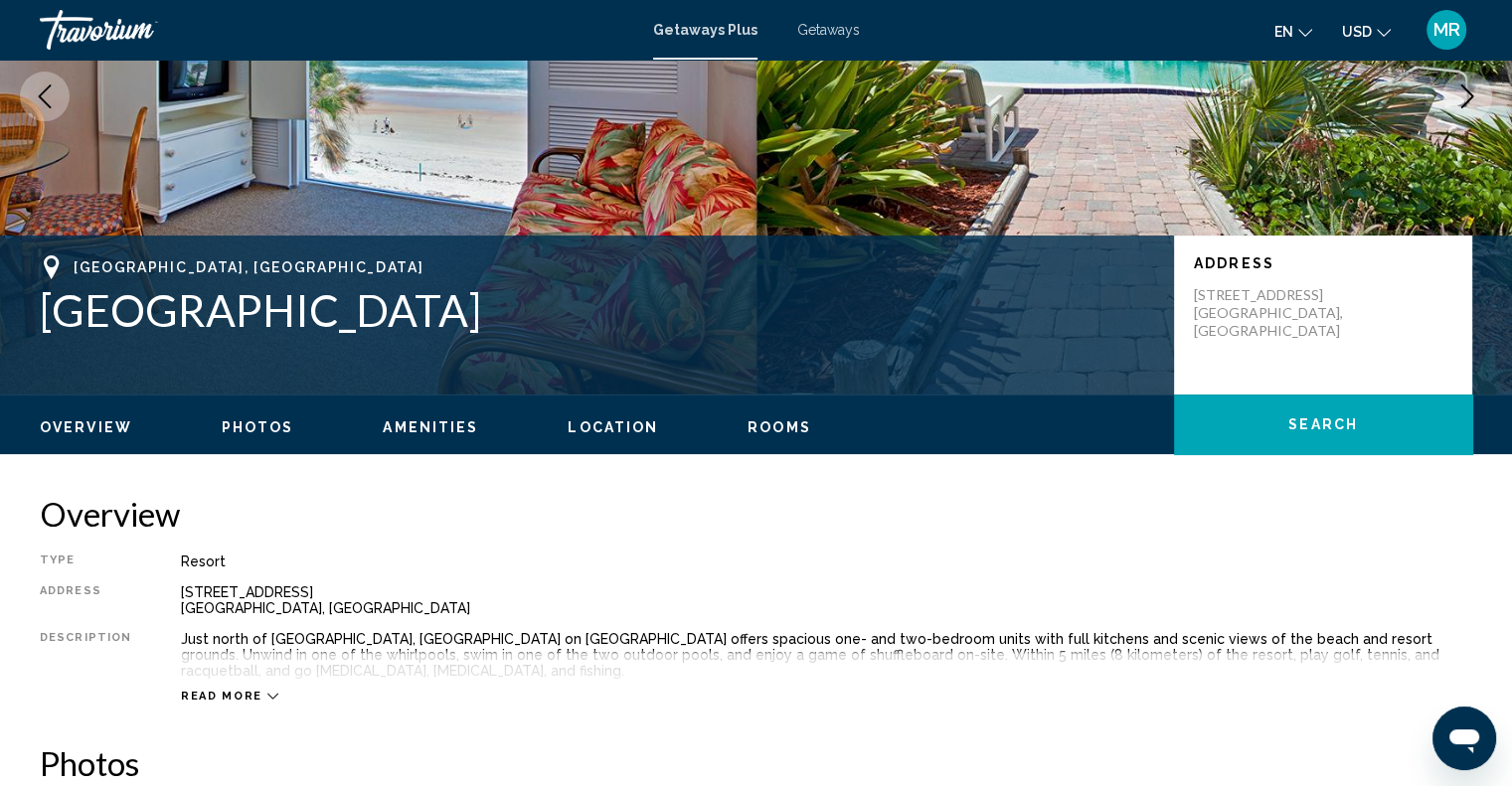 scroll, scrollTop: 0, scrollLeft: 0, axis: both 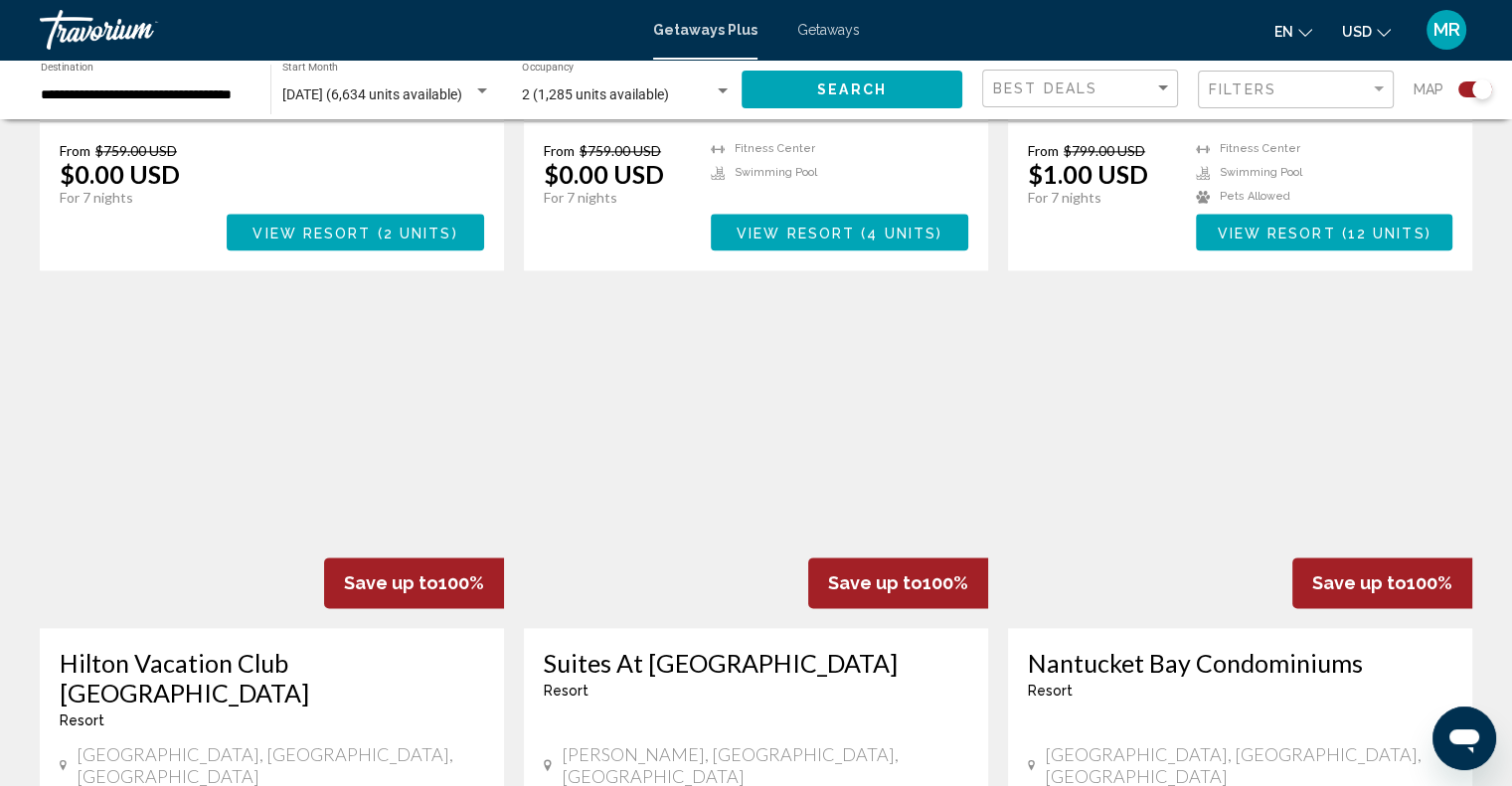 click at bounding box center (756, 469) 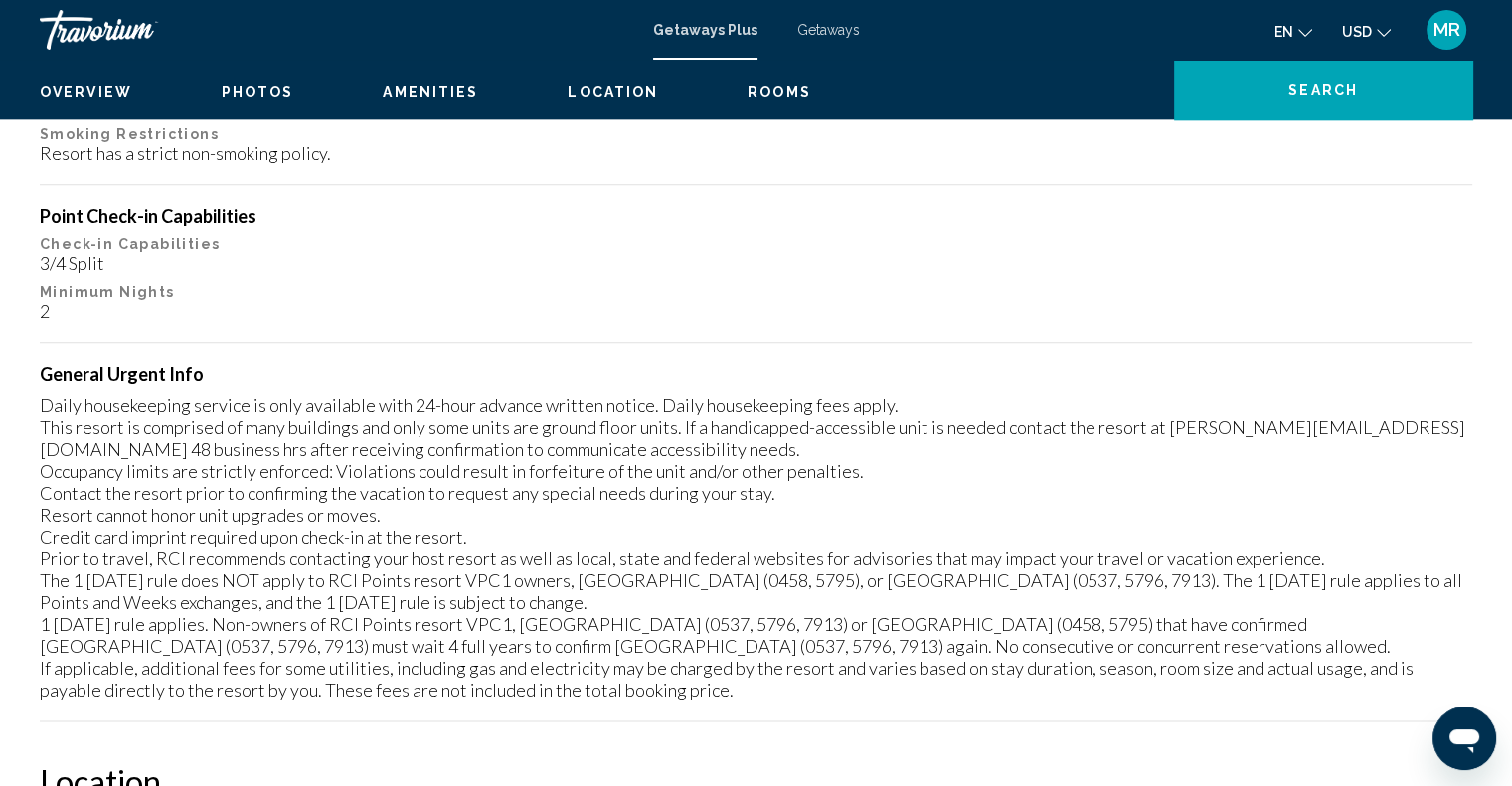 scroll, scrollTop: 0, scrollLeft: 0, axis: both 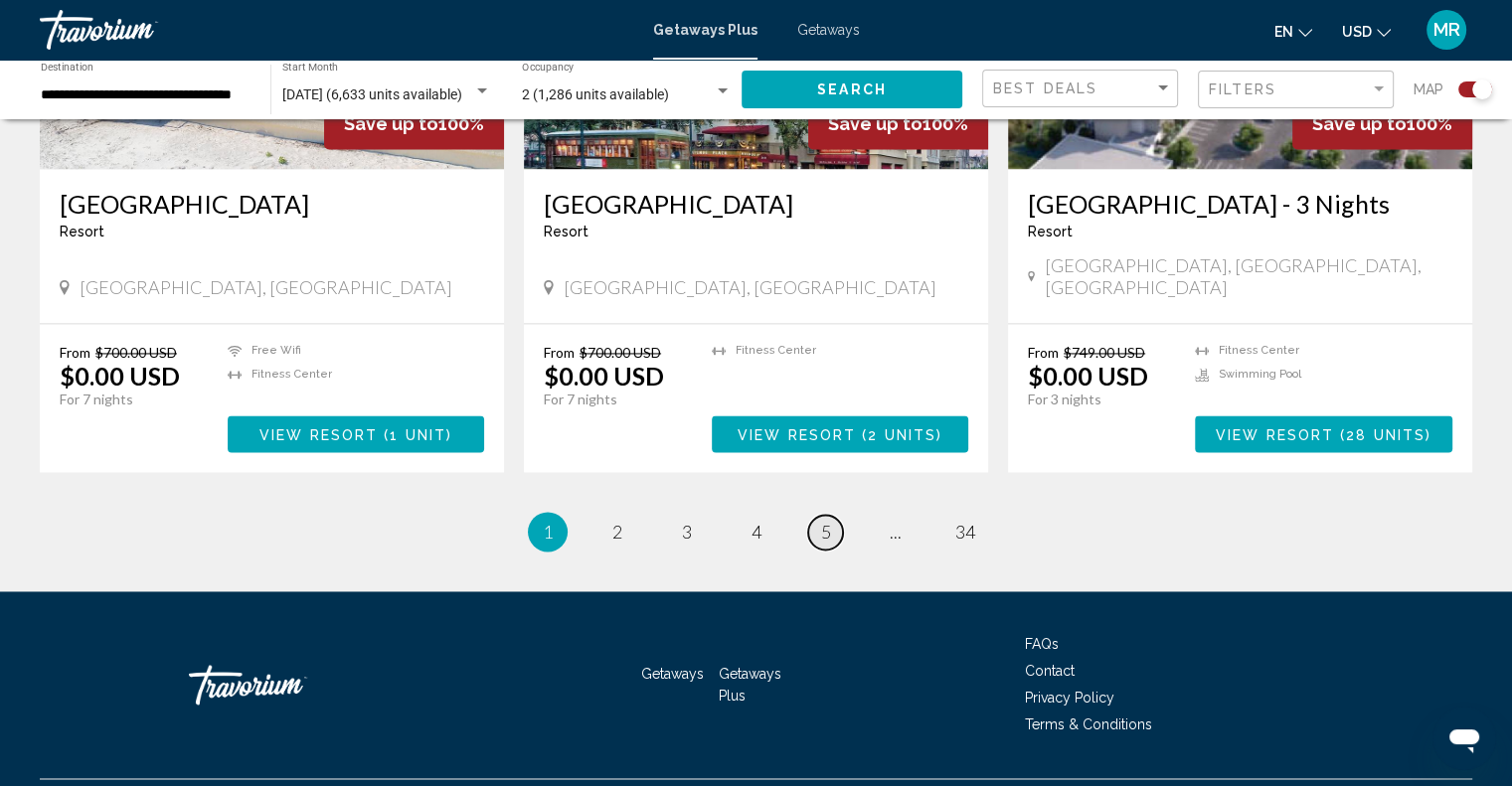 click on "5" at bounding box center (826, 532) 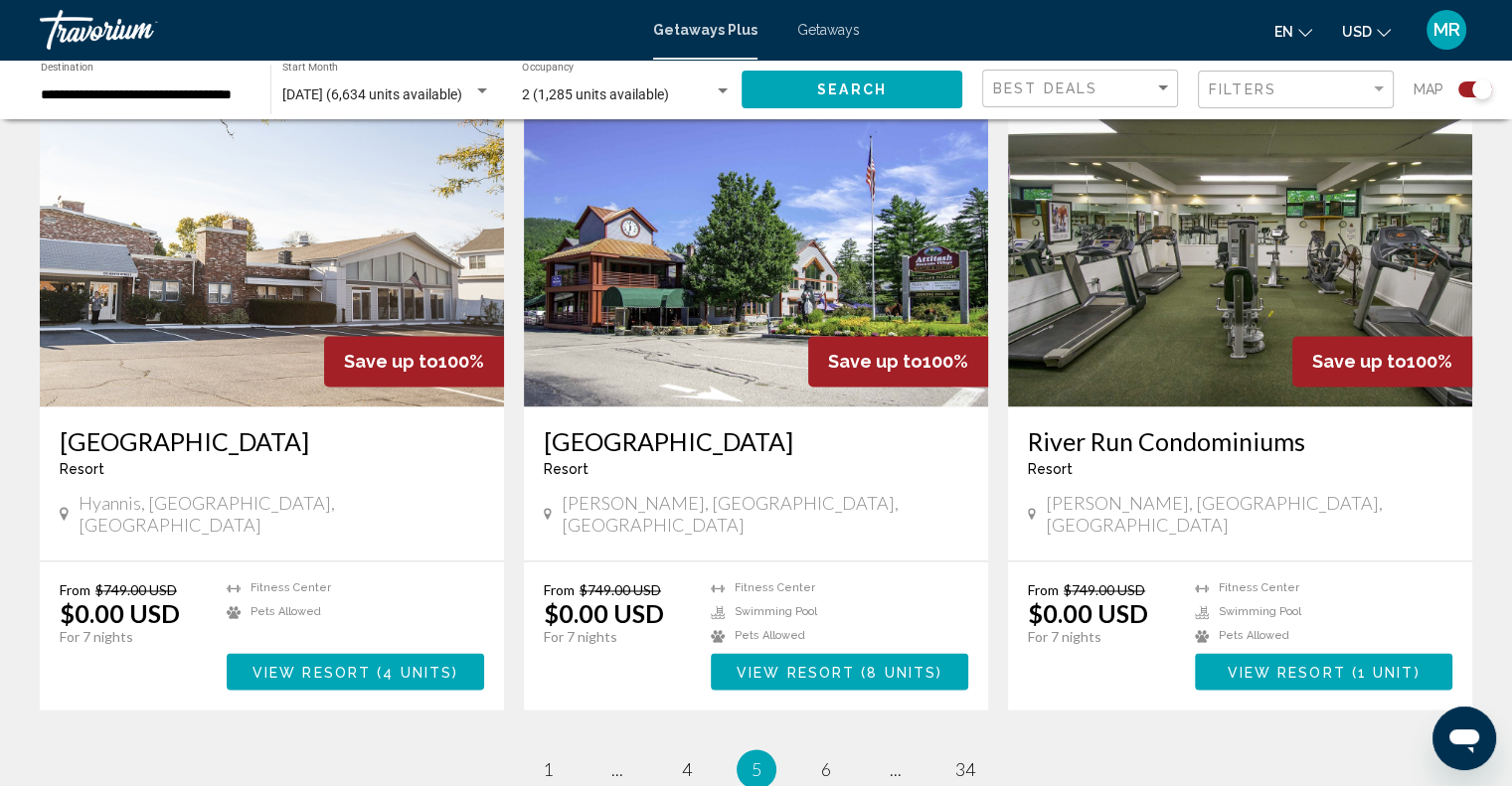 scroll, scrollTop: 3005, scrollLeft: 0, axis: vertical 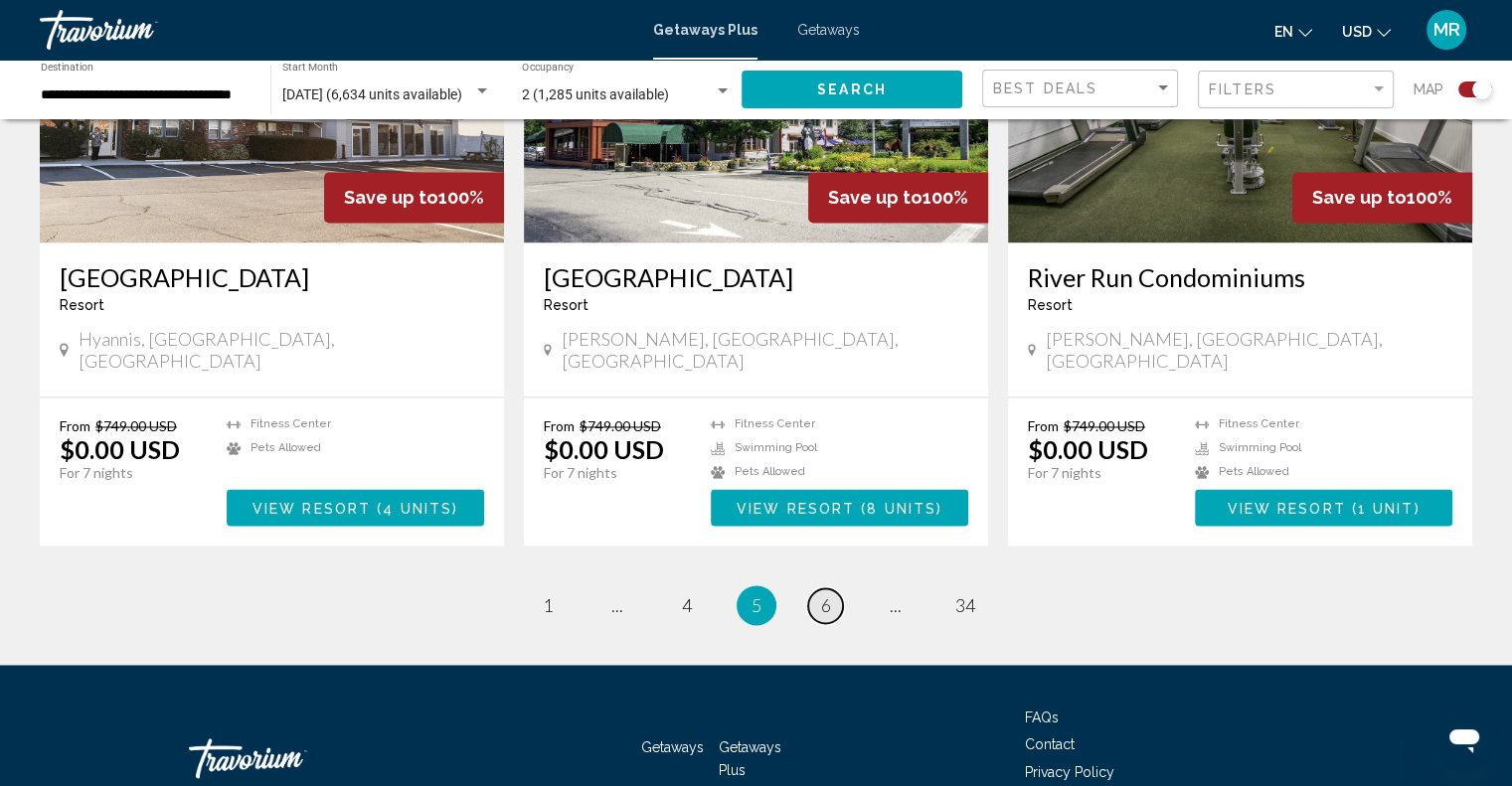 click on "6" at bounding box center (826, 605) 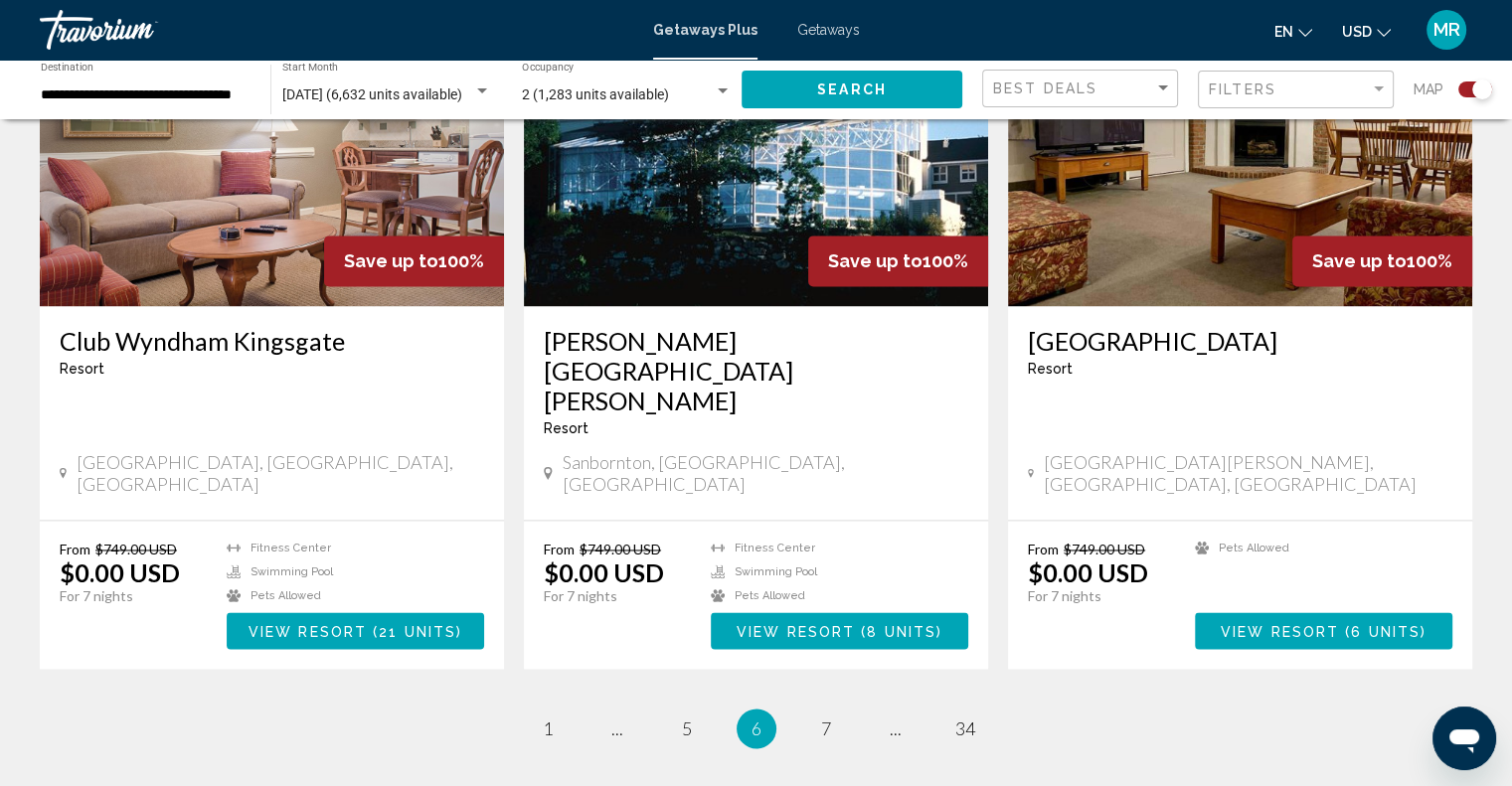 scroll, scrollTop: 2914, scrollLeft: 0, axis: vertical 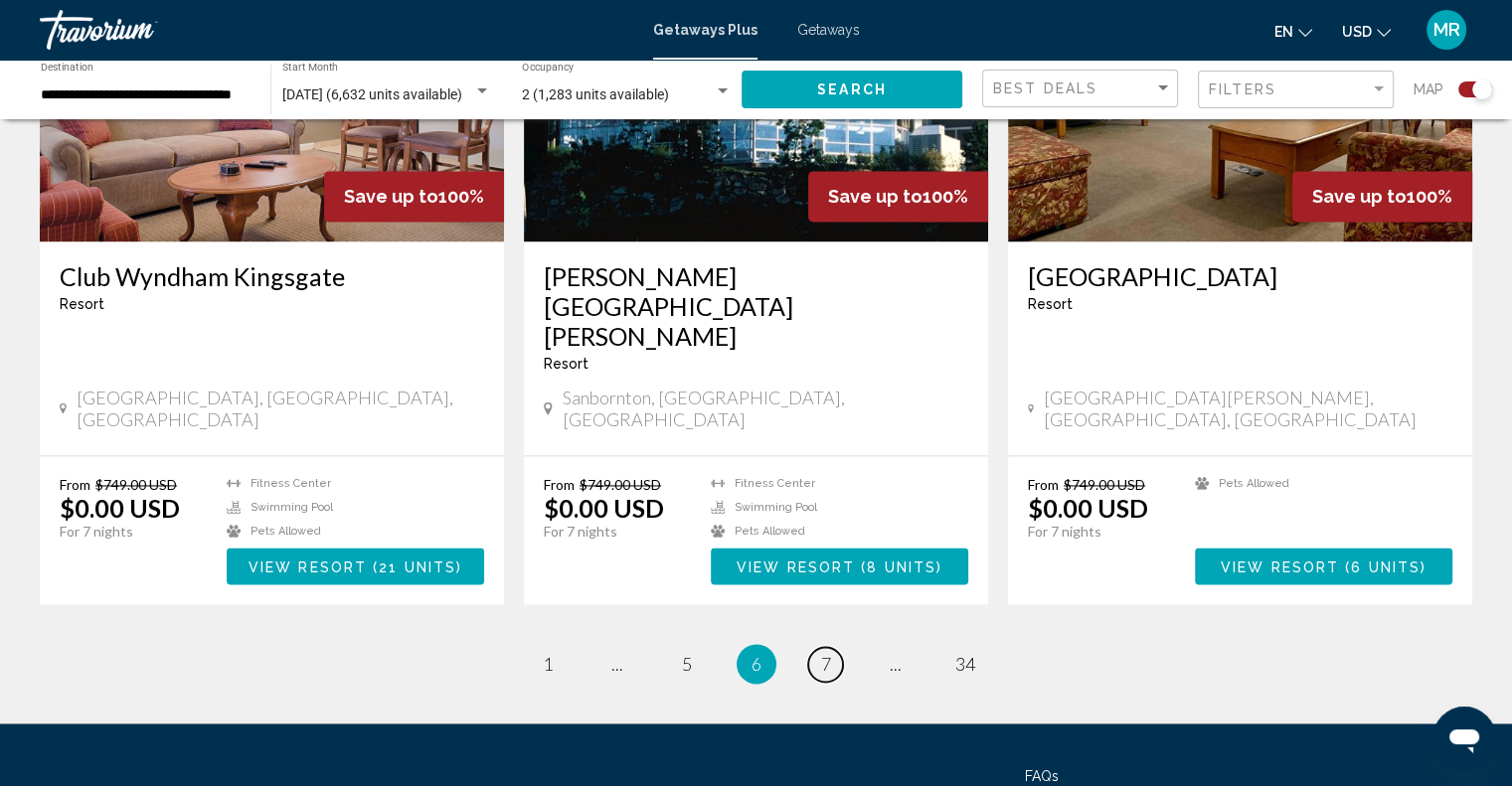 click on "7" at bounding box center [826, 664] 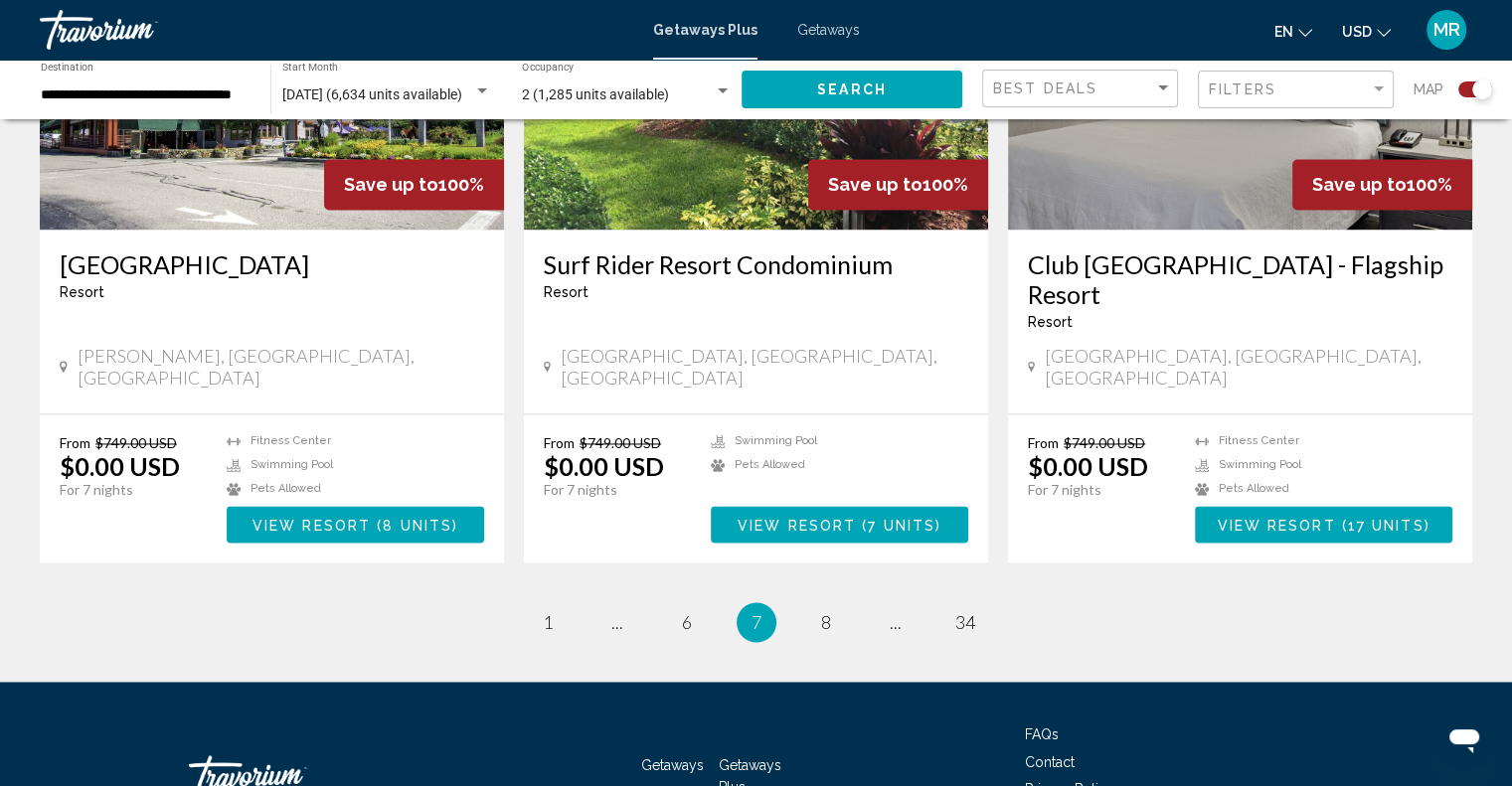 scroll, scrollTop: 3034, scrollLeft: 0, axis: vertical 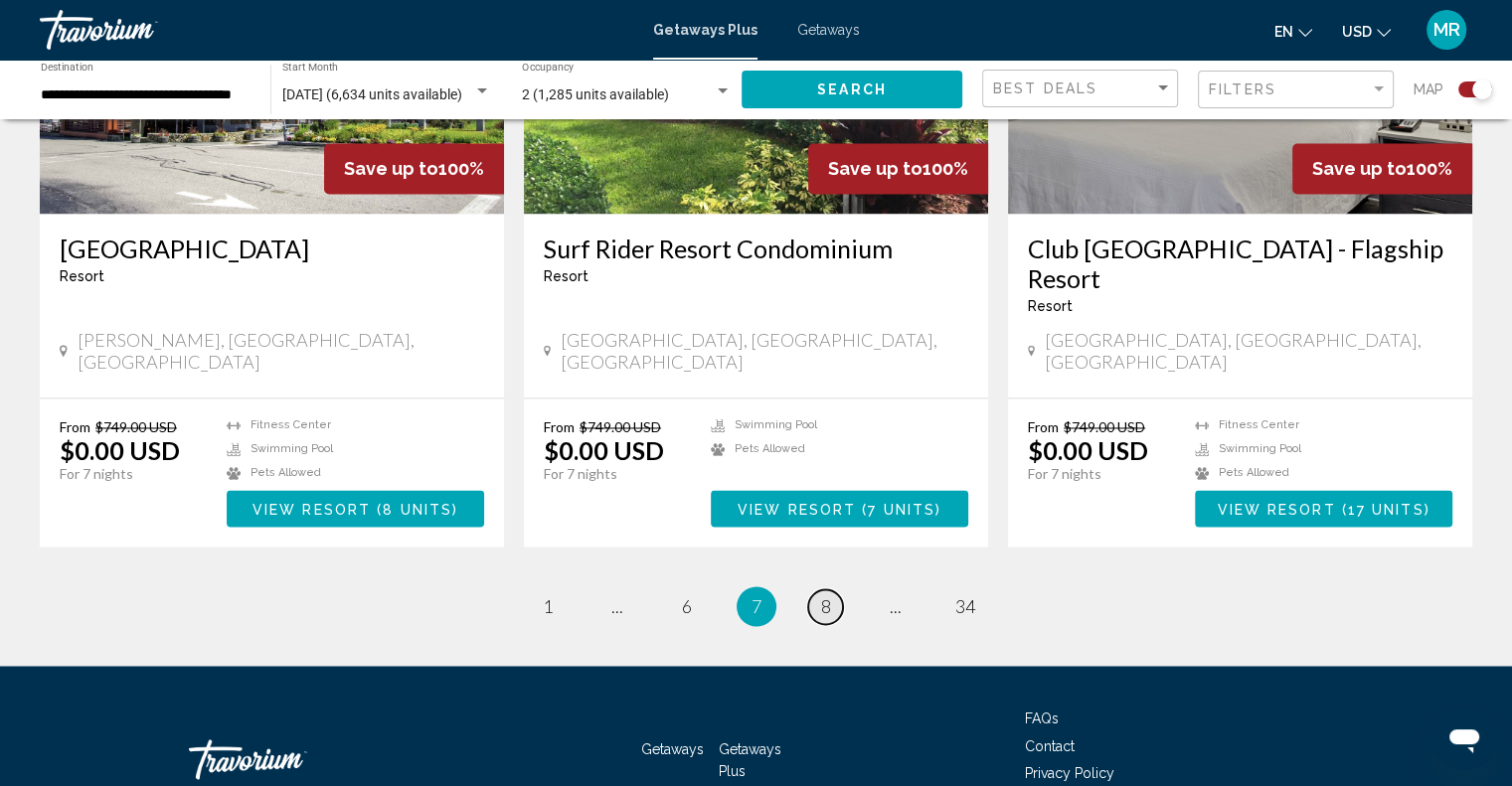 click on "8" at bounding box center [826, 606] 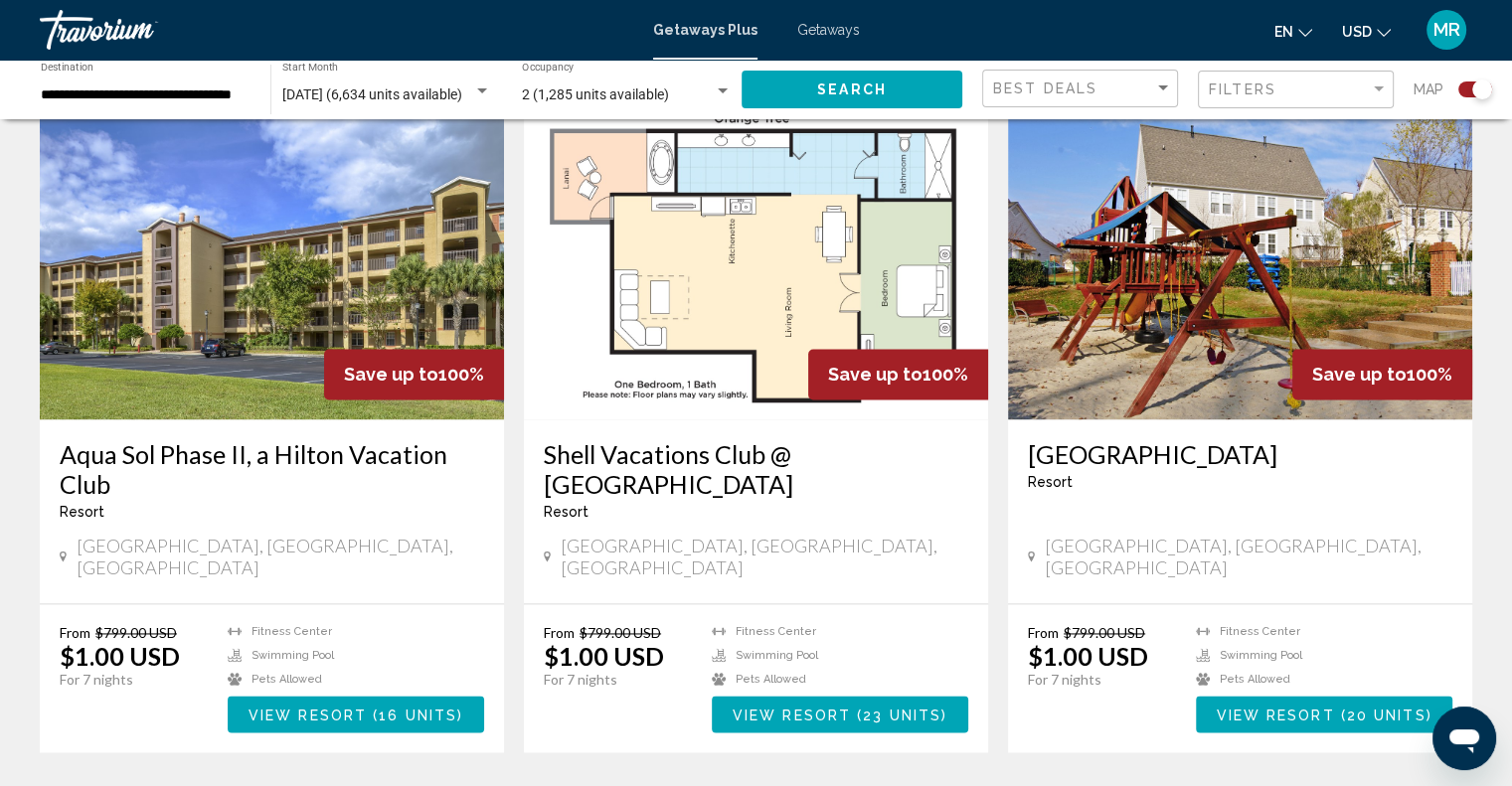 scroll, scrollTop: 2782, scrollLeft: 0, axis: vertical 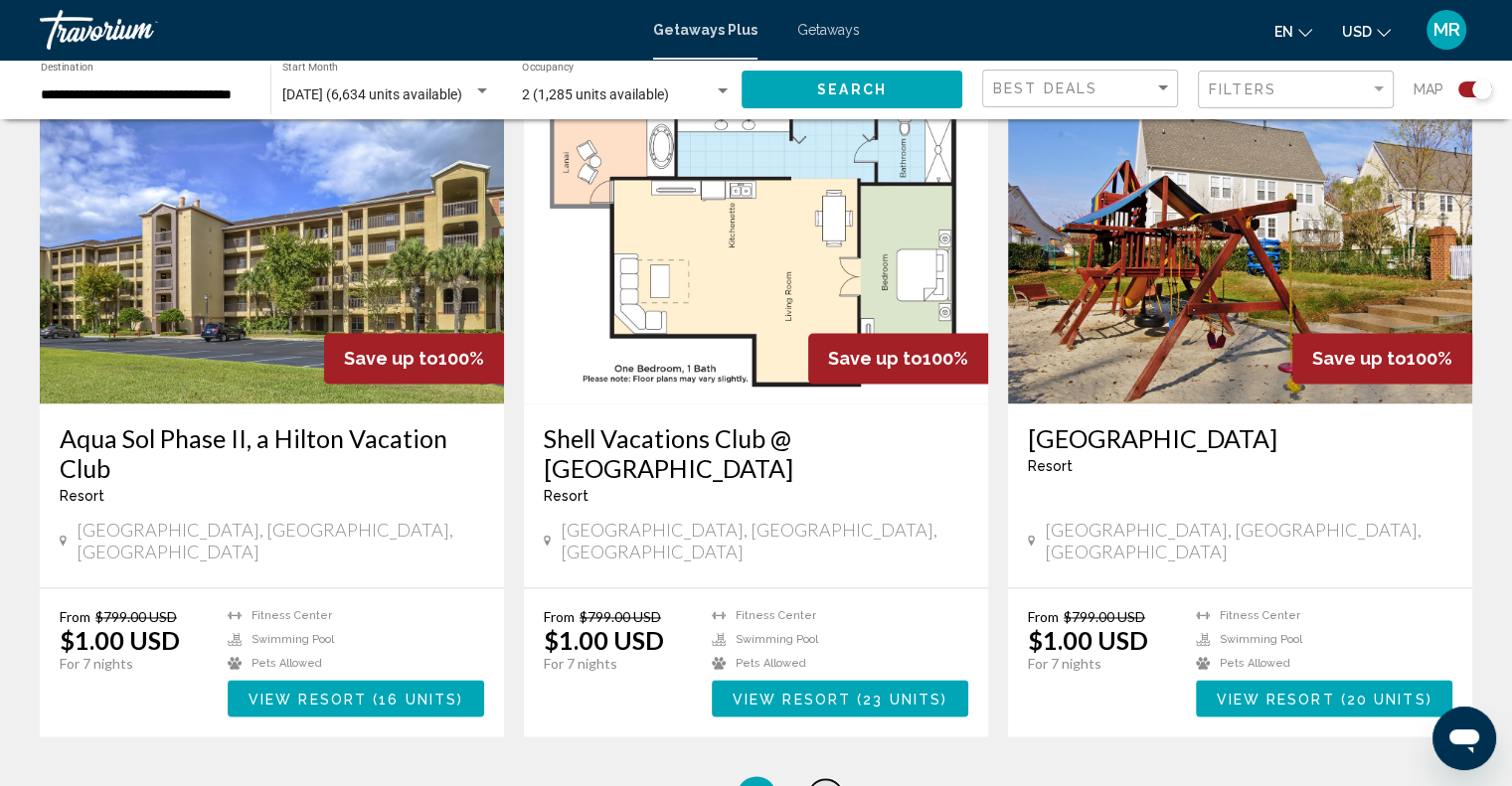 click on "page  9" at bounding box center [825, 796] 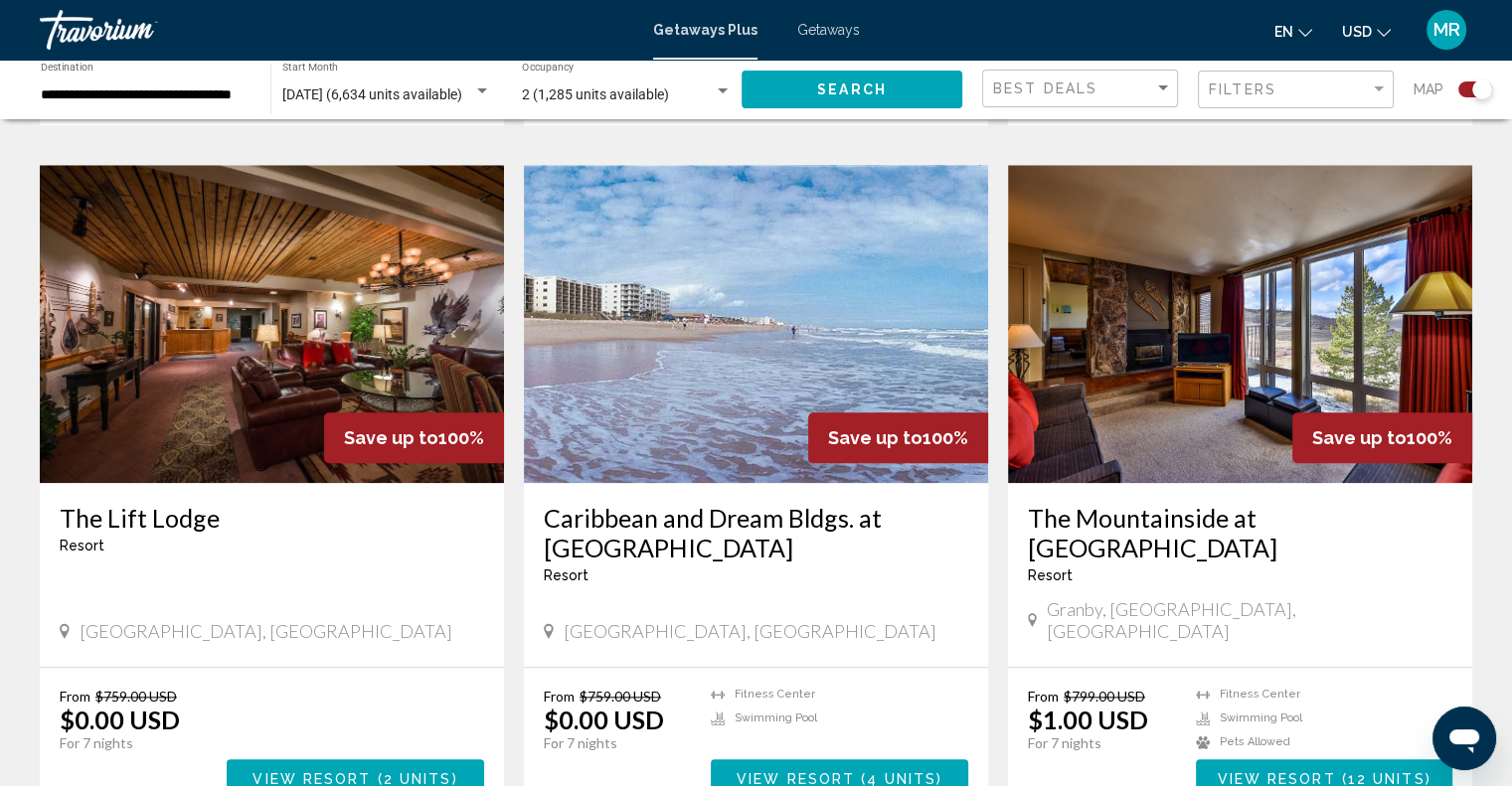 scroll, scrollTop: 1888, scrollLeft: 0, axis: vertical 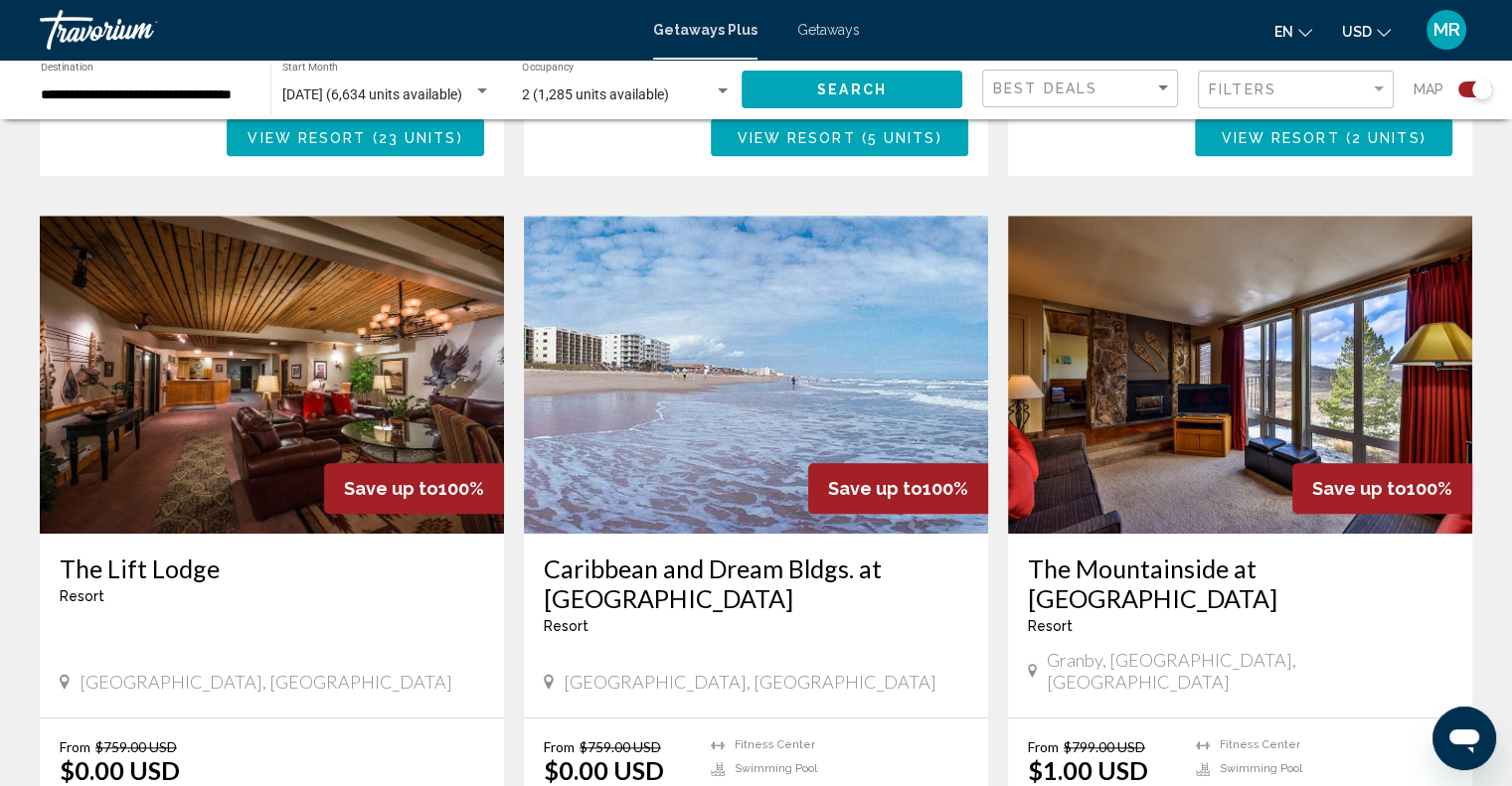click at bounding box center [756, 375] 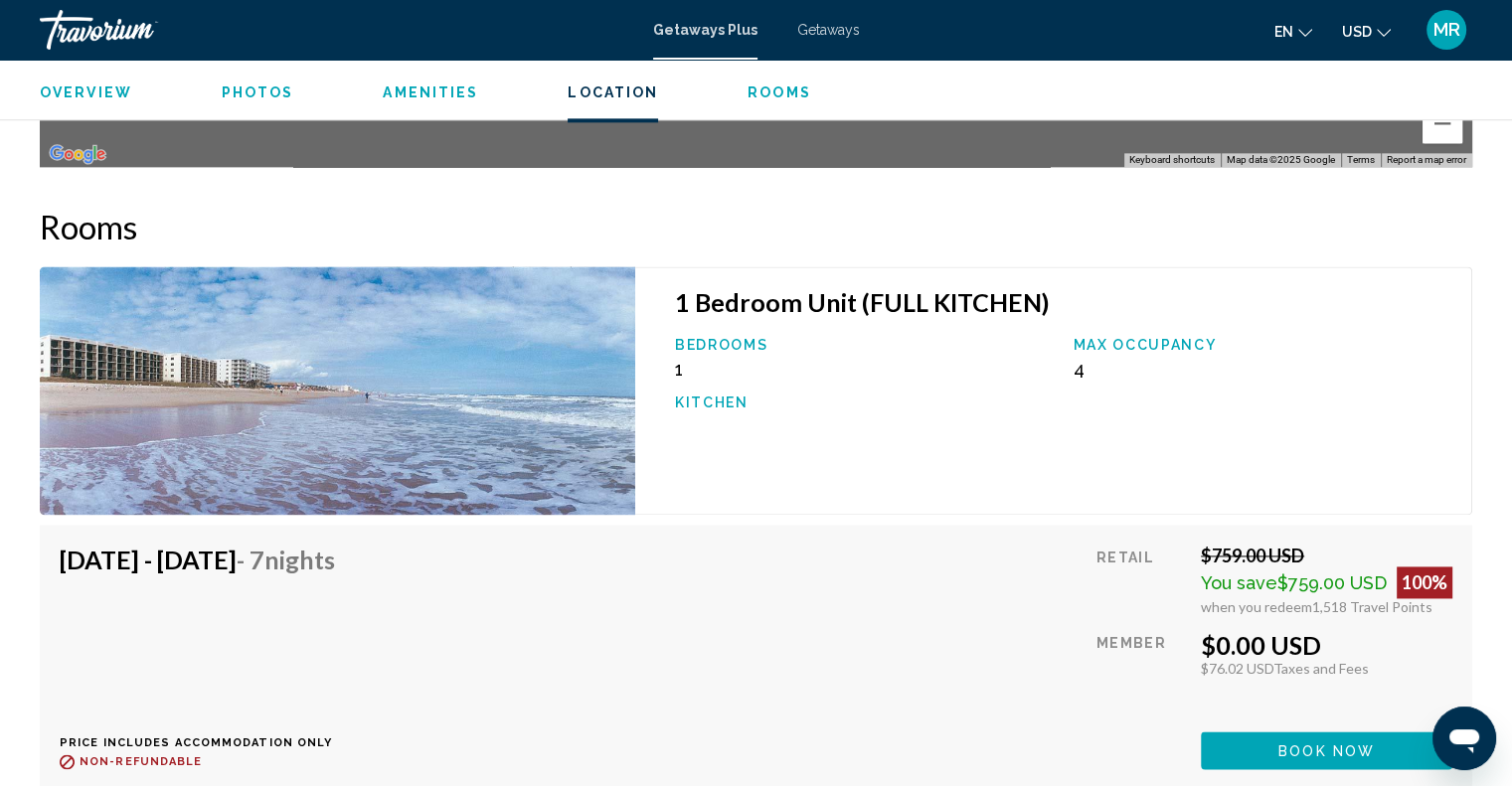 scroll, scrollTop: 2683, scrollLeft: 0, axis: vertical 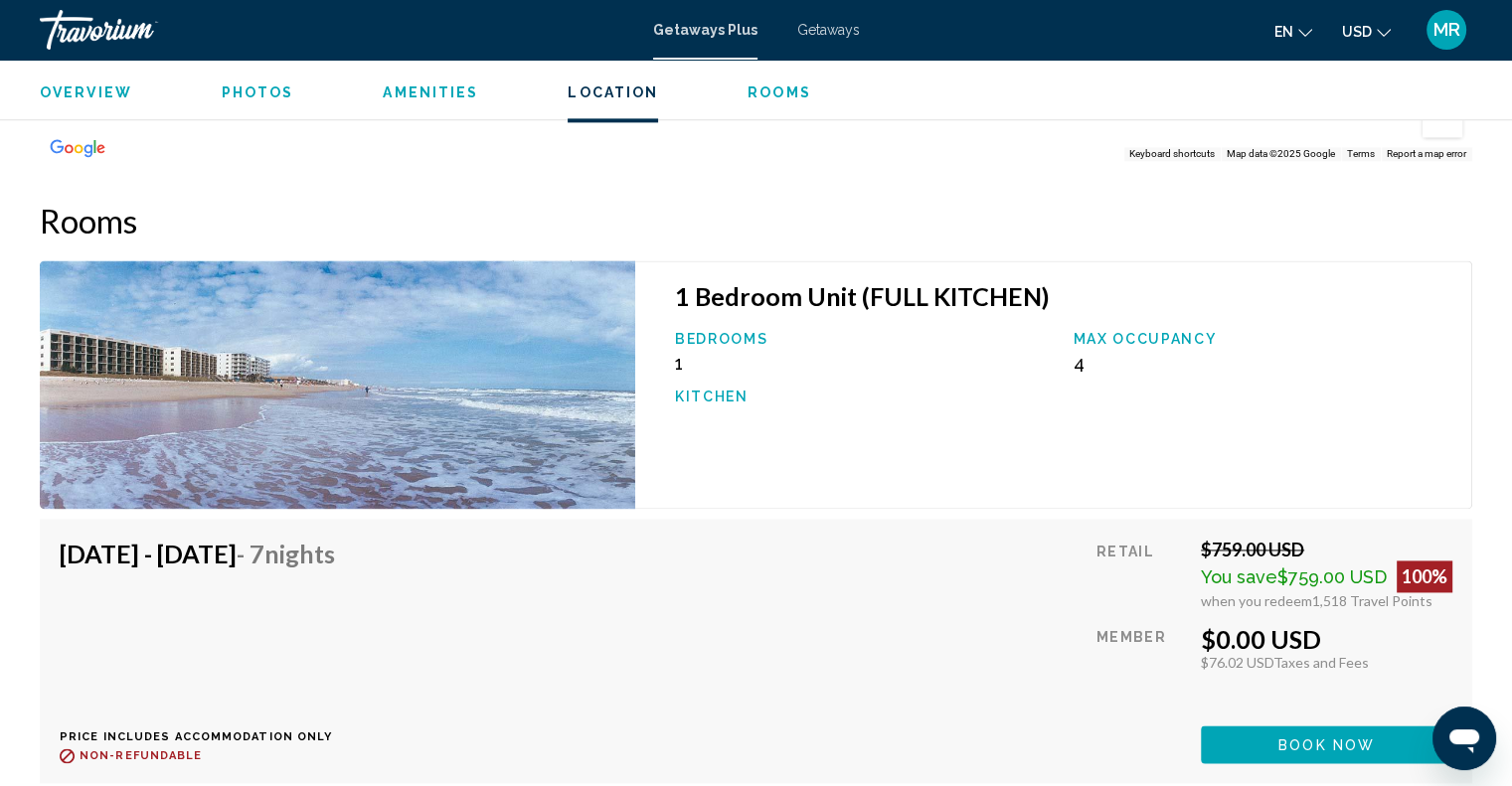 click at bounding box center (337, 385) 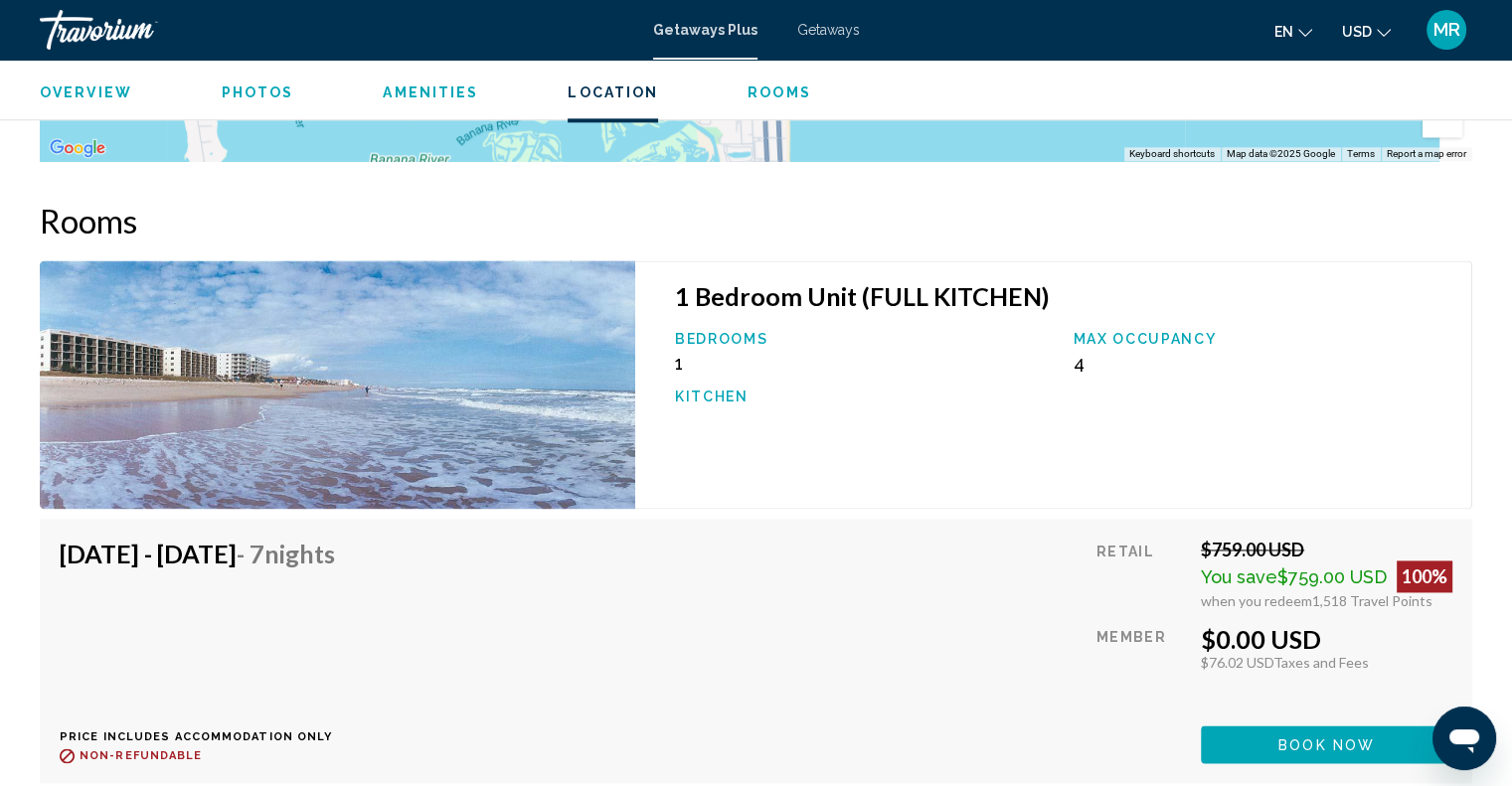 click at bounding box center [337, 385] 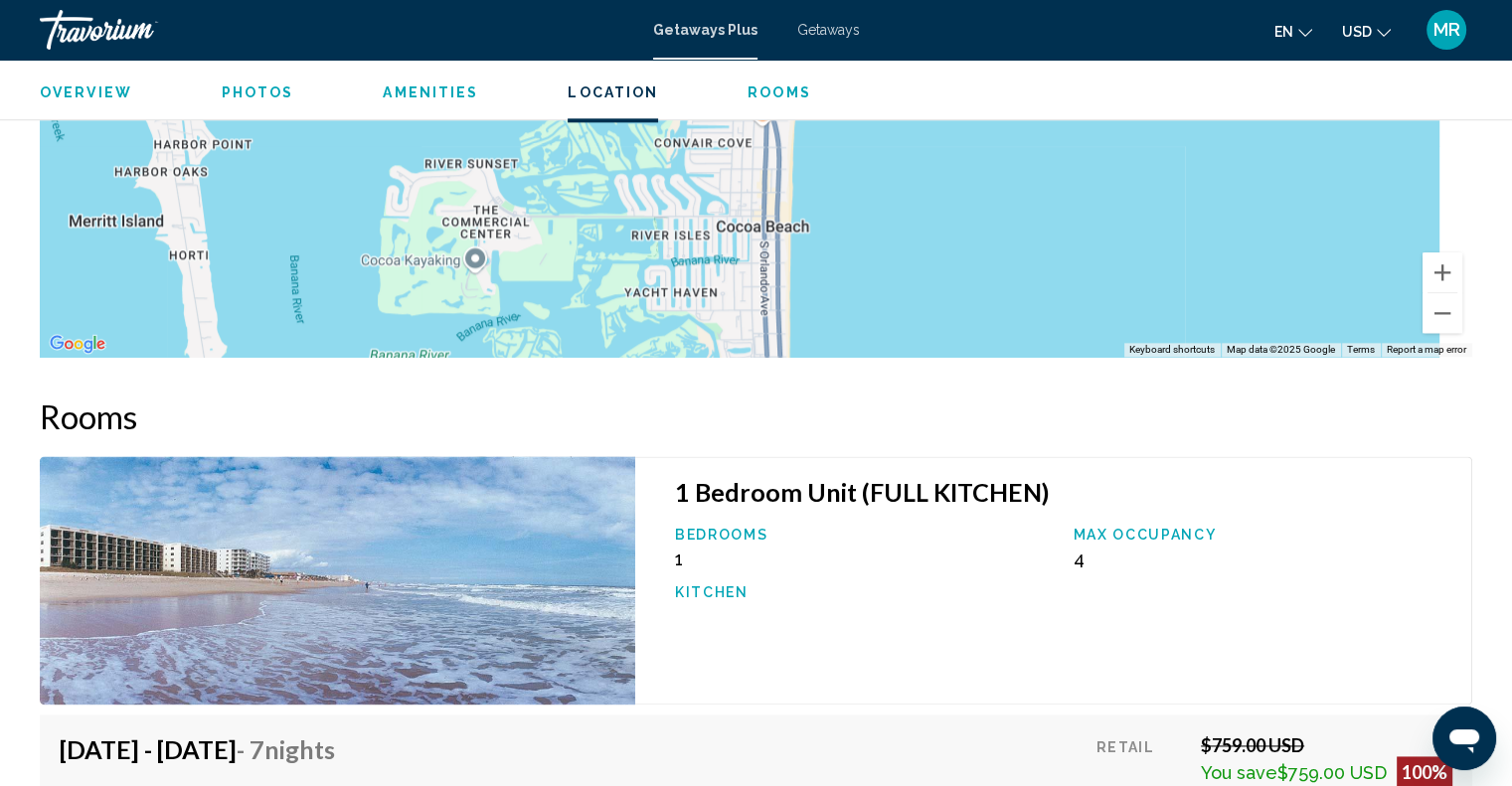 scroll, scrollTop: 2452, scrollLeft: 0, axis: vertical 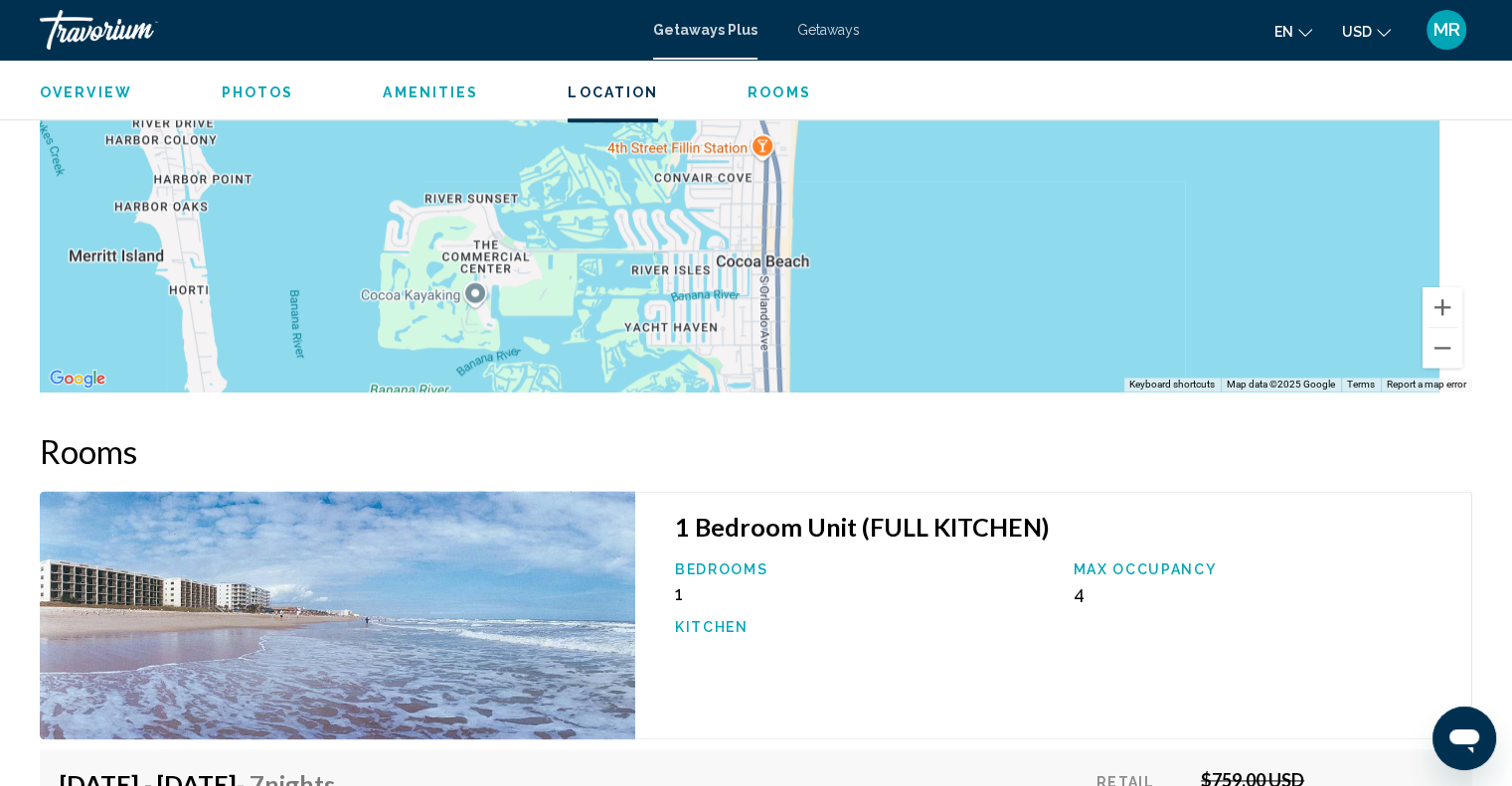 click on "1 Bedroom Unit (FULL KITCHEN)" at bounding box center (1063, 527) 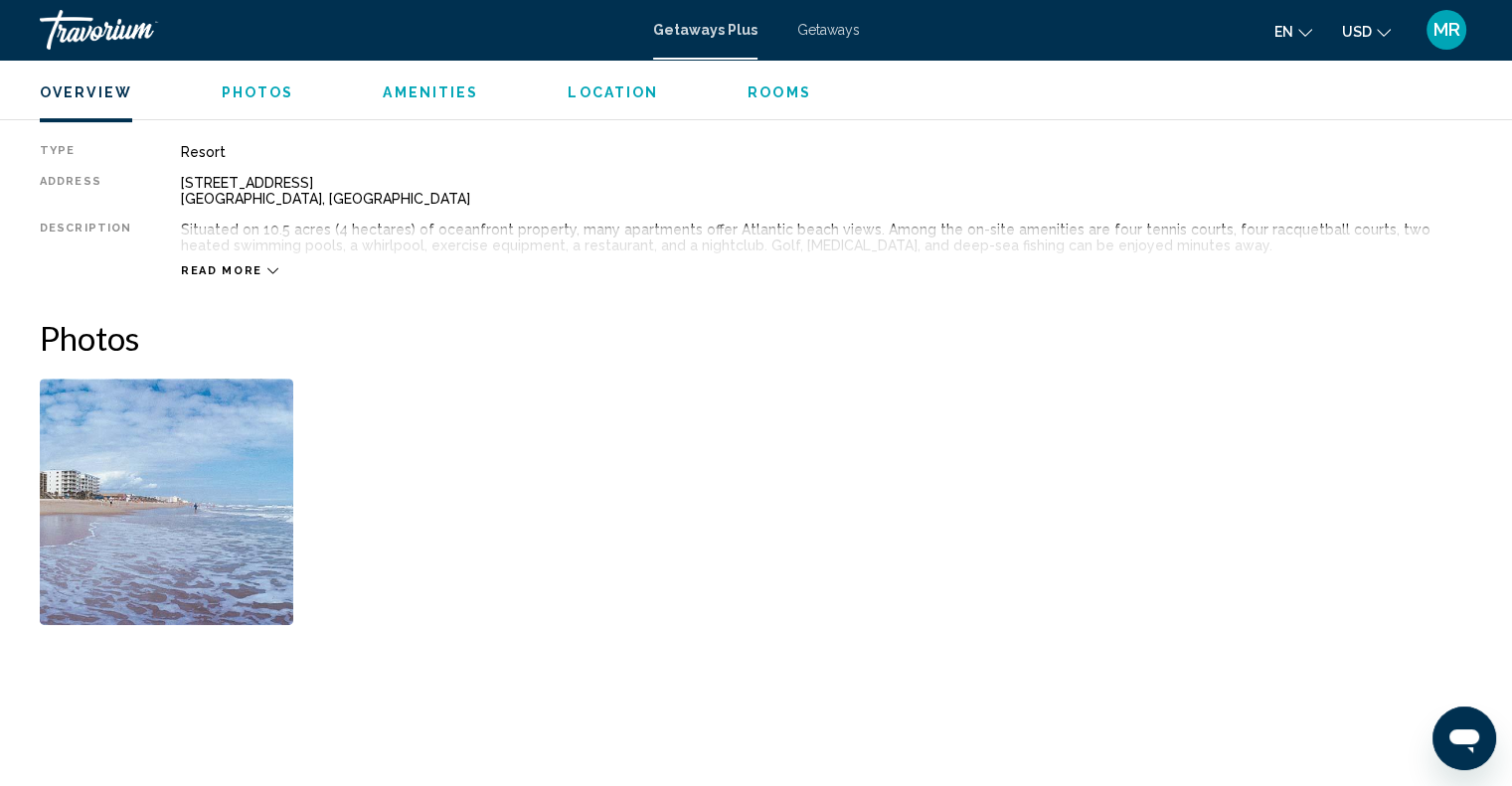 scroll, scrollTop: 664, scrollLeft: 0, axis: vertical 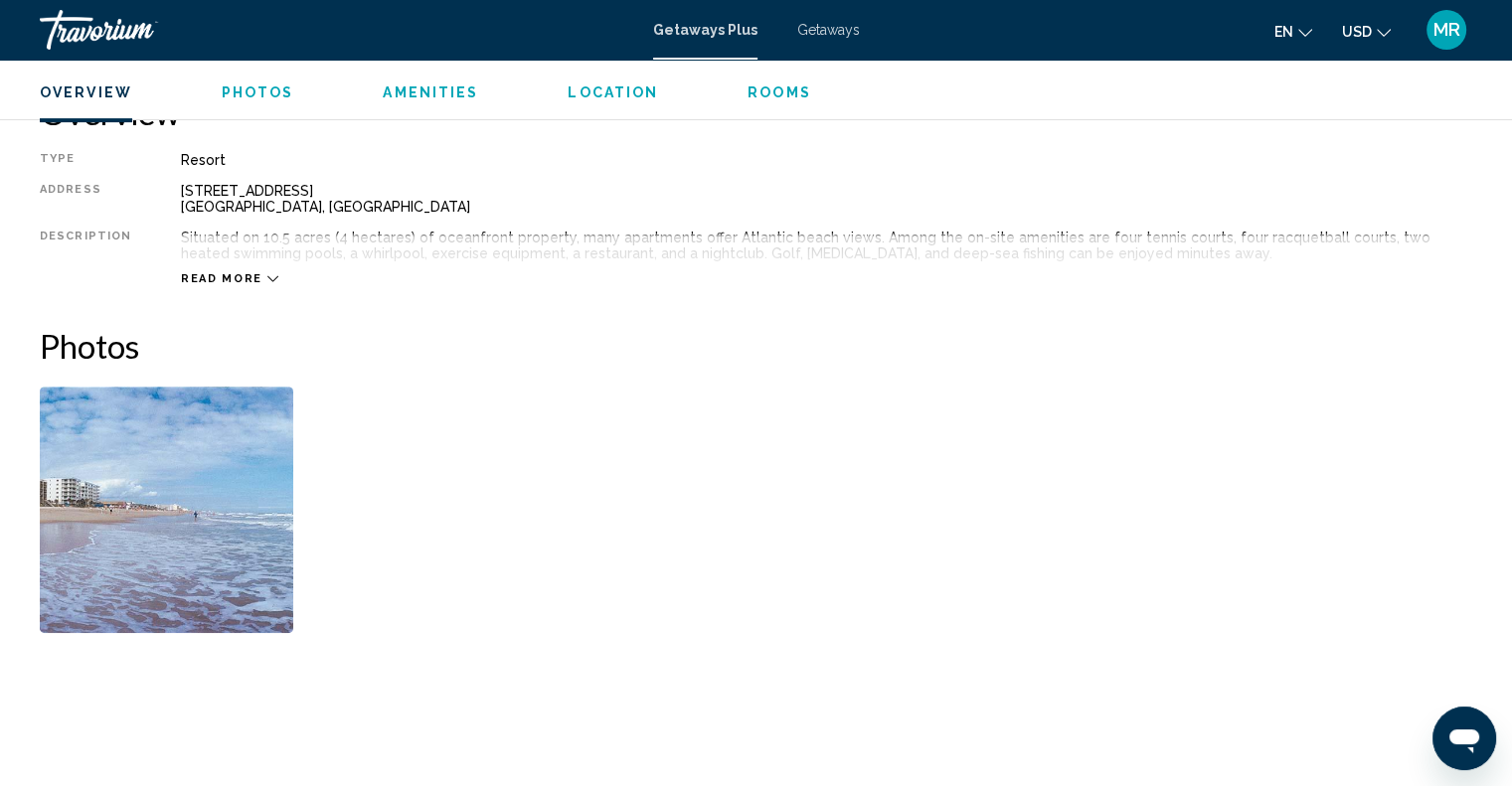 click at bounding box center [166, 510] 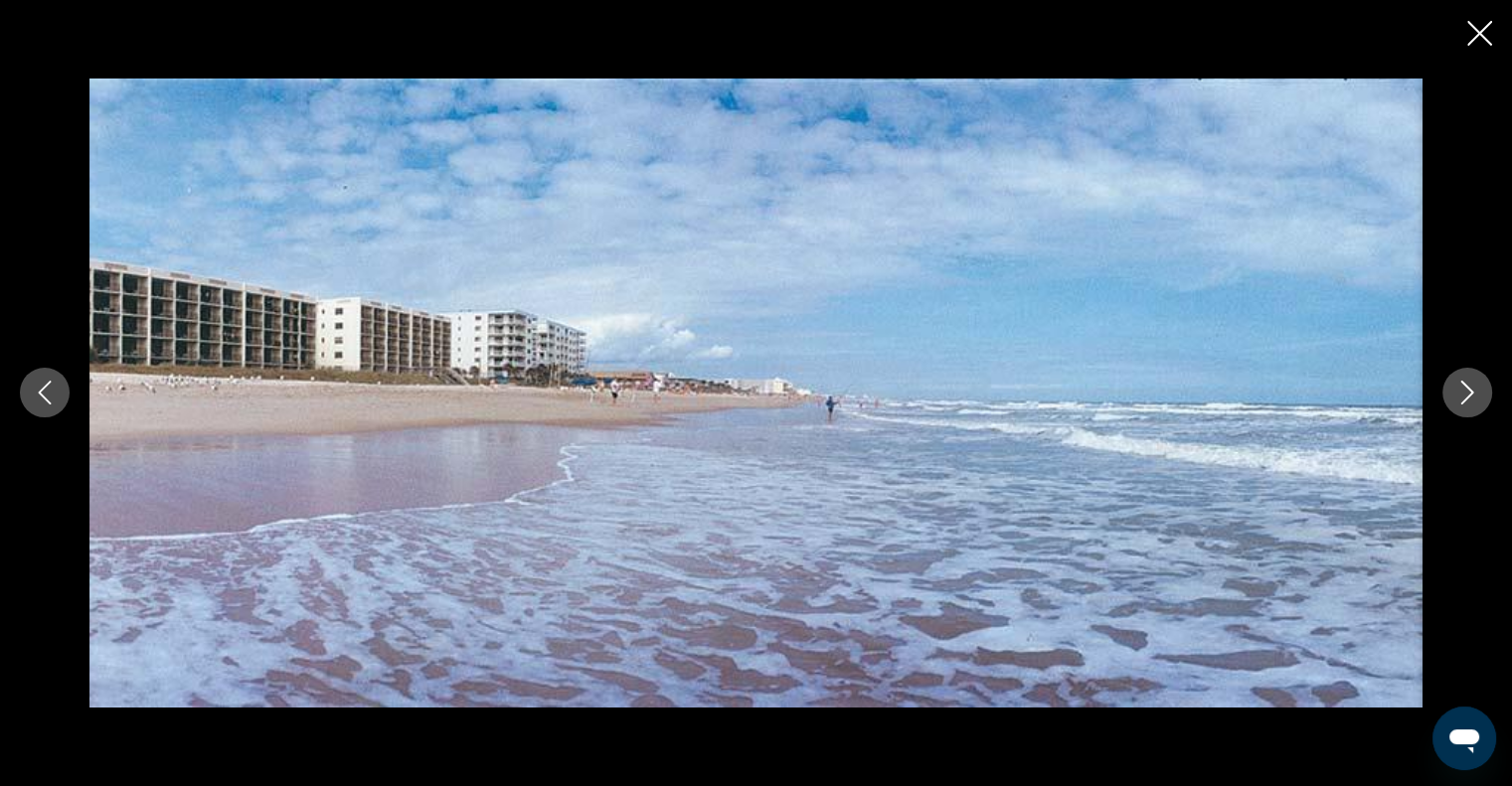 click 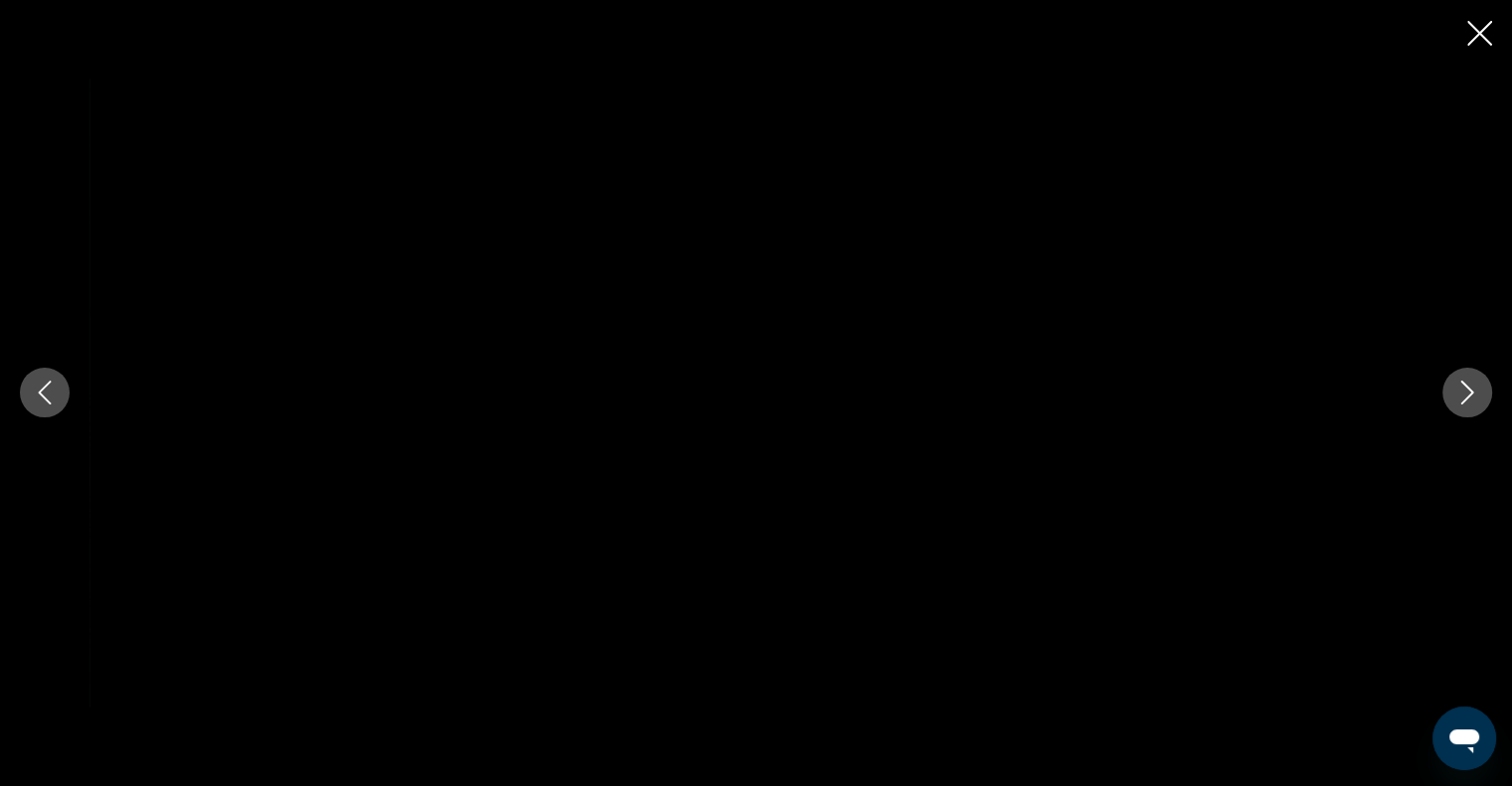 click 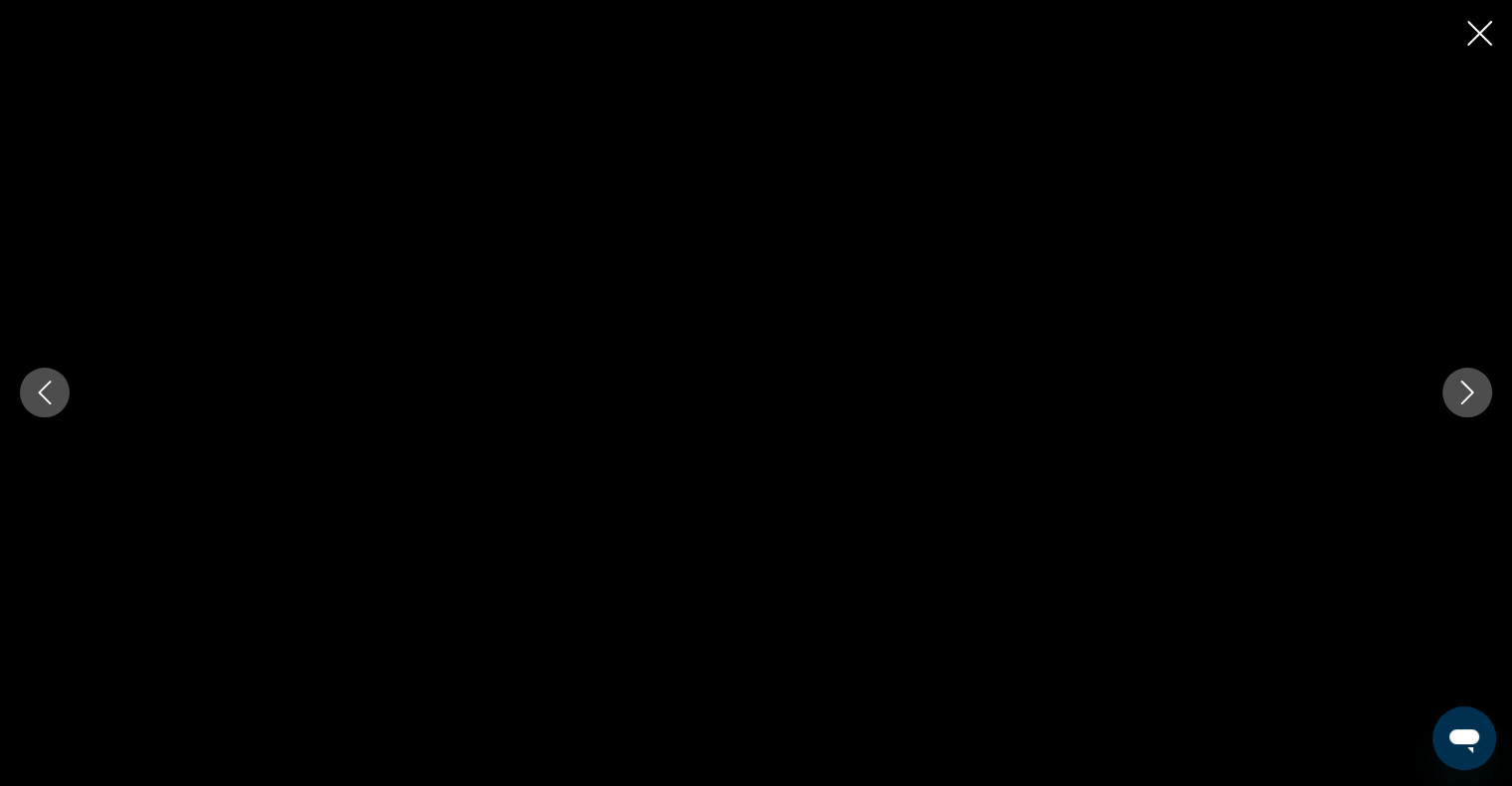 click 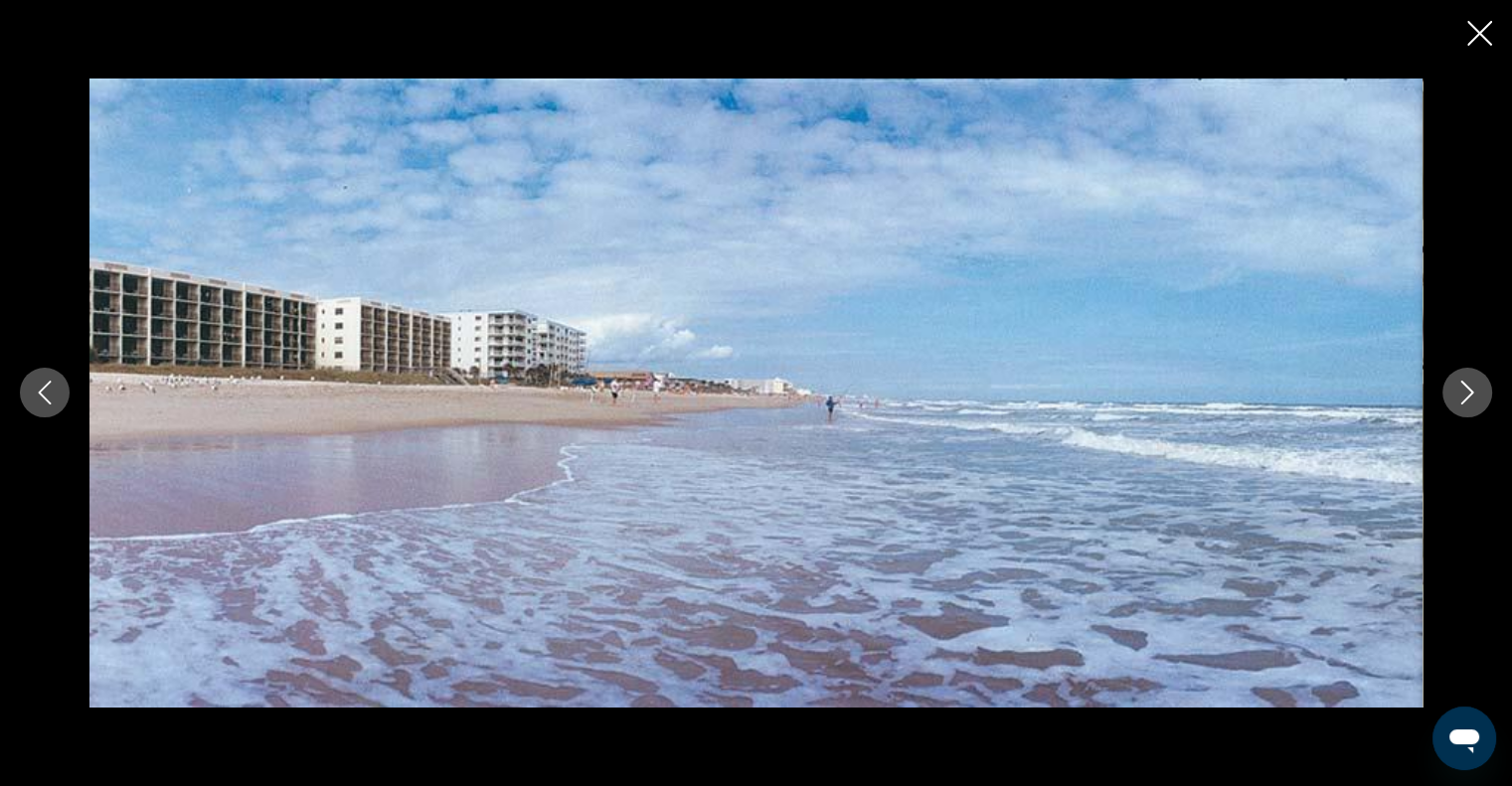 click 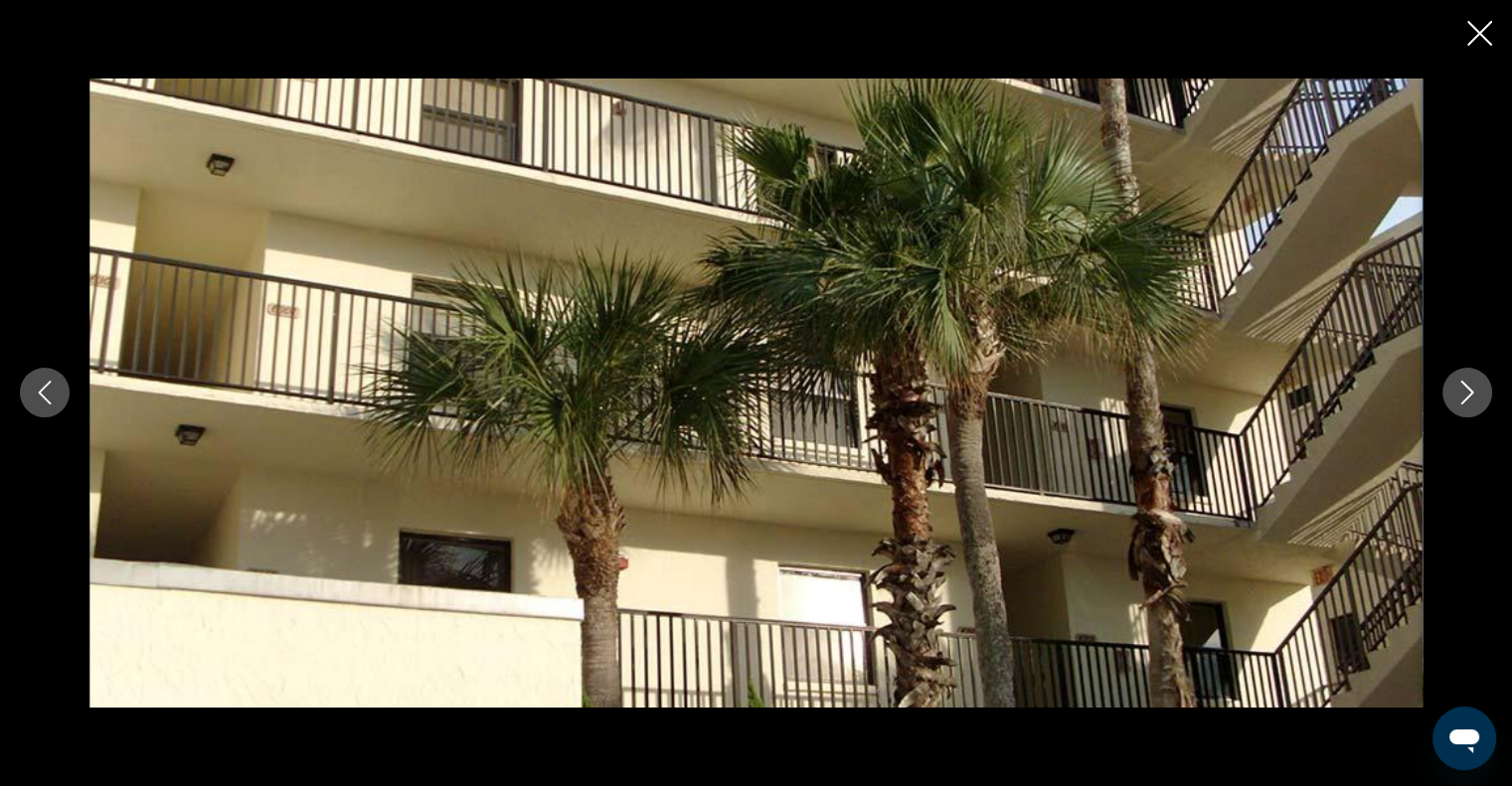 click 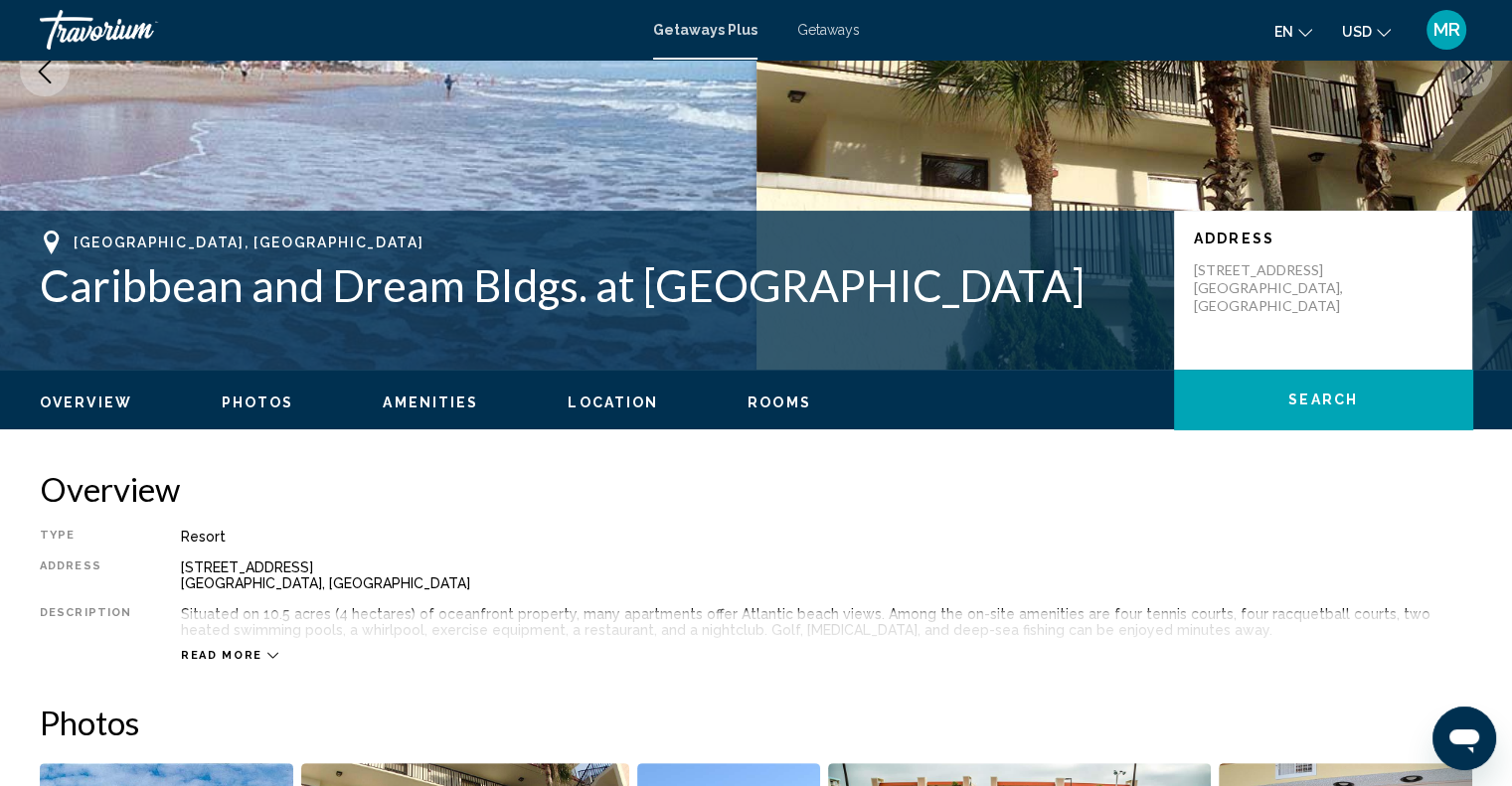 scroll, scrollTop: 167, scrollLeft: 0, axis: vertical 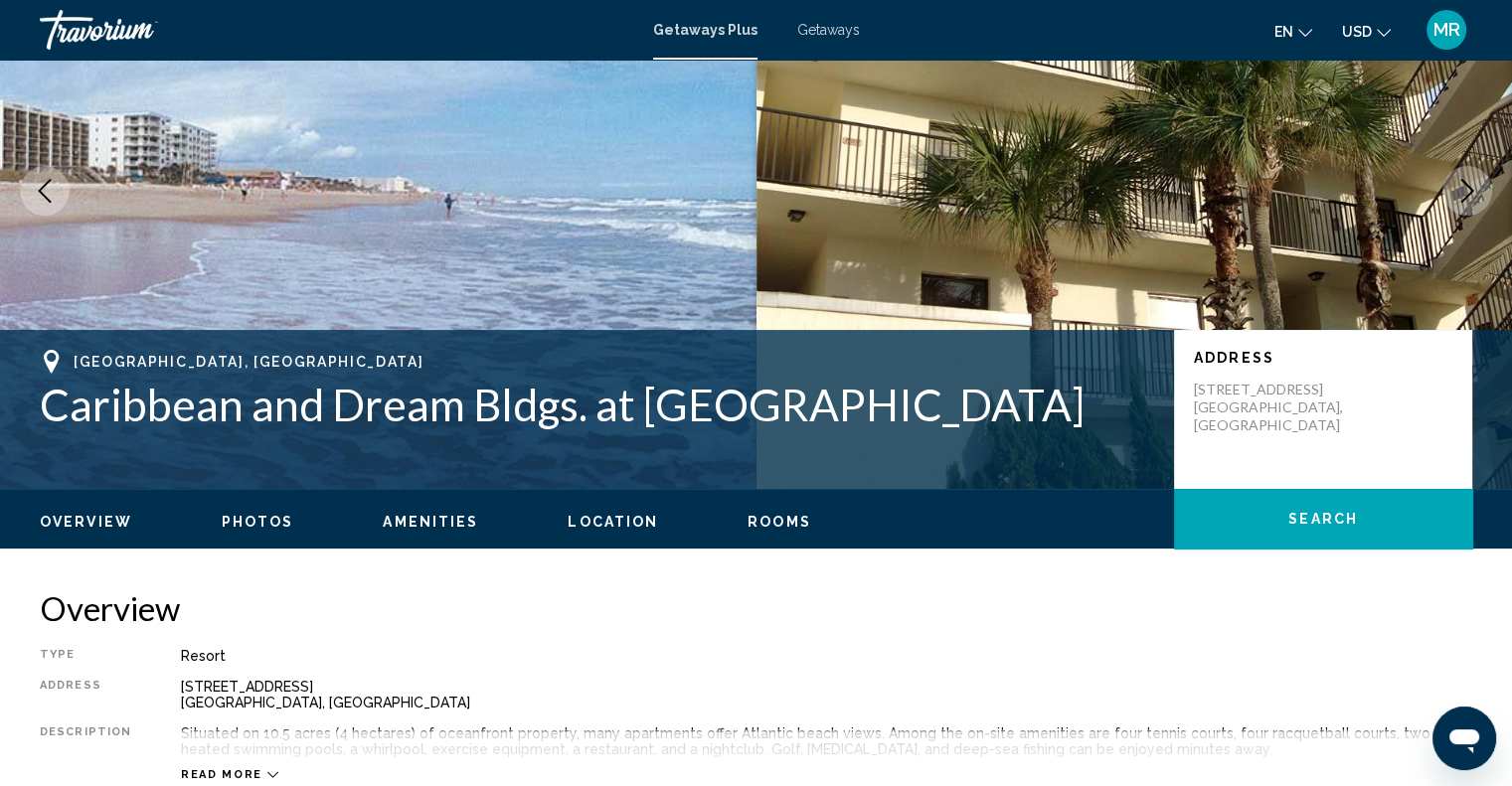 click on "Rooms" at bounding box center [779, 522] 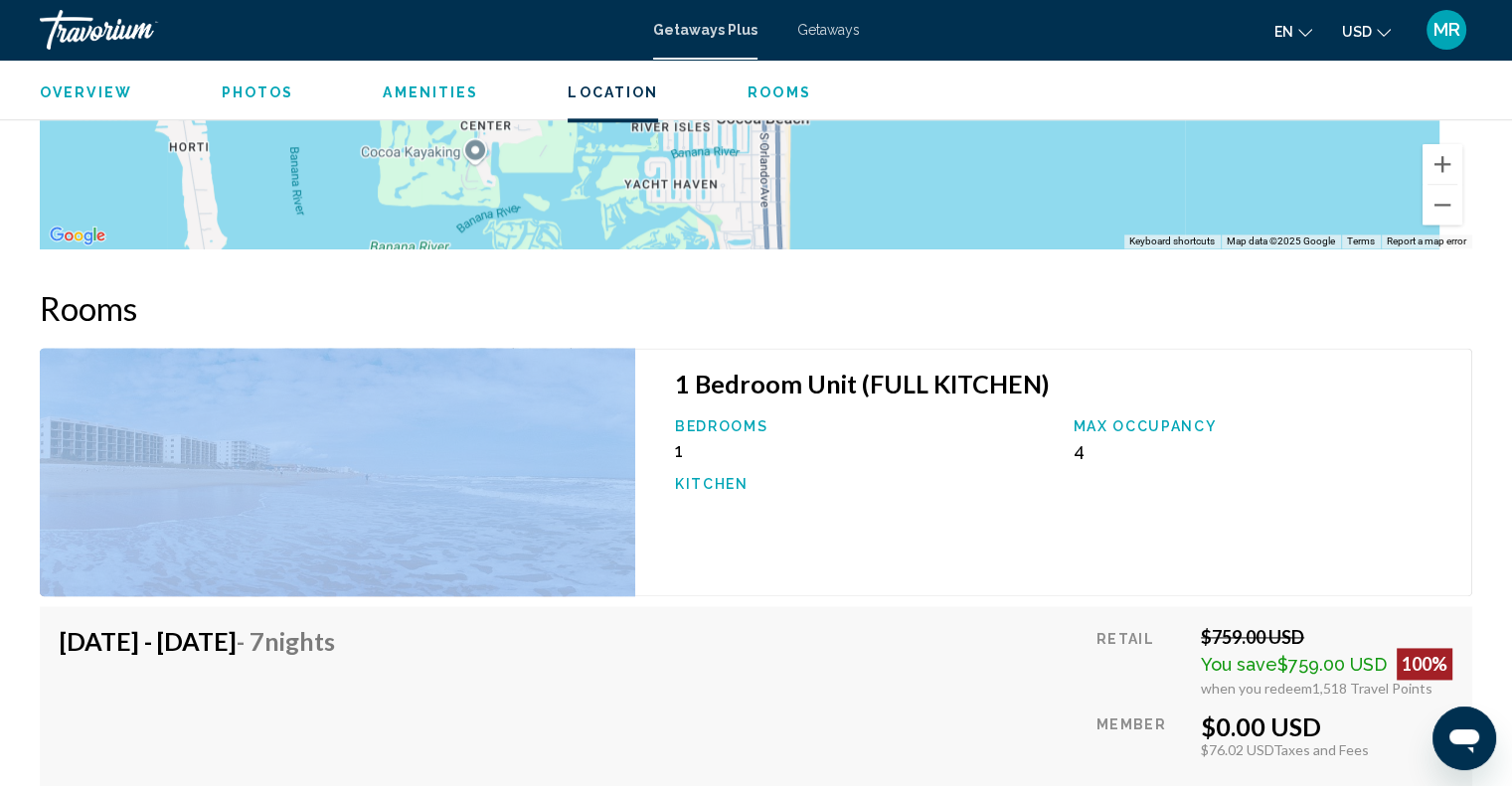 scroll, scrollTop: 2742, scrollLeft: 0, axis: vertical 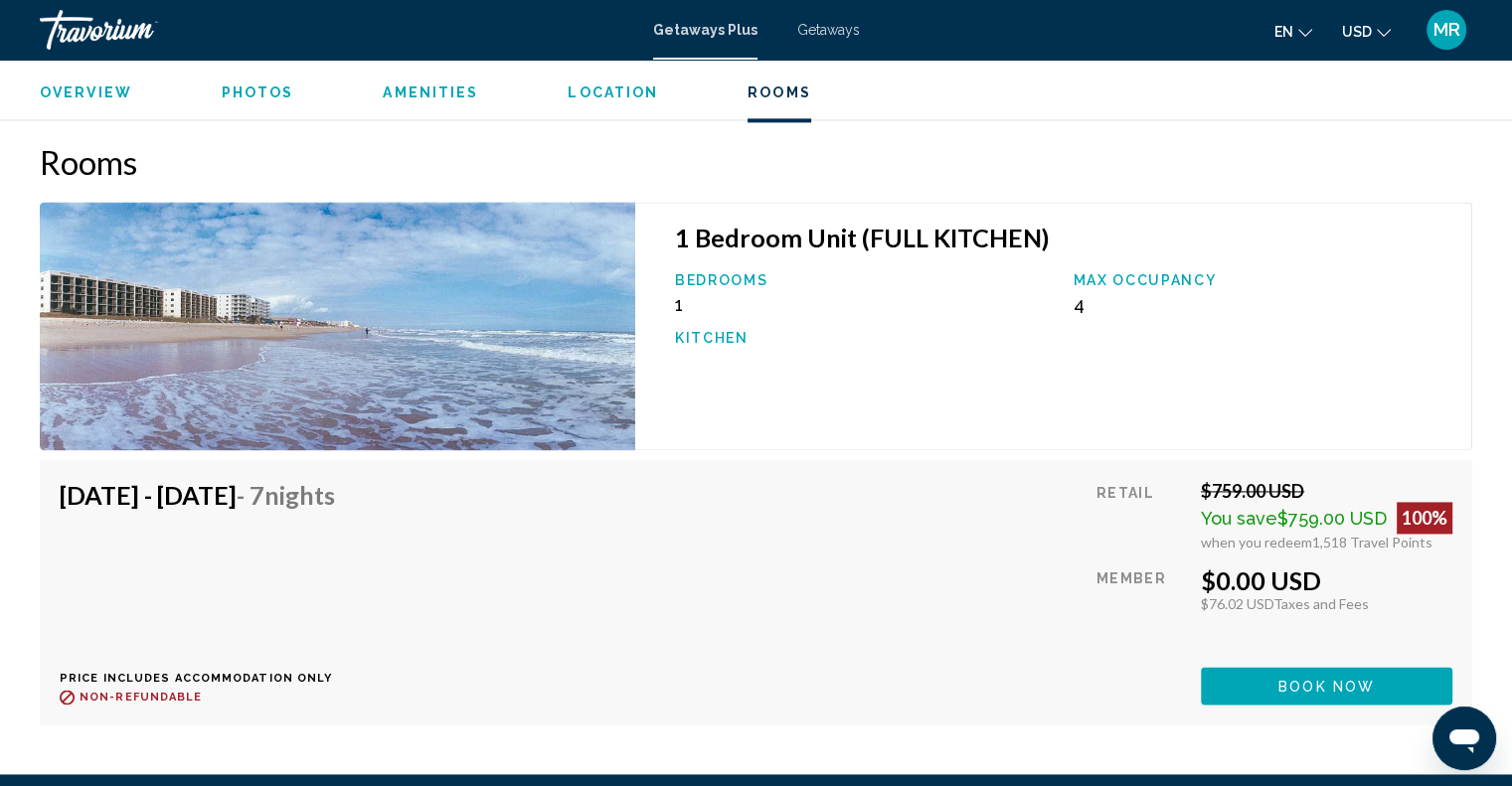 click on "[DATE] - [DATE]  - 7  Nights Price includes accommodation only
Refundable until :
Non-refundable Retail  $759.00 USD  You save  $759.00 USD   100%  when you redeem  1,518  Travel Points  Member  $0.00 USD   $76.02 USD  Taxes and Fees You earn  0  Travel Points  Book now This room is no longer available. Price includes accommodation only
Refundable until
Non-refundable Book now This room is no longer available." at bounding box center [756, 591] 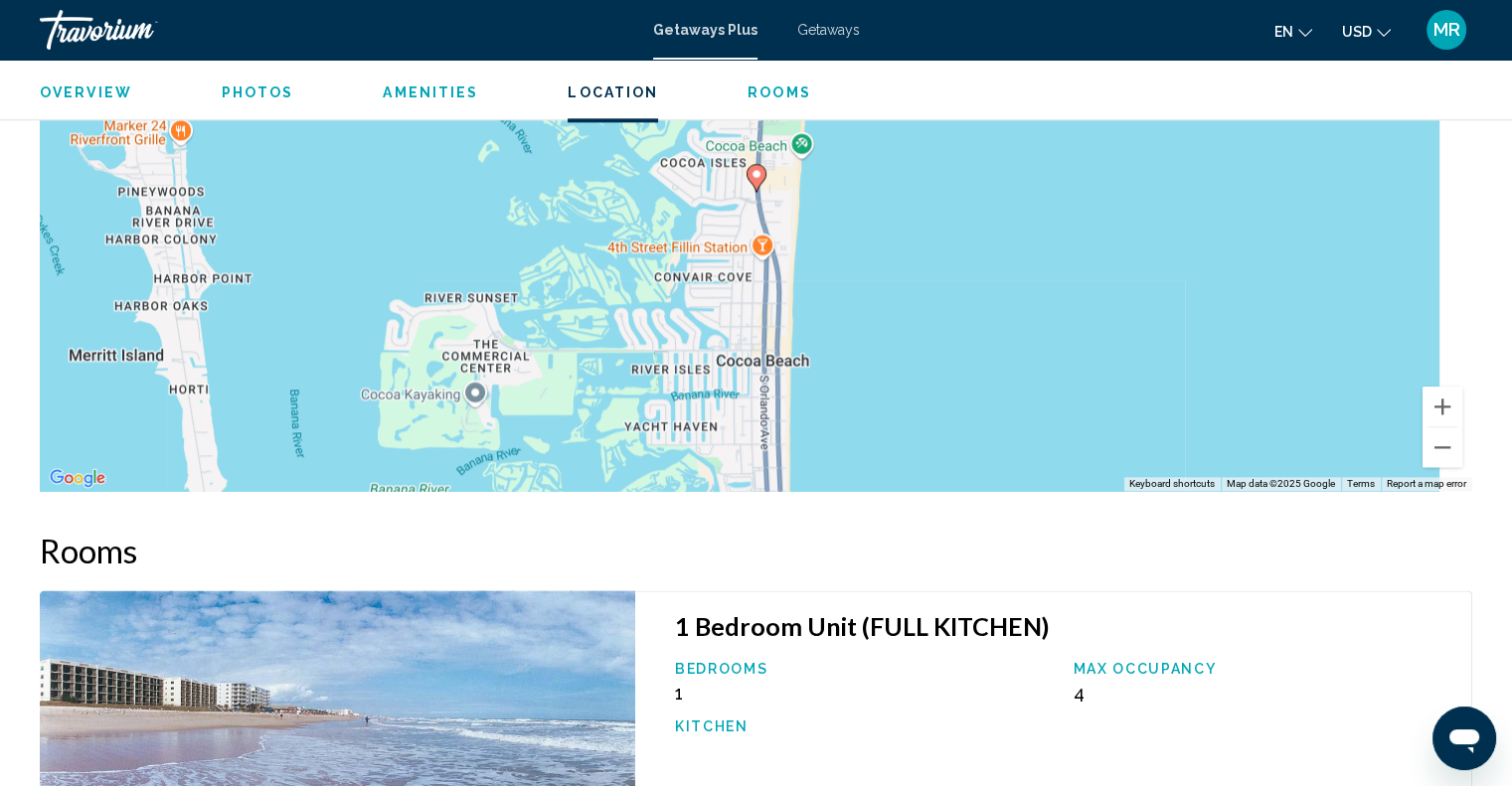 scroll, scrollTop: 1757, scrollLeft: 0, axis: vertical 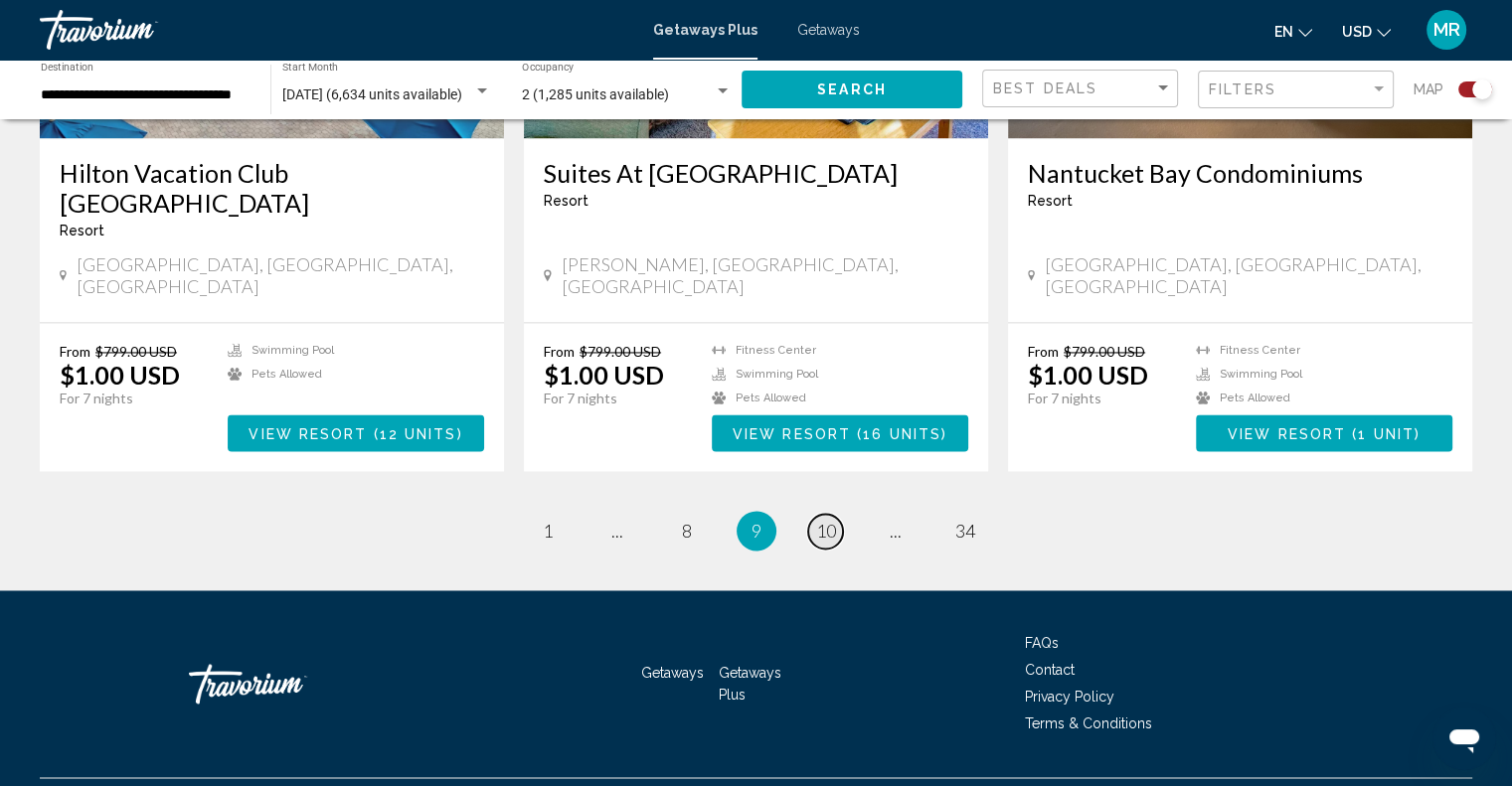 click on "10" at bounding box center (826, 531) 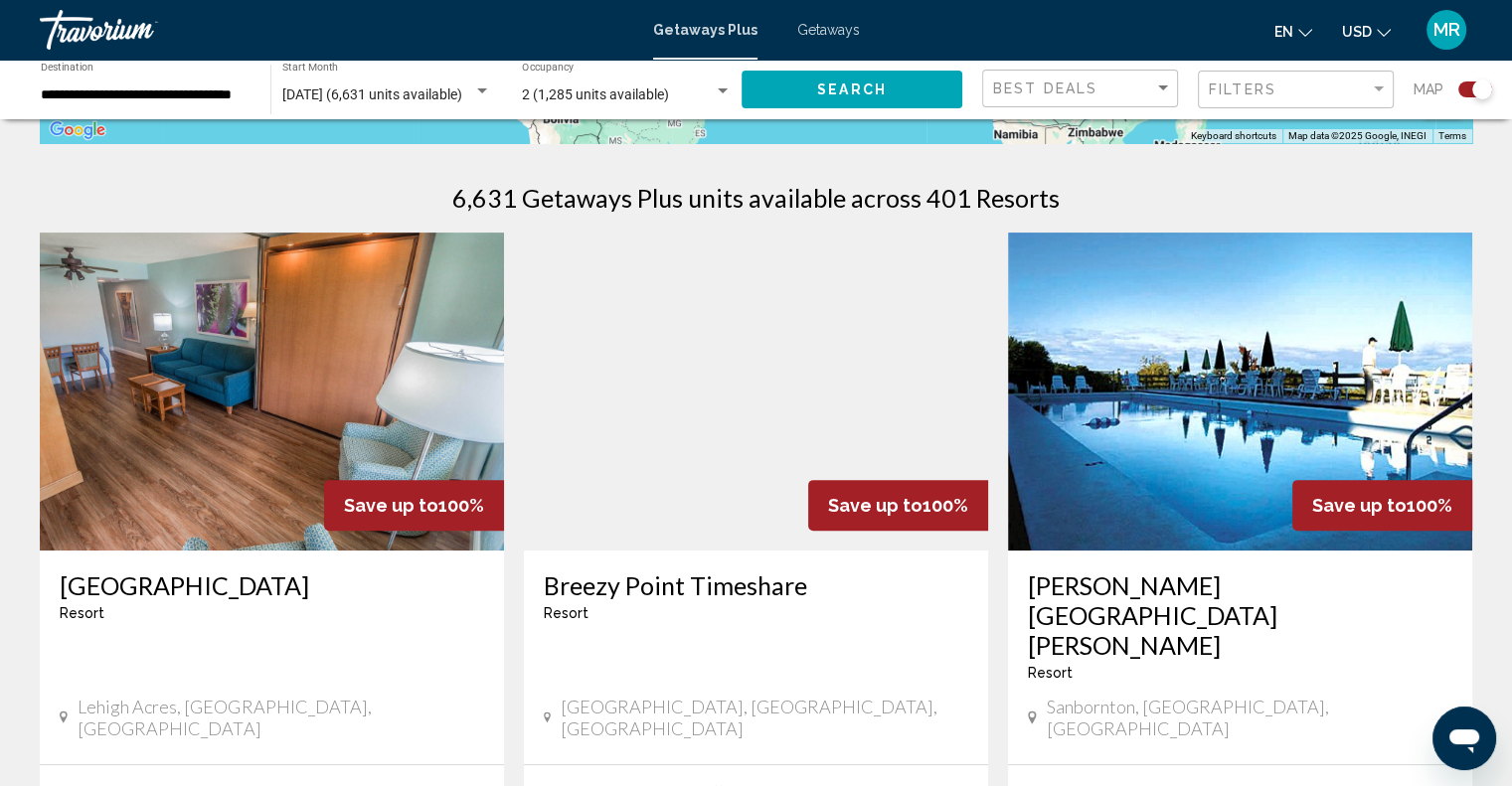scroll, scrollTop: 596, scrollLeft: 0, axis: vertical 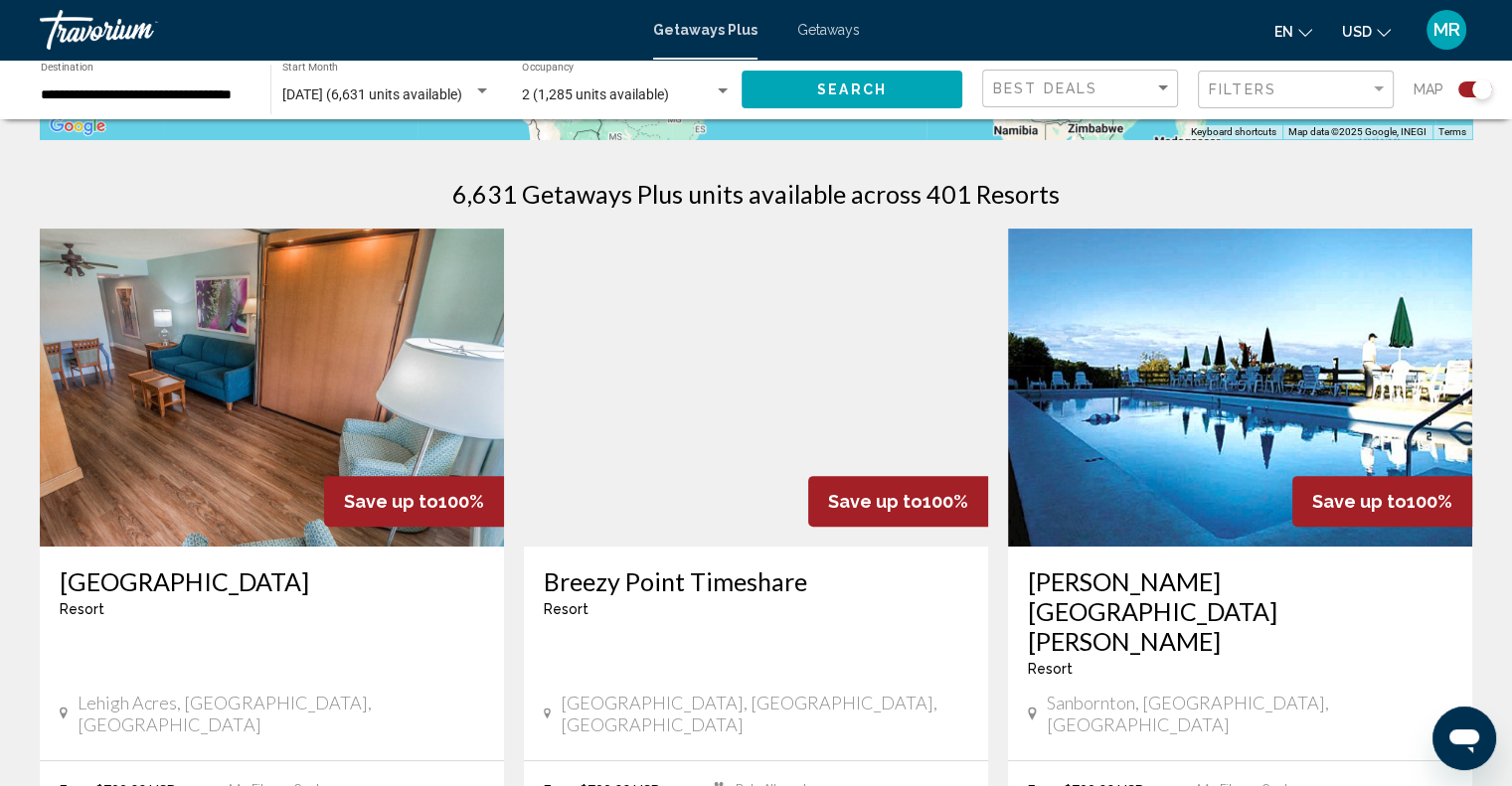 click at bounding box center [271, 388] 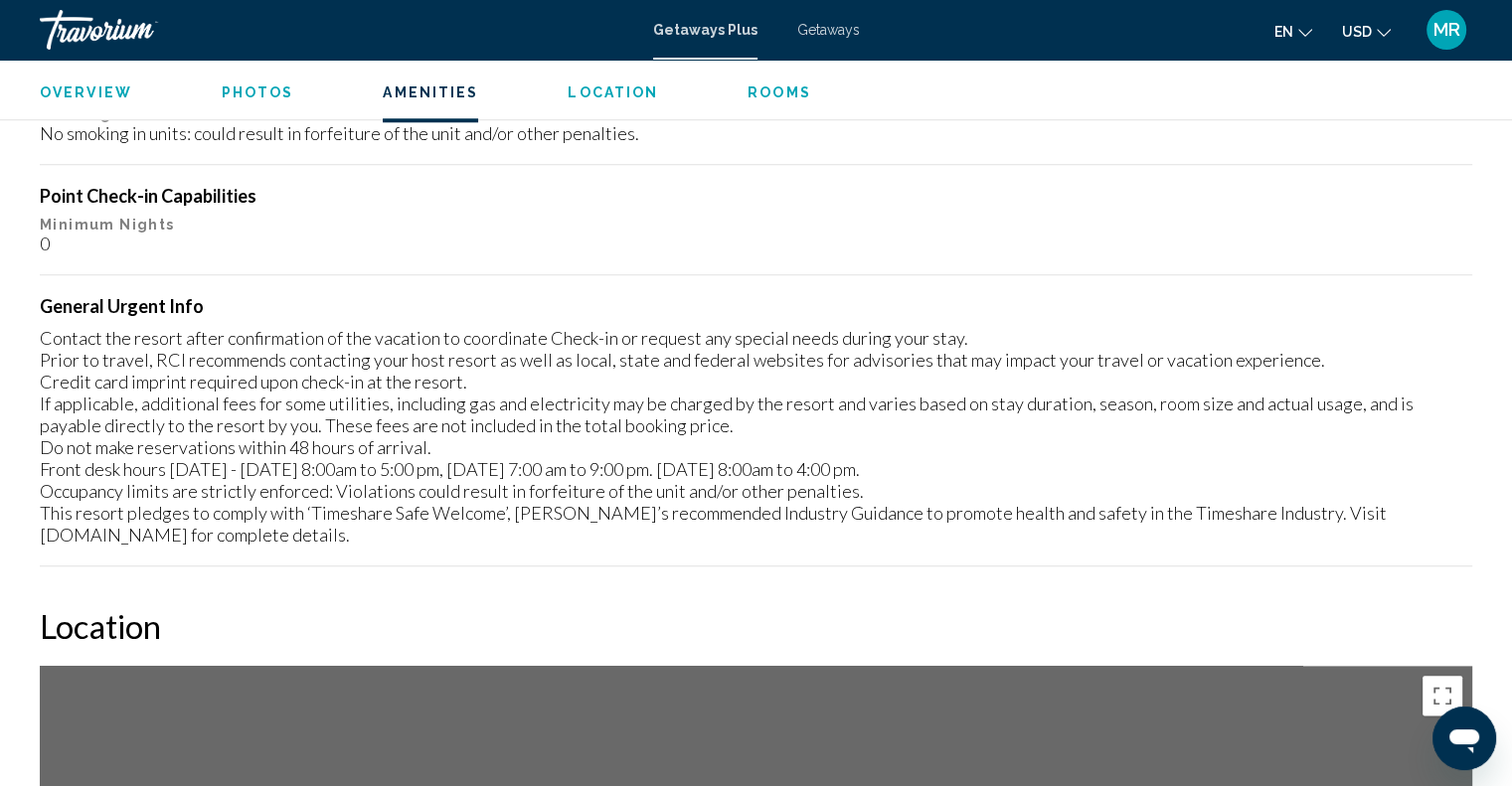 scroll, scrollTop: 1987, scrollLeft: 0, axis: vertical 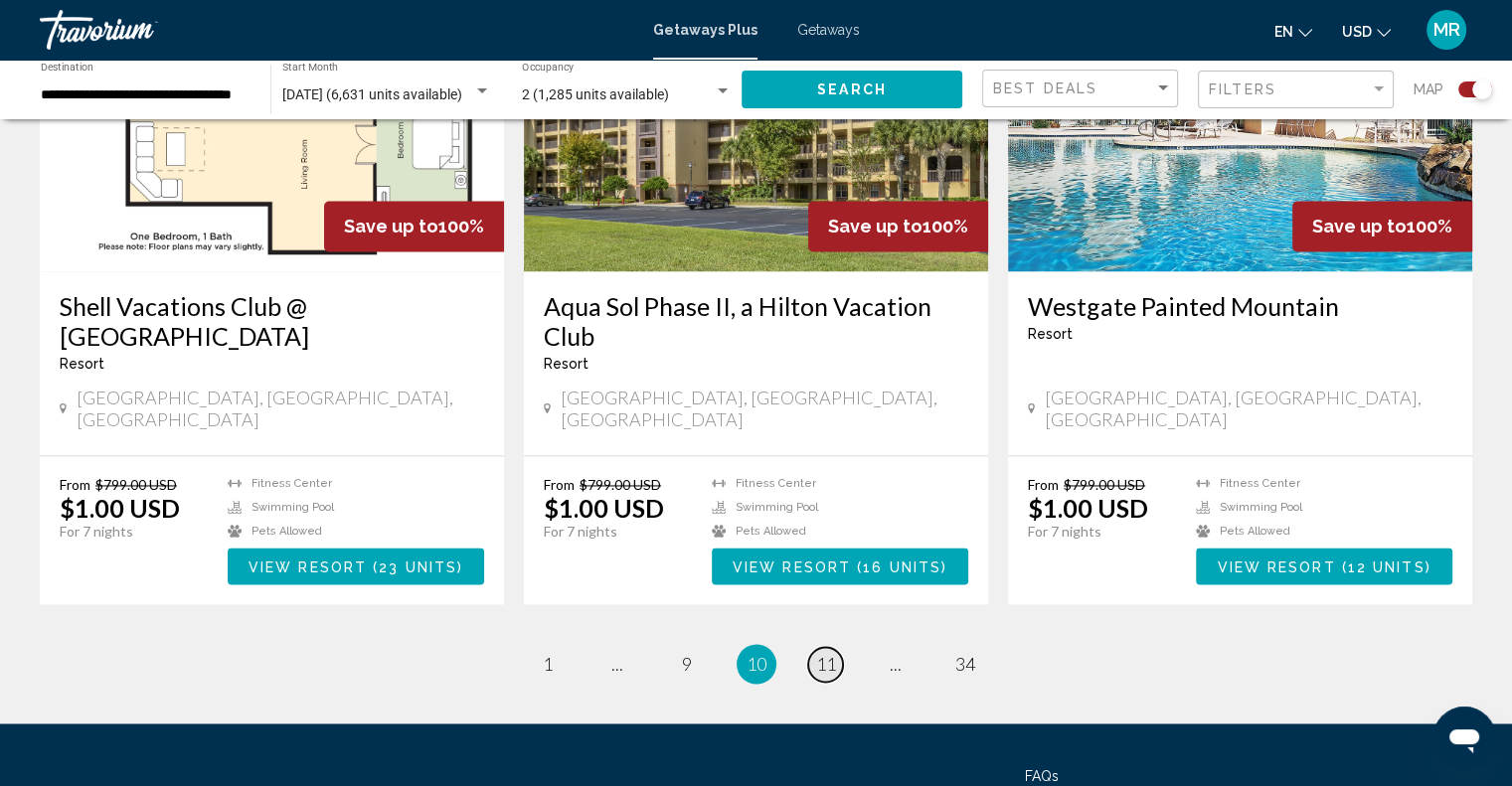 click on "11" at bounding box center [826, 664] 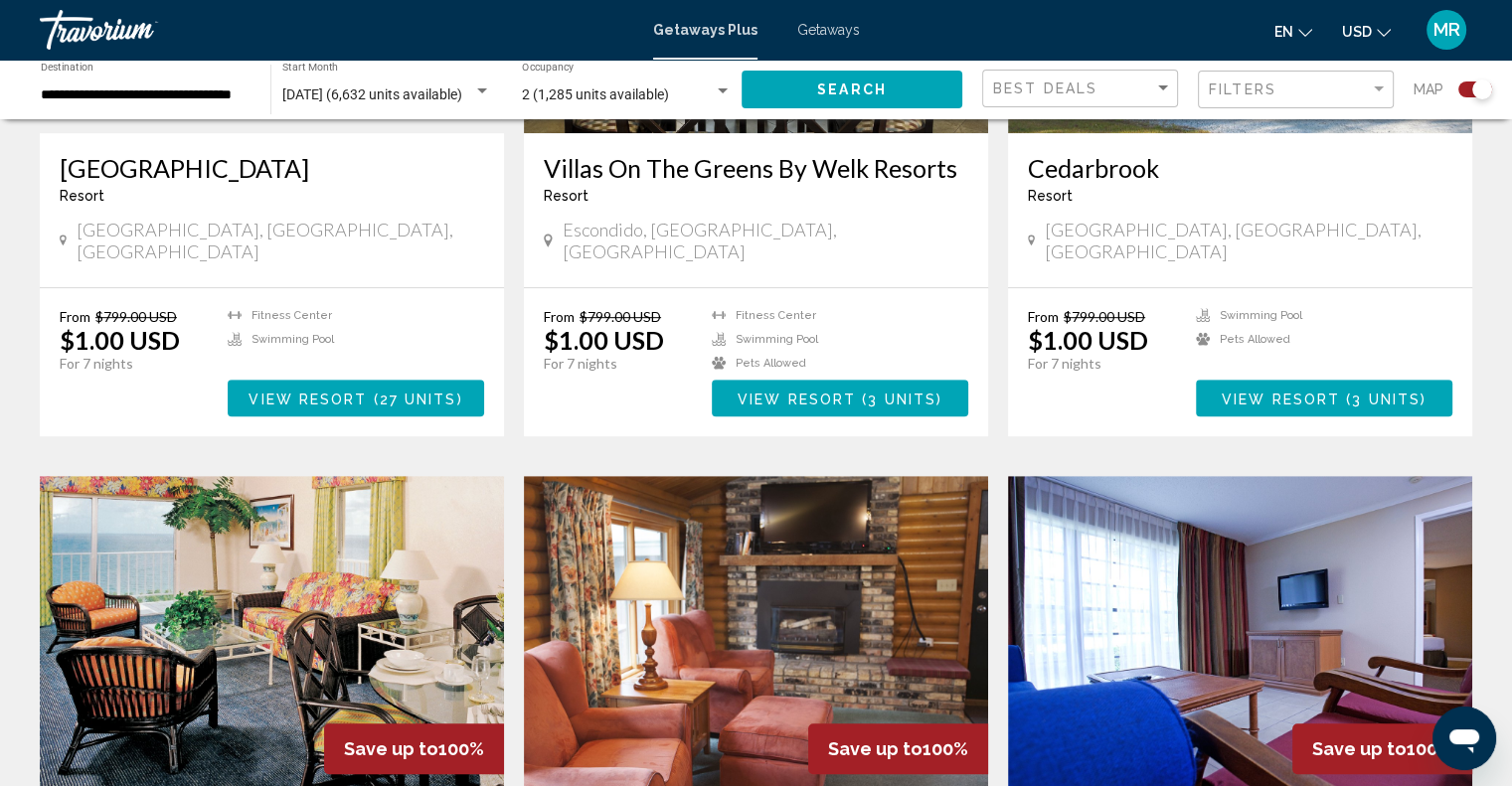 scroll, scrollTop: 1292, scrollLeft: 0, axis: vertical 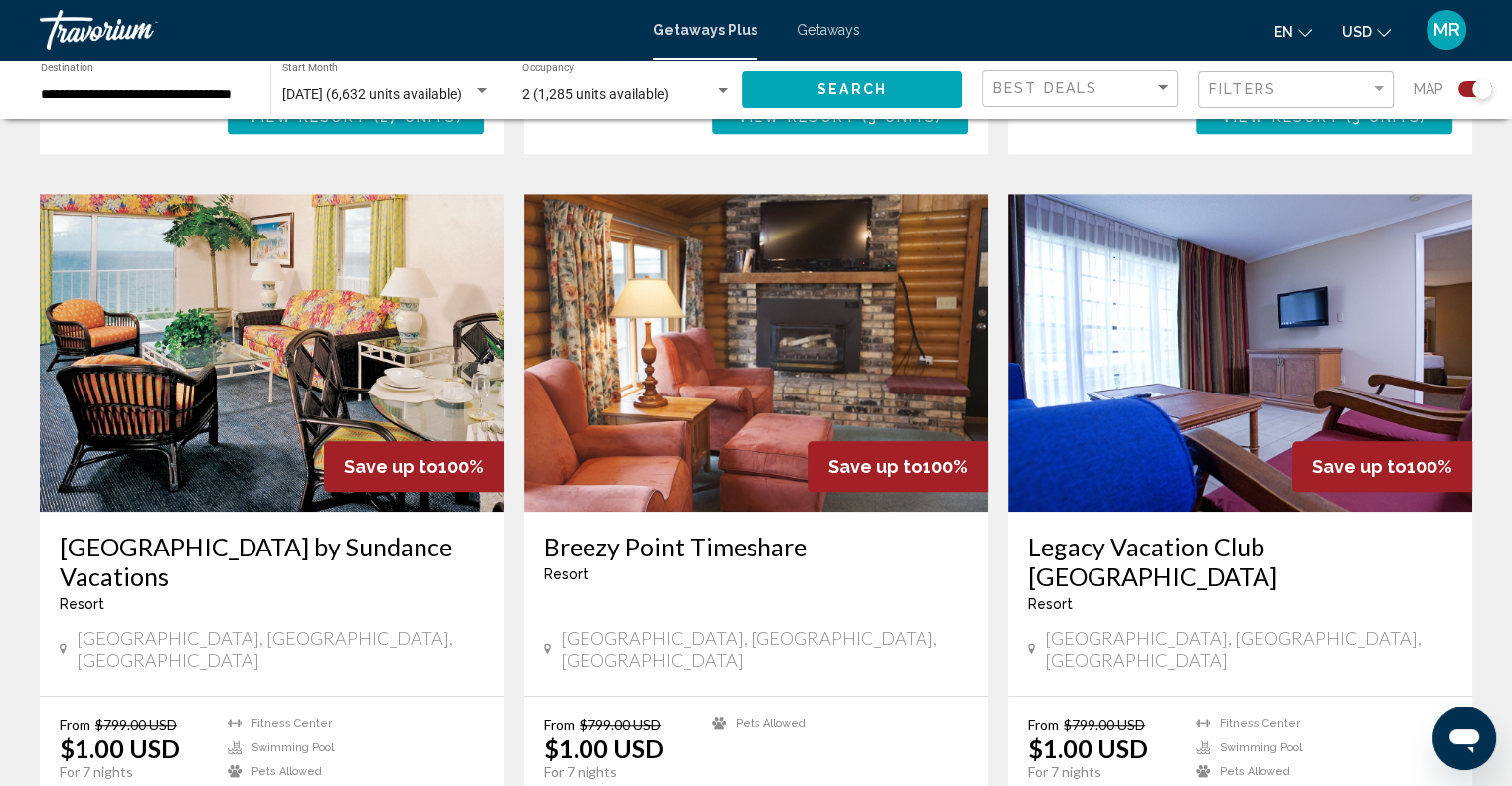 click at bounding box center [271, 353] 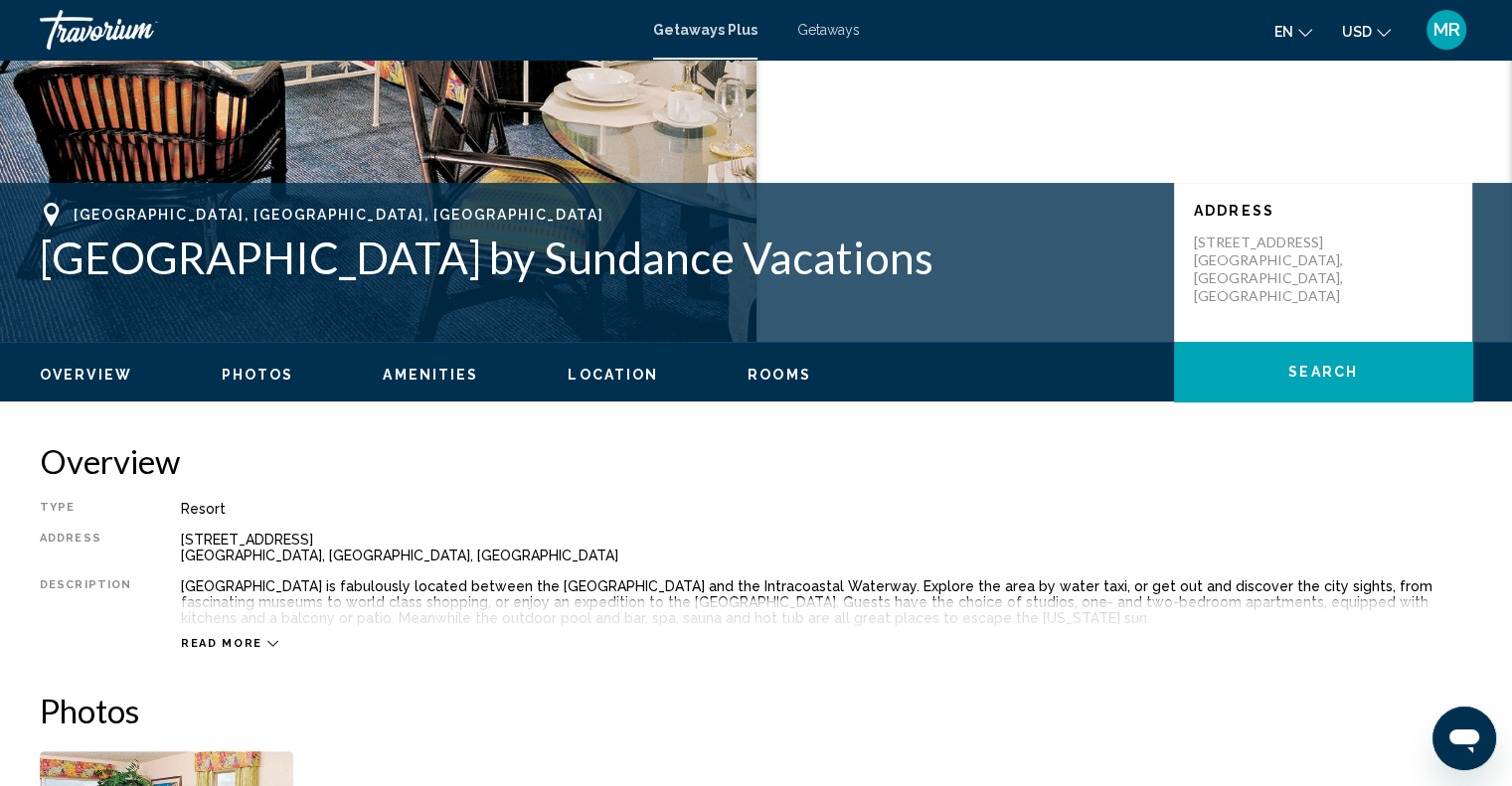 scroll, scrollTop: 298, scrollLeft: 0, axis: vertical 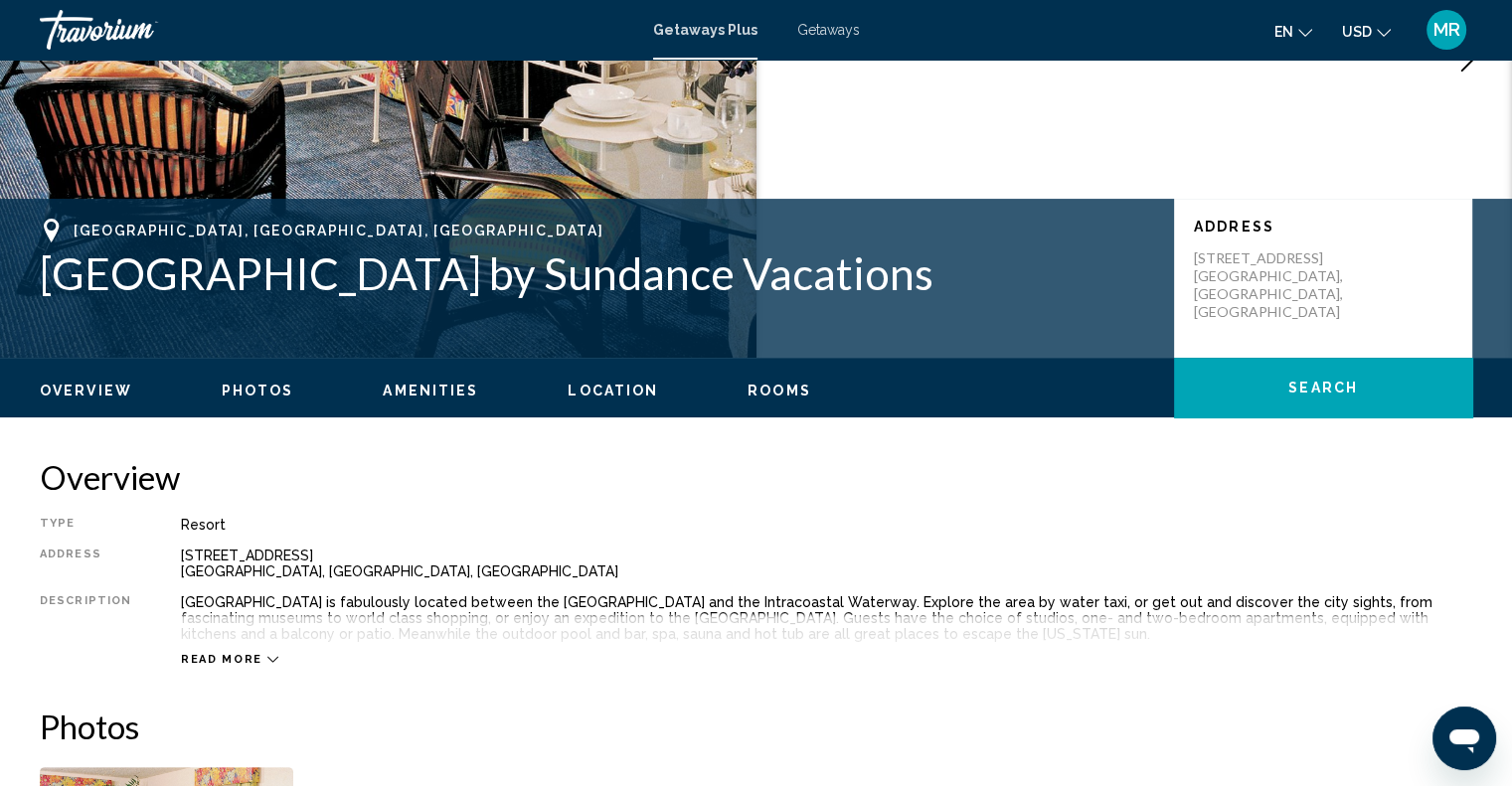 click on "Rooms" at bounding box center (779, 391) 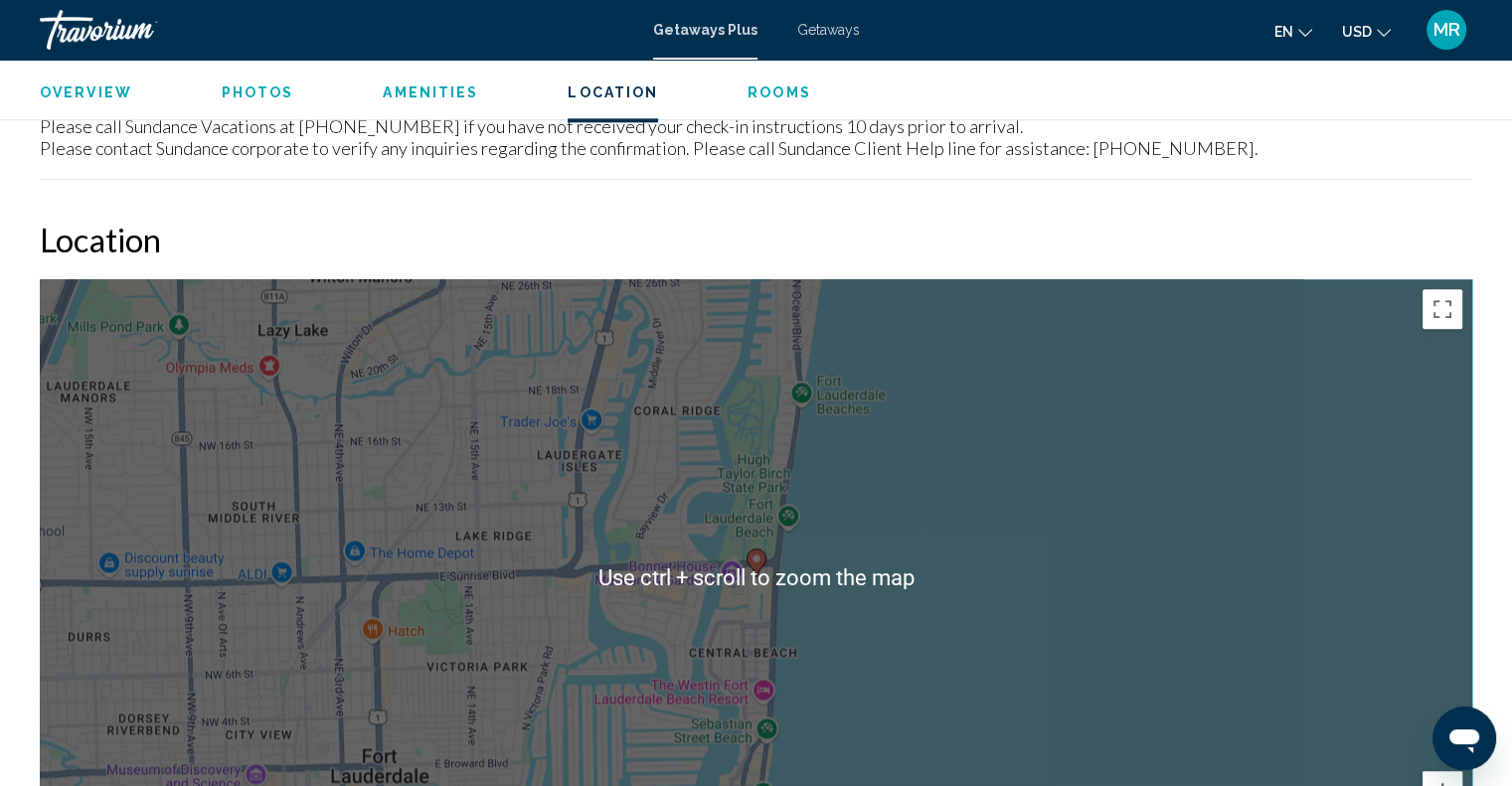 scroll, scrollTop: 2013, scrollLeft: 0, axis: vertical 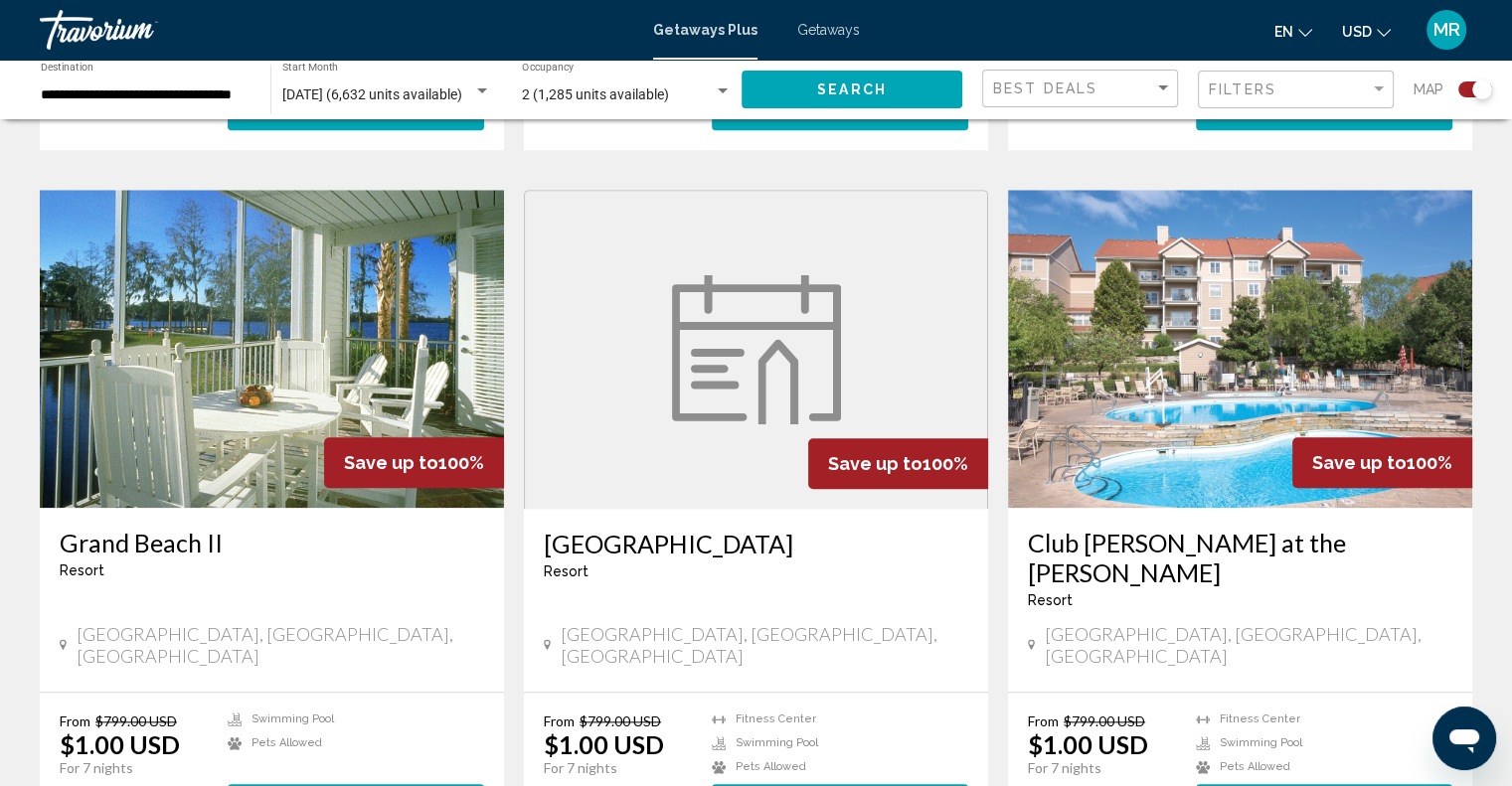click on "[GEOGRAPHIC_DATA]" at bounding box center [756, 544] 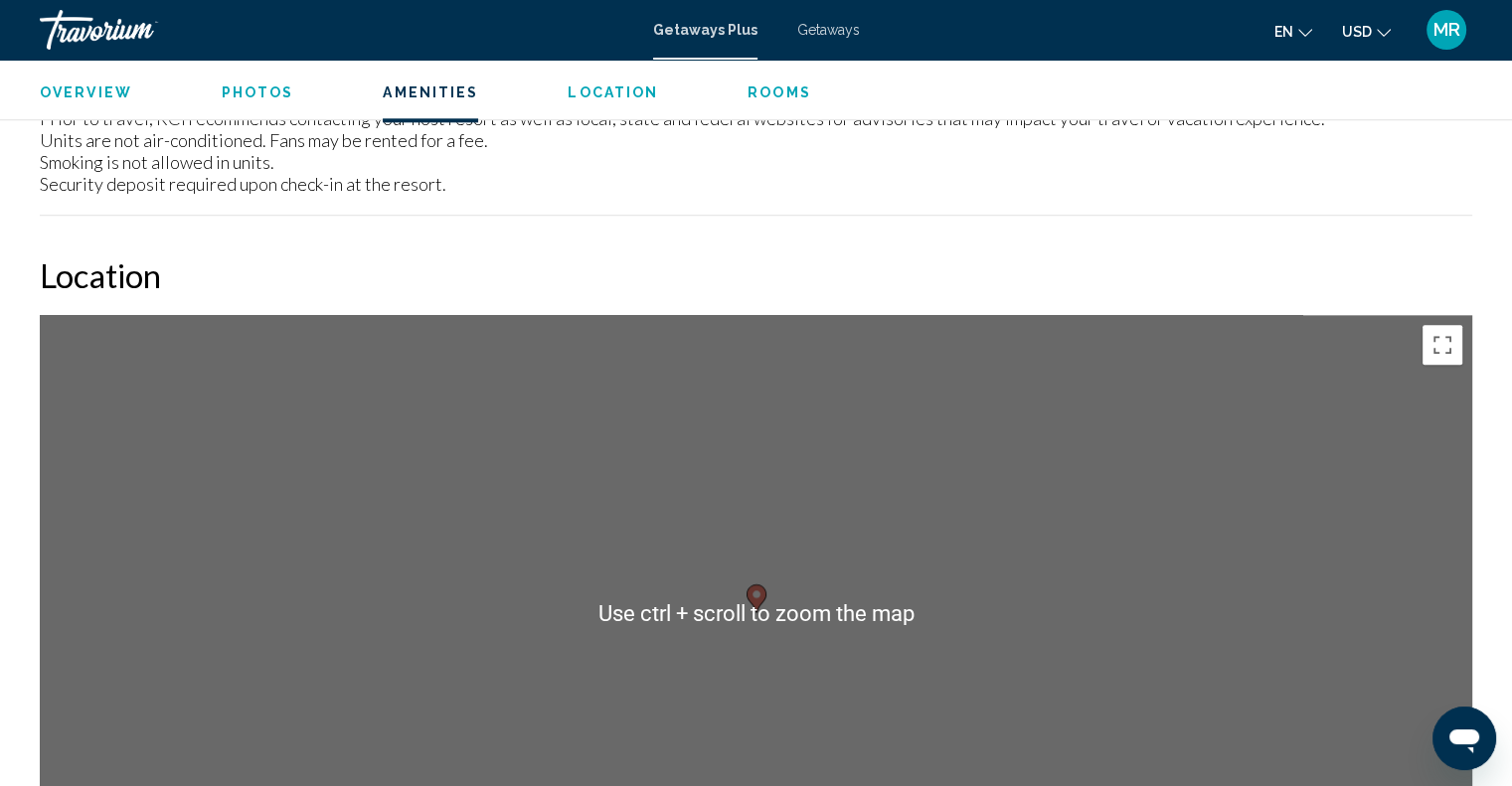scroll, scrollTop: 2186, scrollLeft: 0, axis: vertical 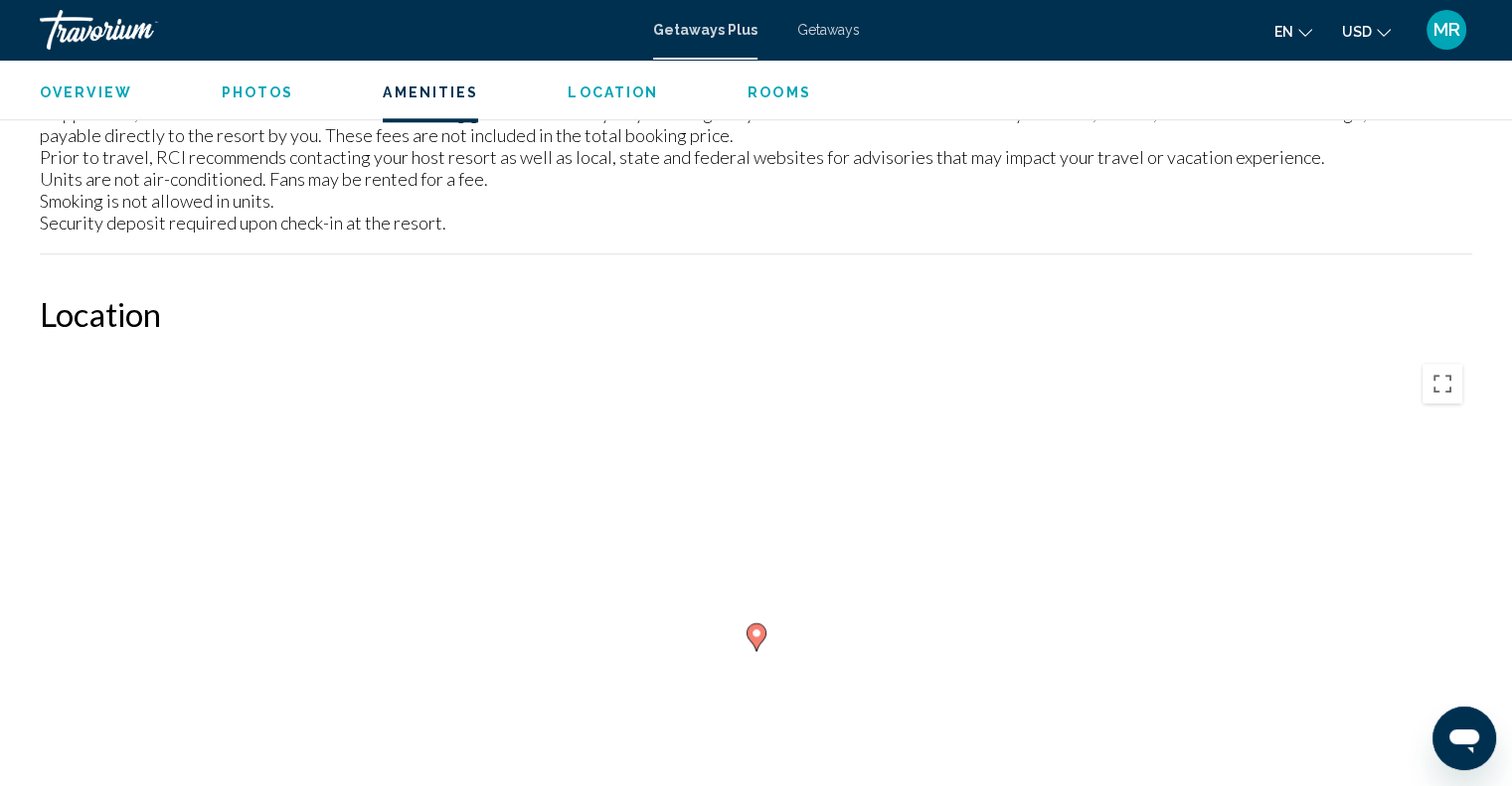 click 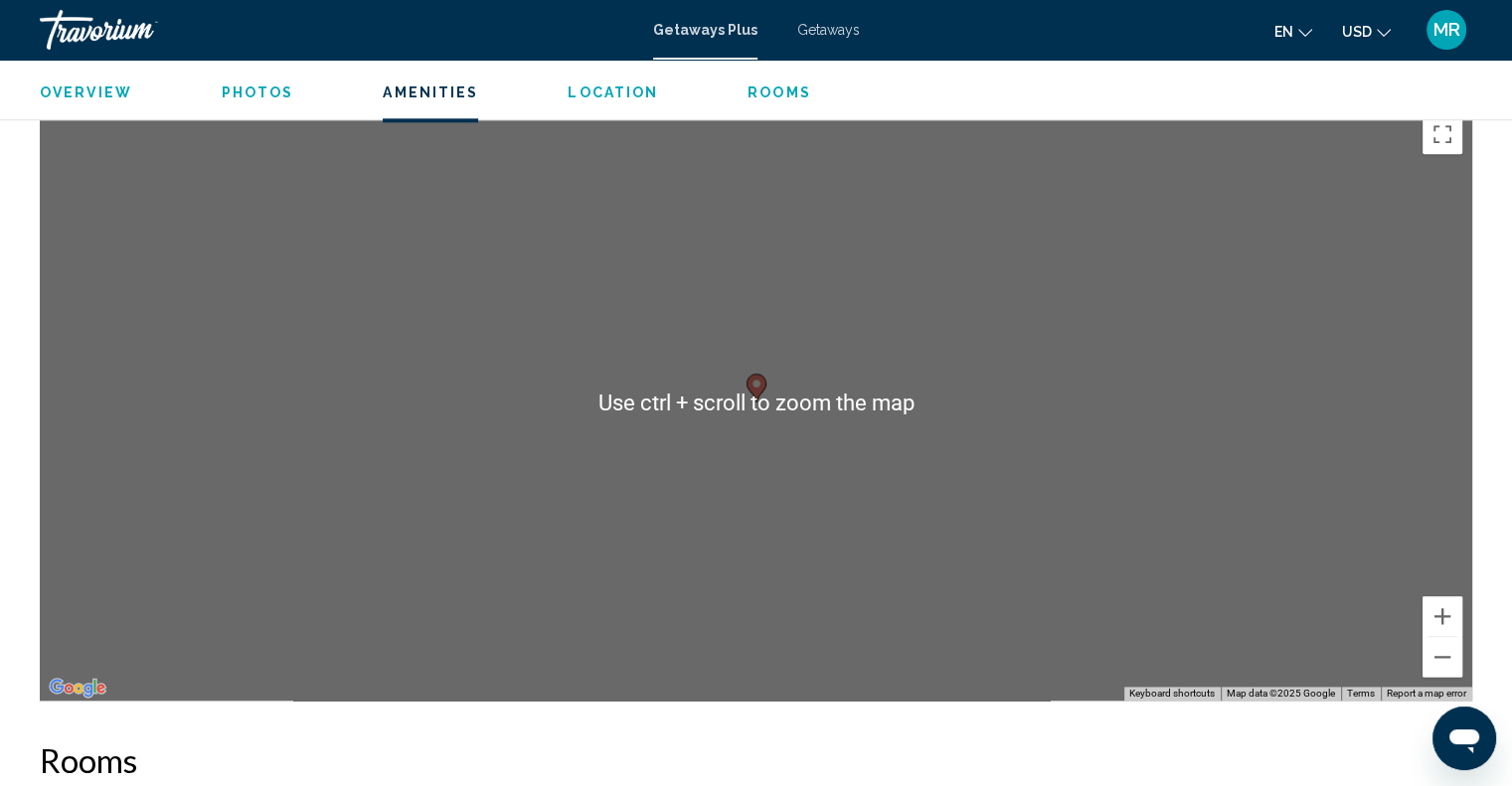 scroll, scrollTop: 2309, scrollLeft: 0, axis: vertical 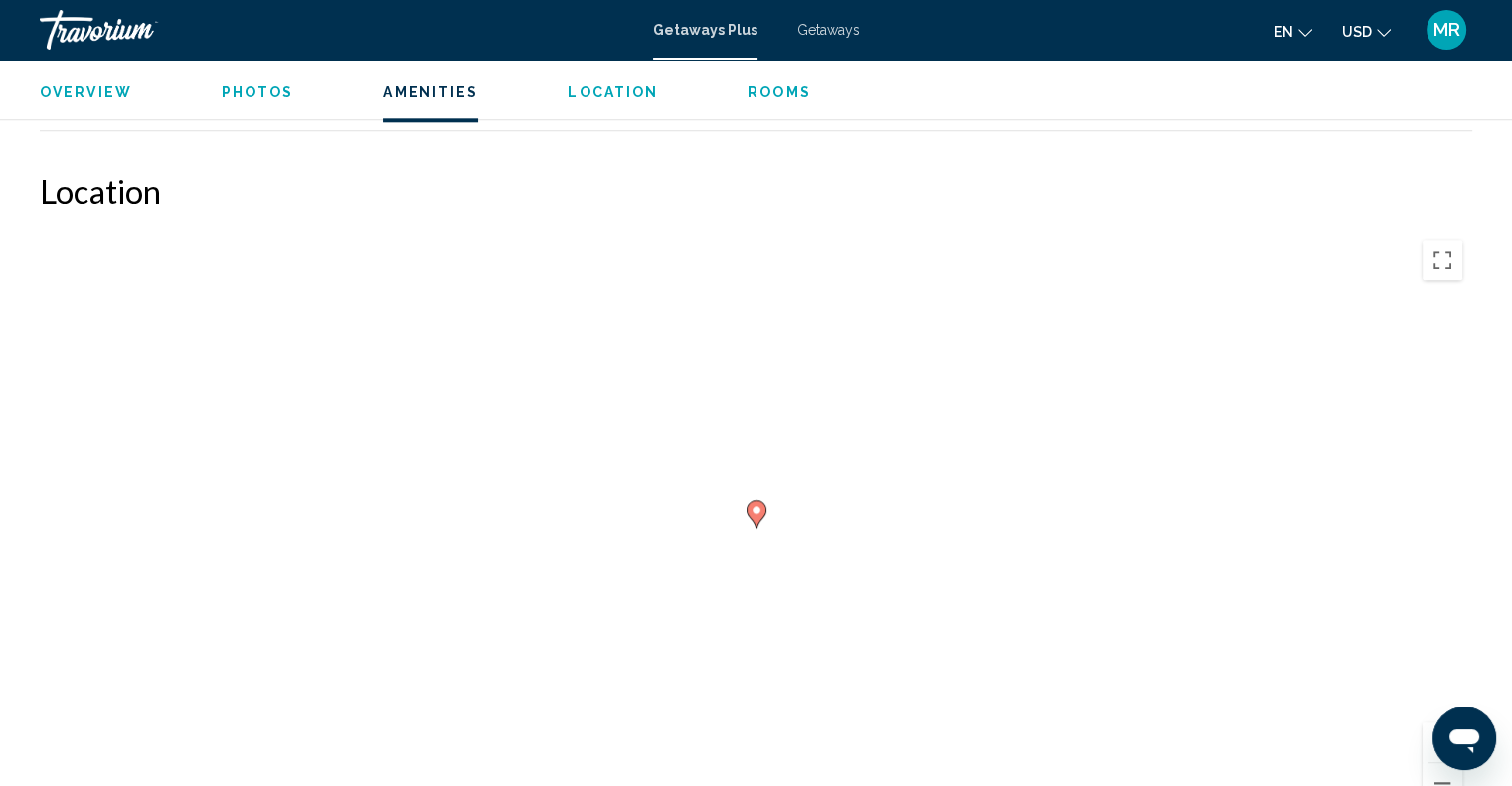 click 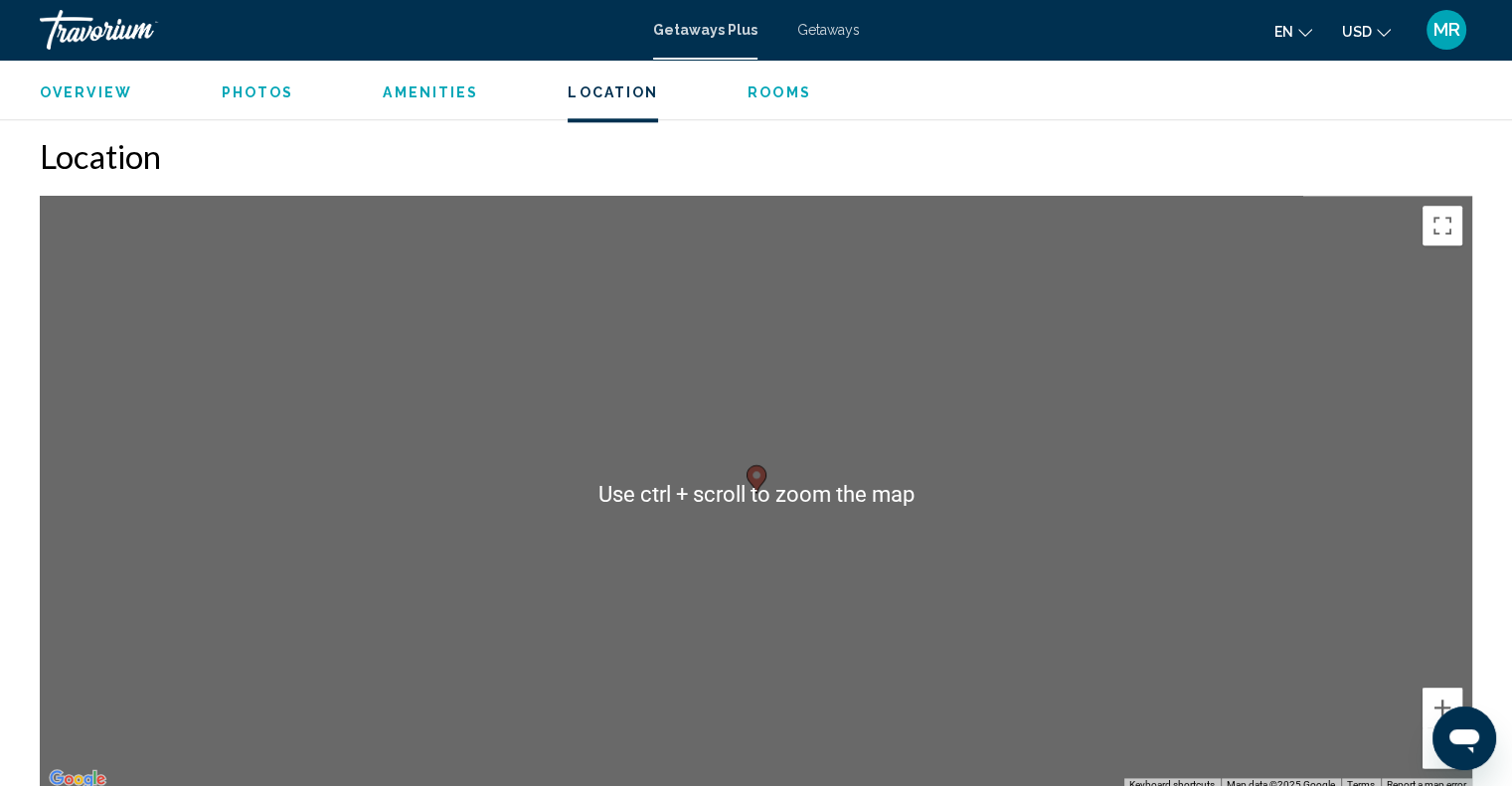 scroll, scrollTop: 2443, scrollLeft: 0, axis: vertical 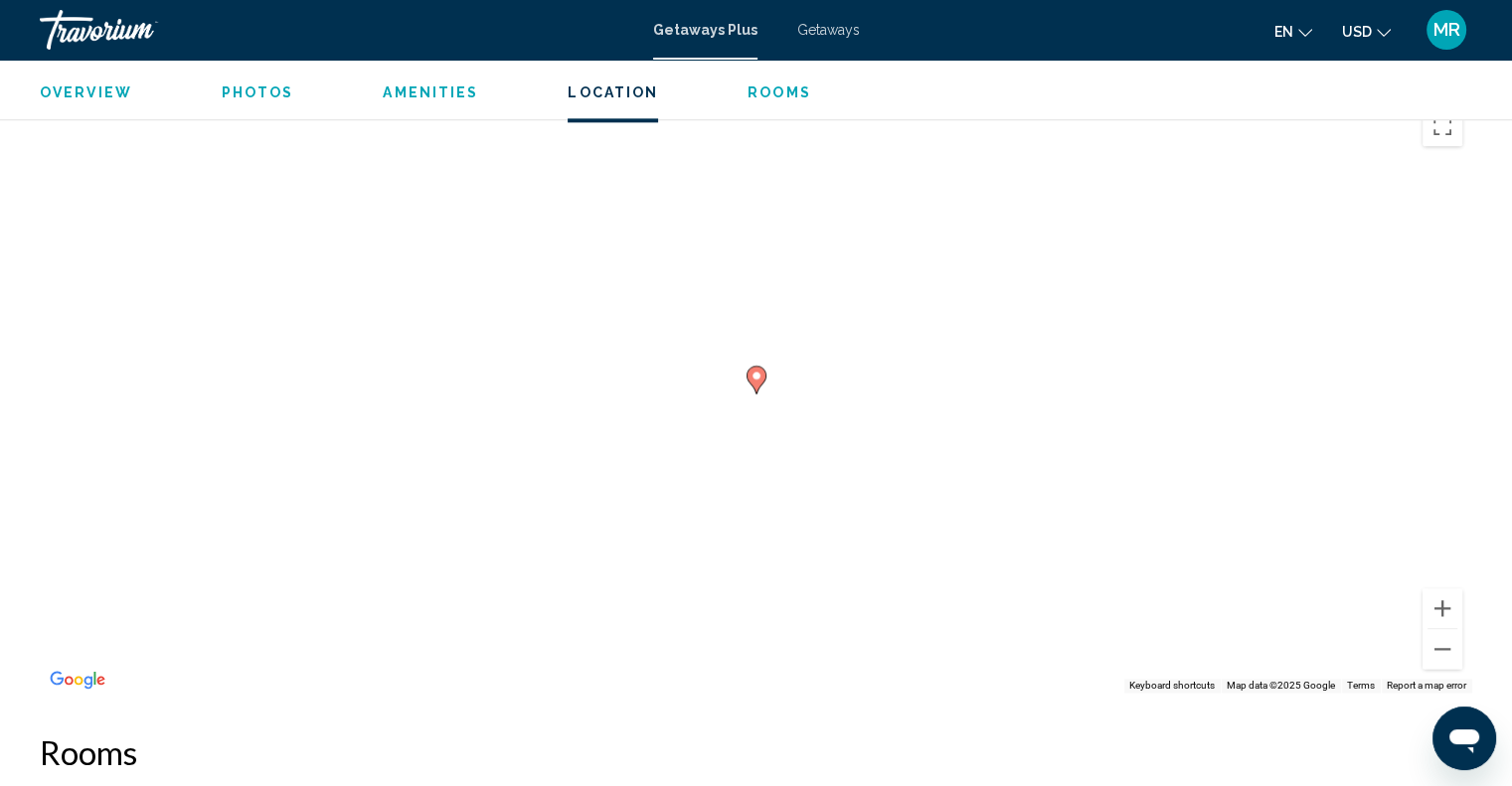 click 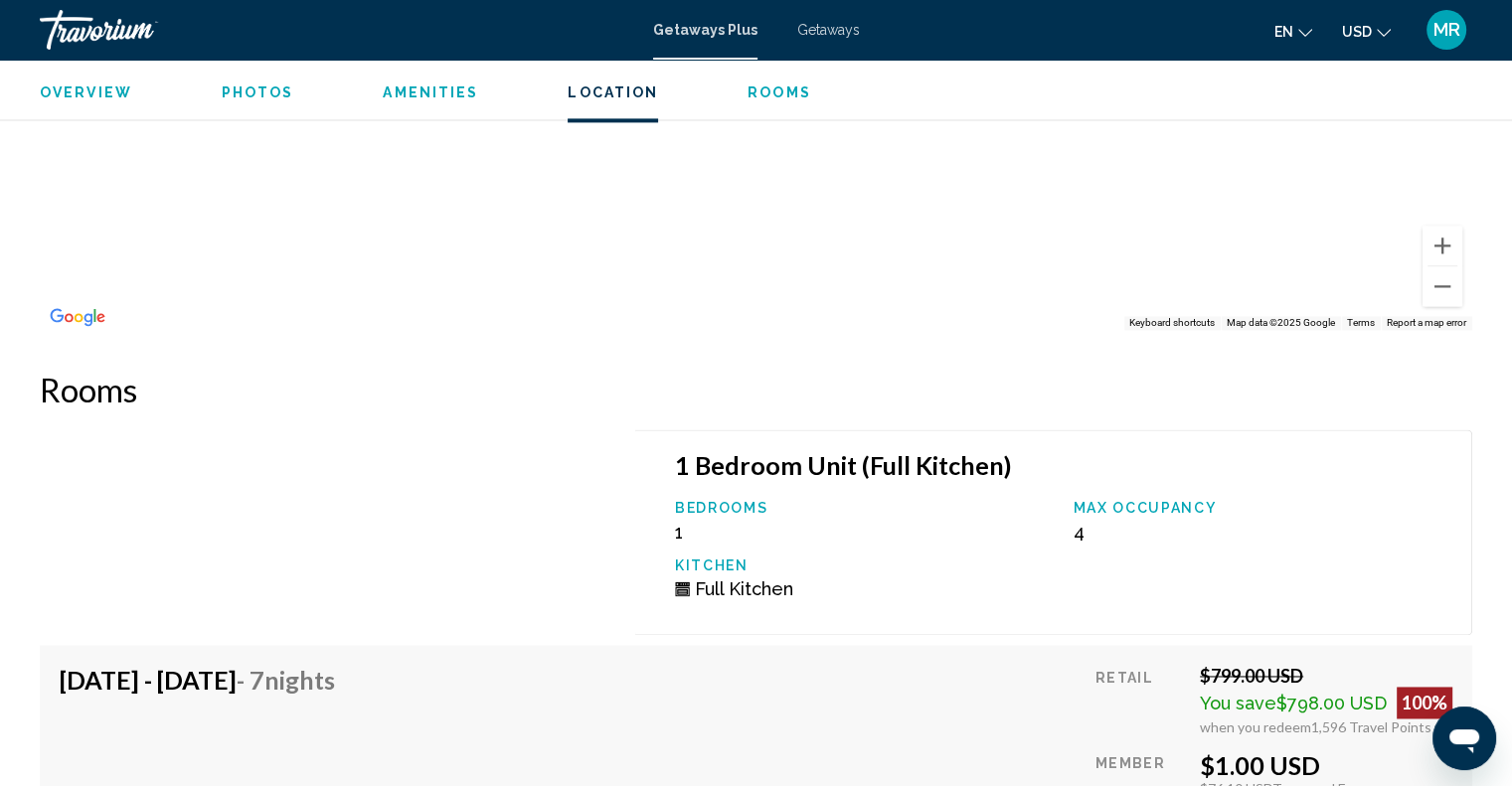 scroll, scrollTop: 2210, scrollLeft: 0, axis: vertical 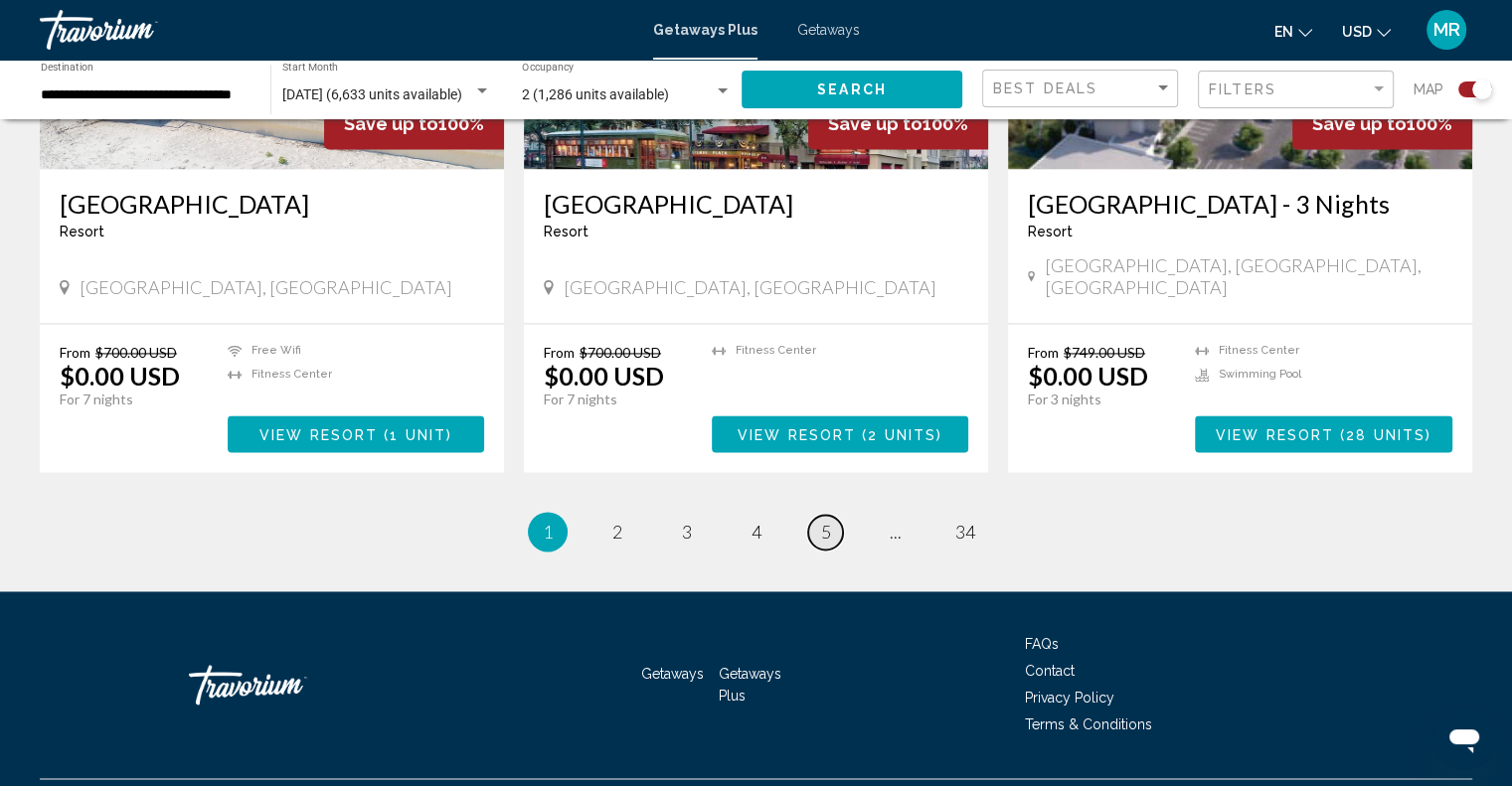 click on "5" at bounding box center (826, 532) 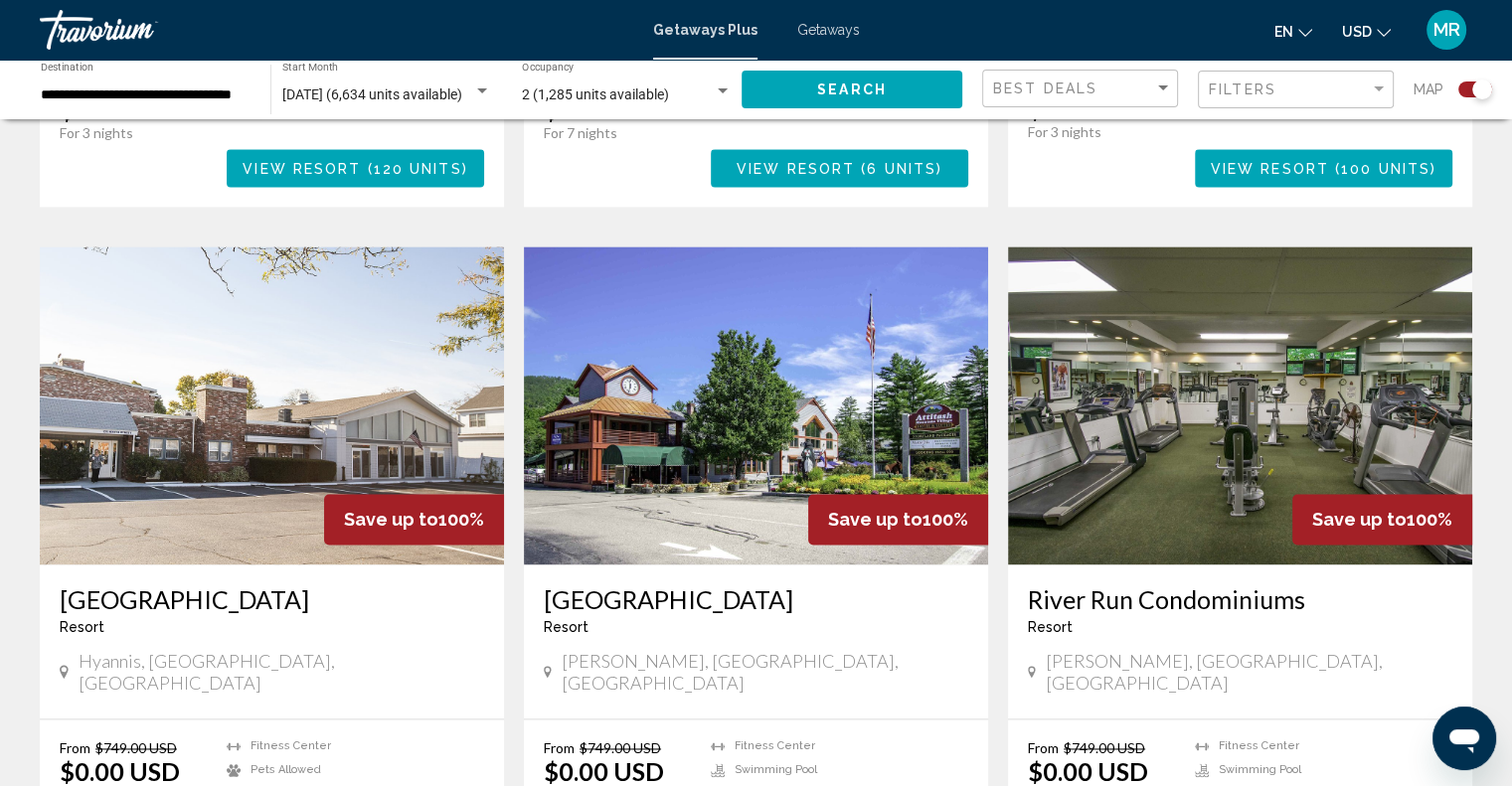 scroll, scrollTop: 3005, scrollLeft: 0, axis: vertical 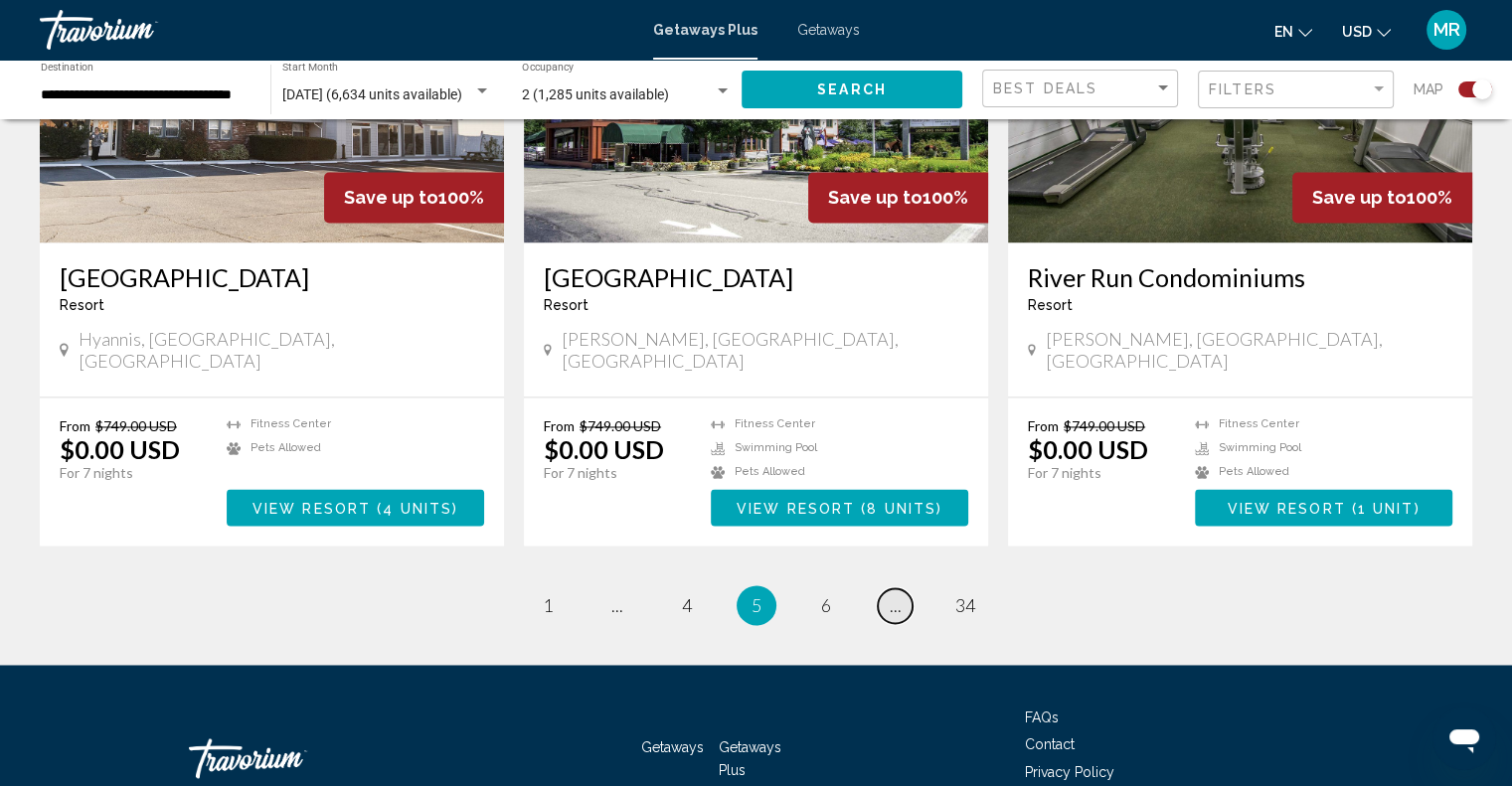 click on "..." at bounding box center [896, 605] 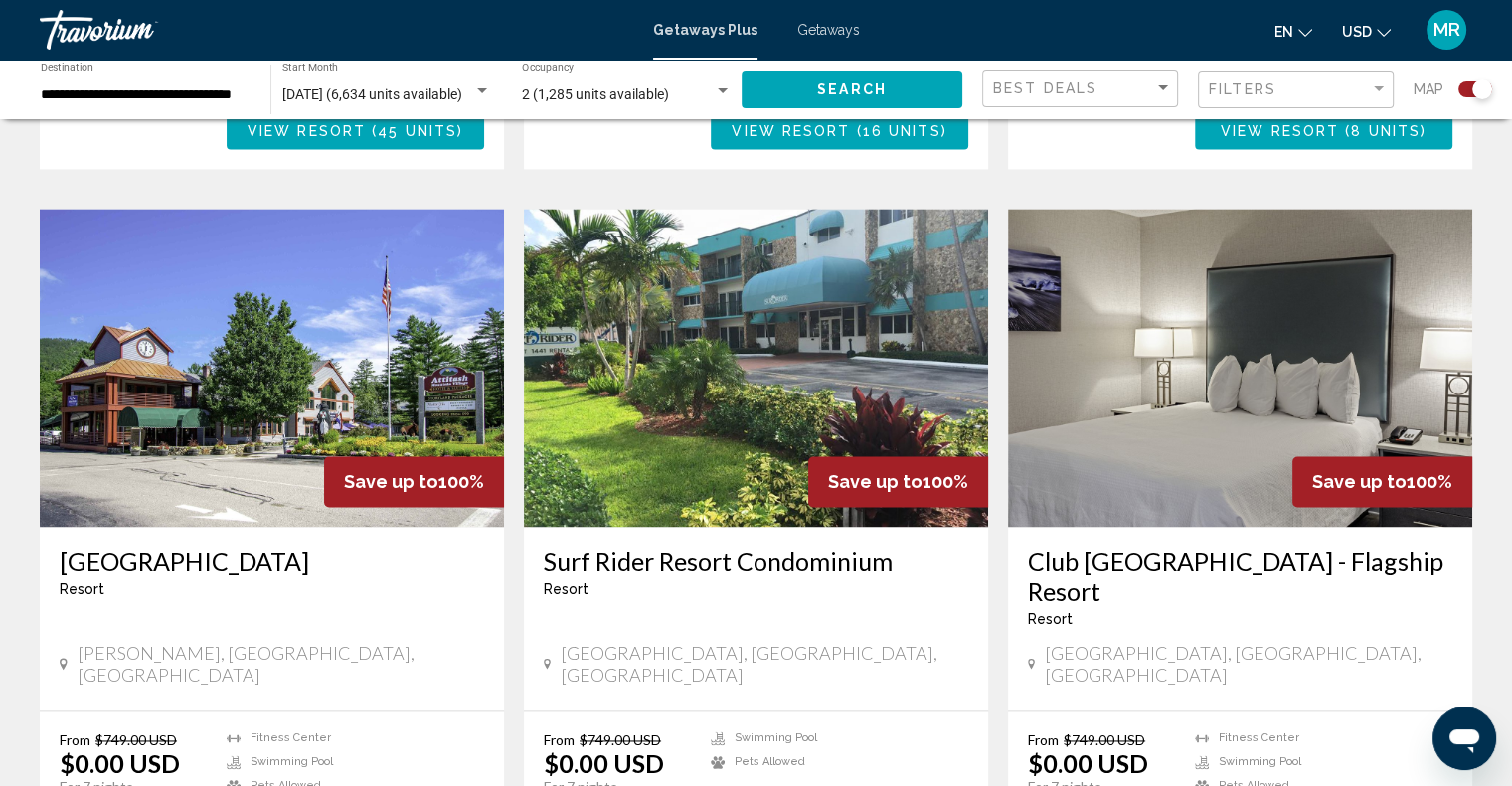 scroll, scrollTop: 2882, scrollLeft: 0, axis: vertical 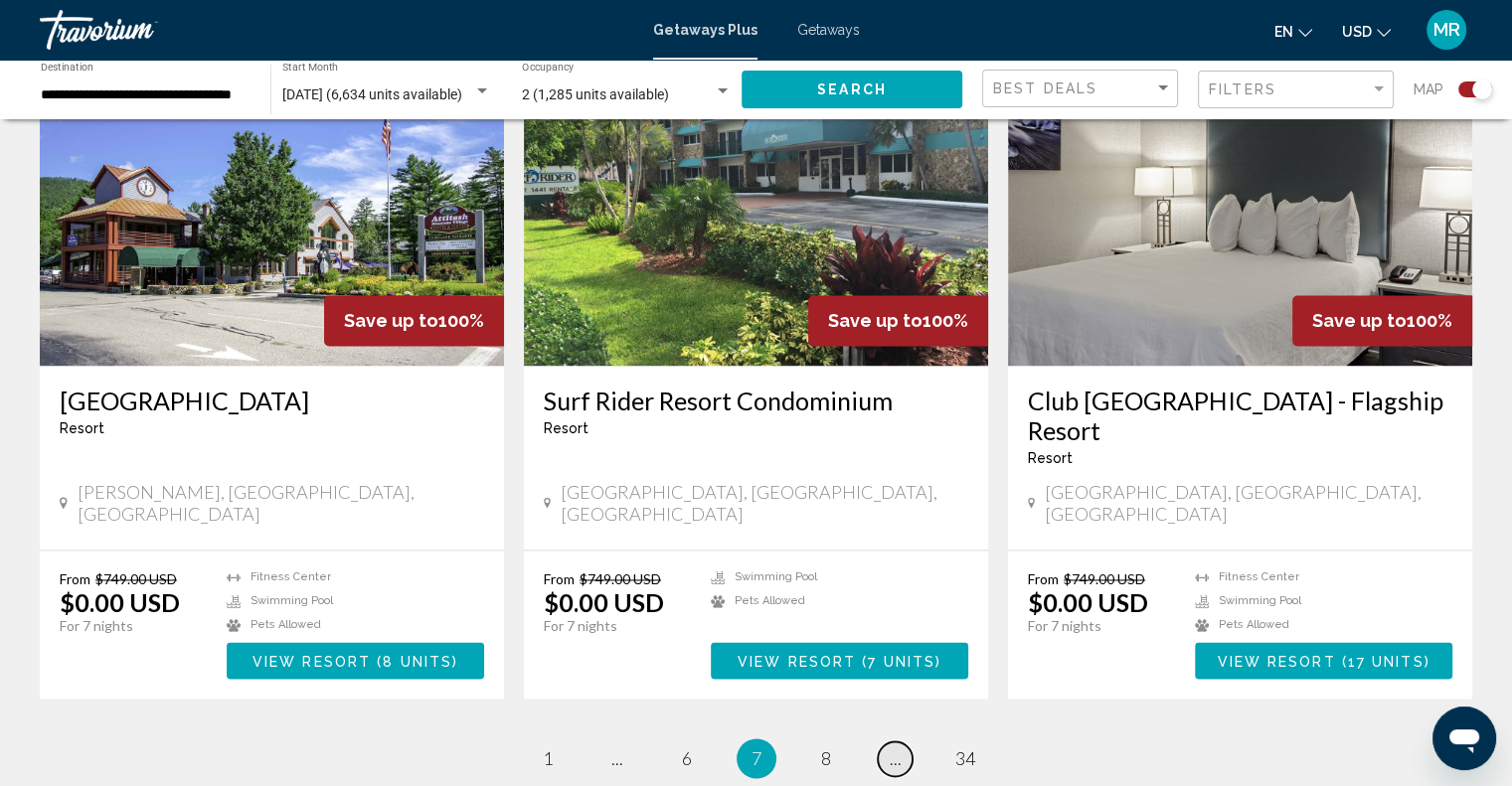 click on "..." at bounding box center [896, 758] 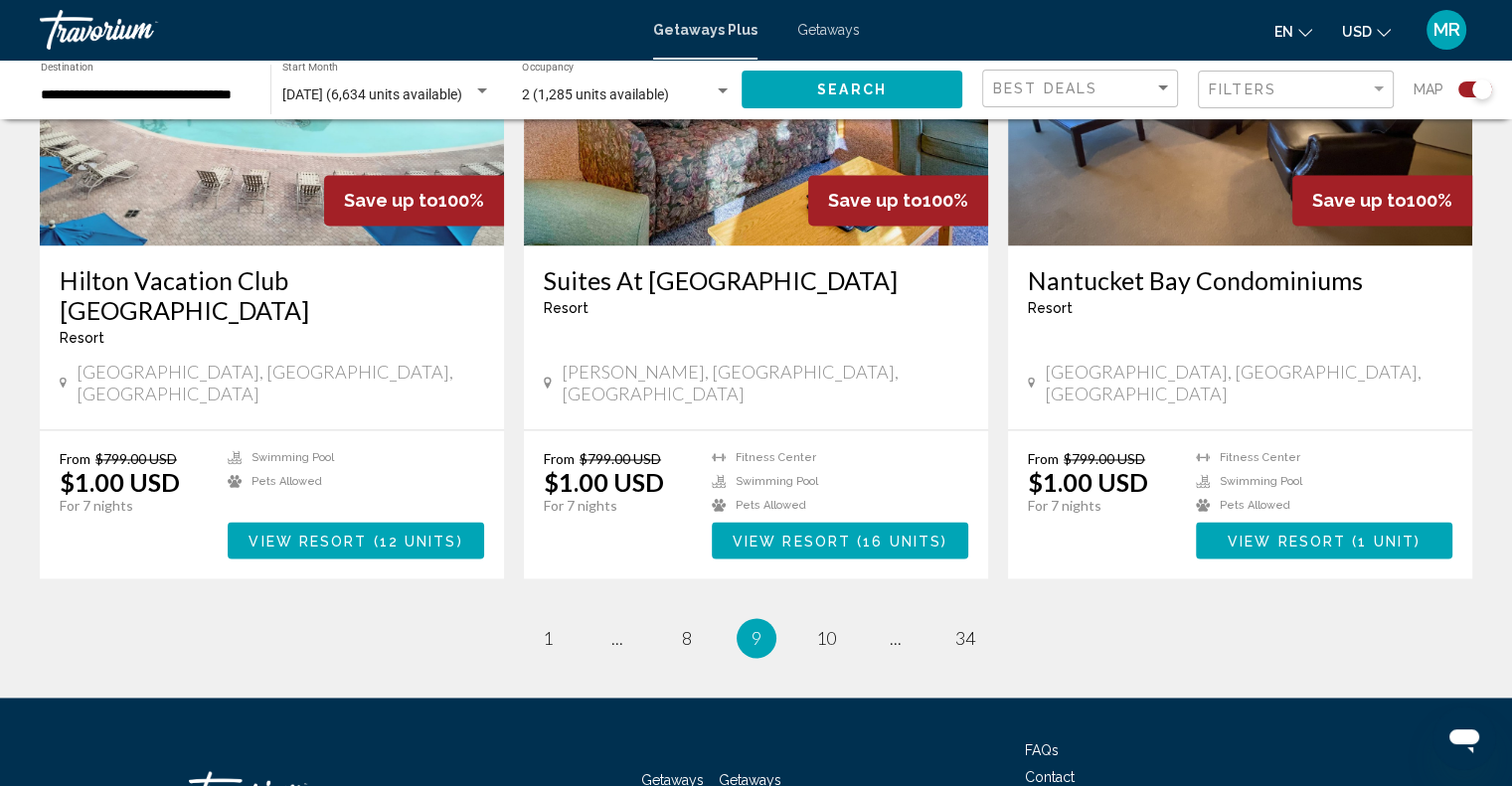 scroll, scrollTop: 2882, scrollLeft: 0, axis: vertical 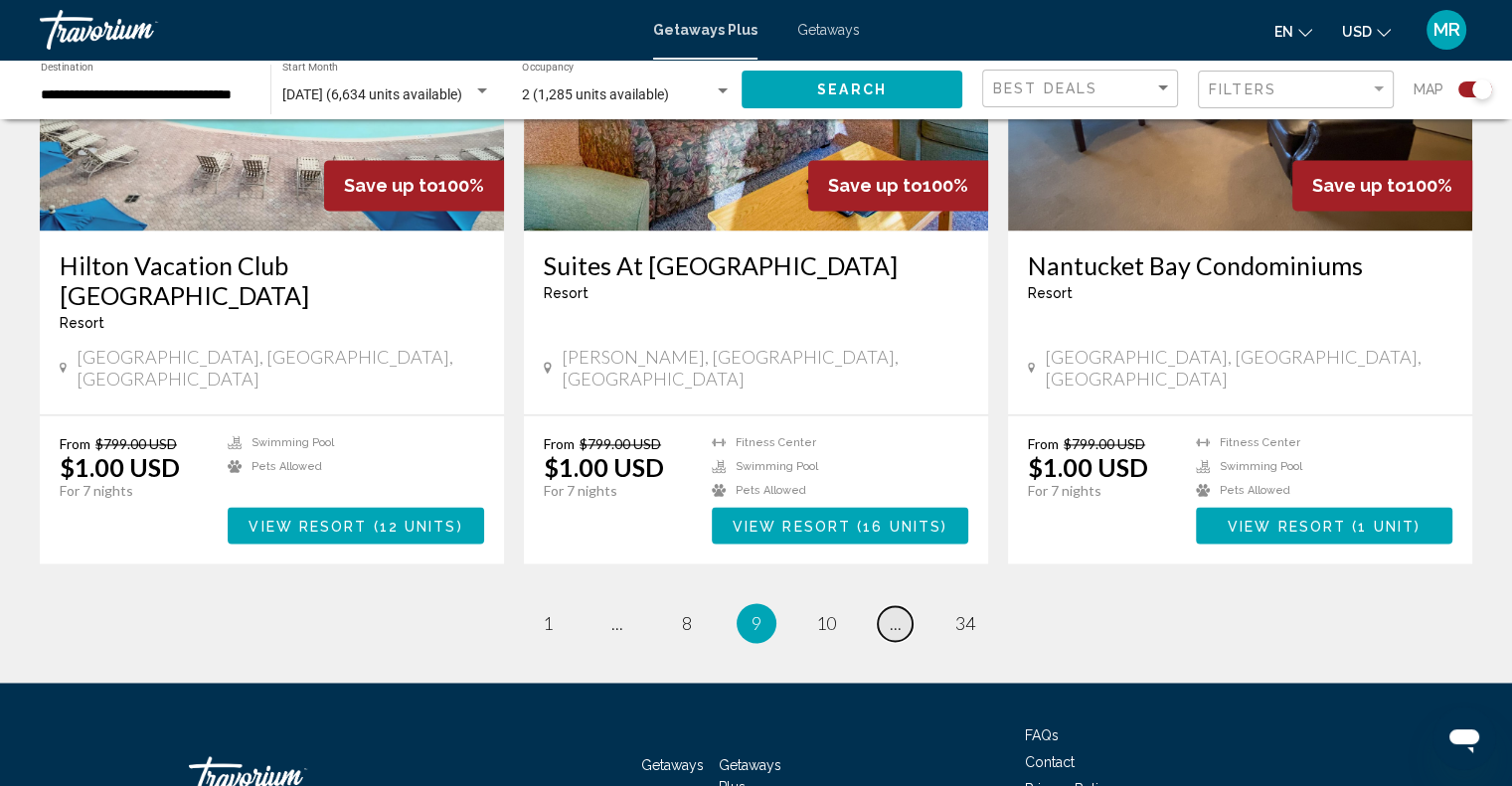 click on "..." at bounding box center [896, 623] 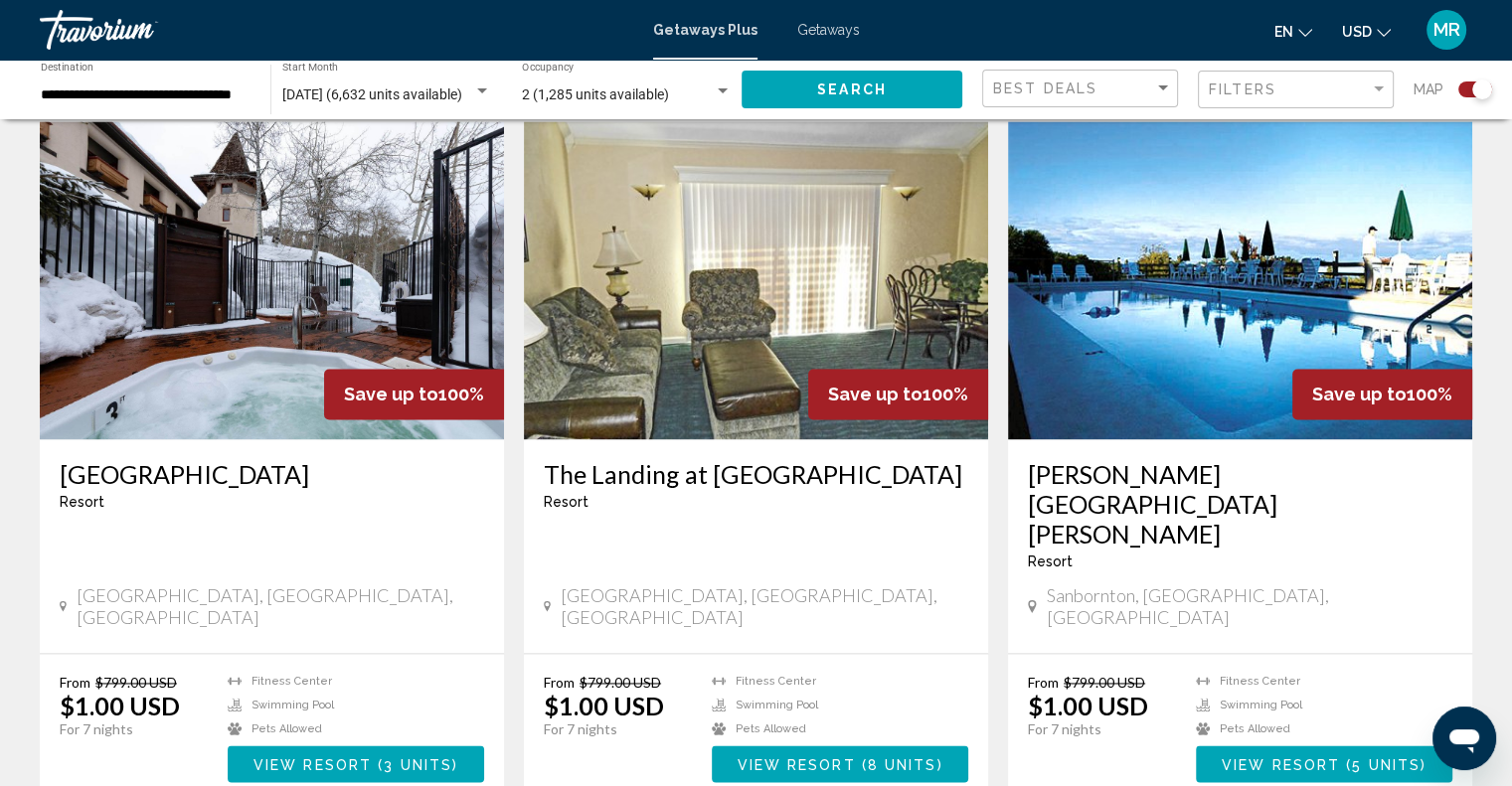 scroll, scrollTop: 2974, scrollLeft: 0, axis: vertical 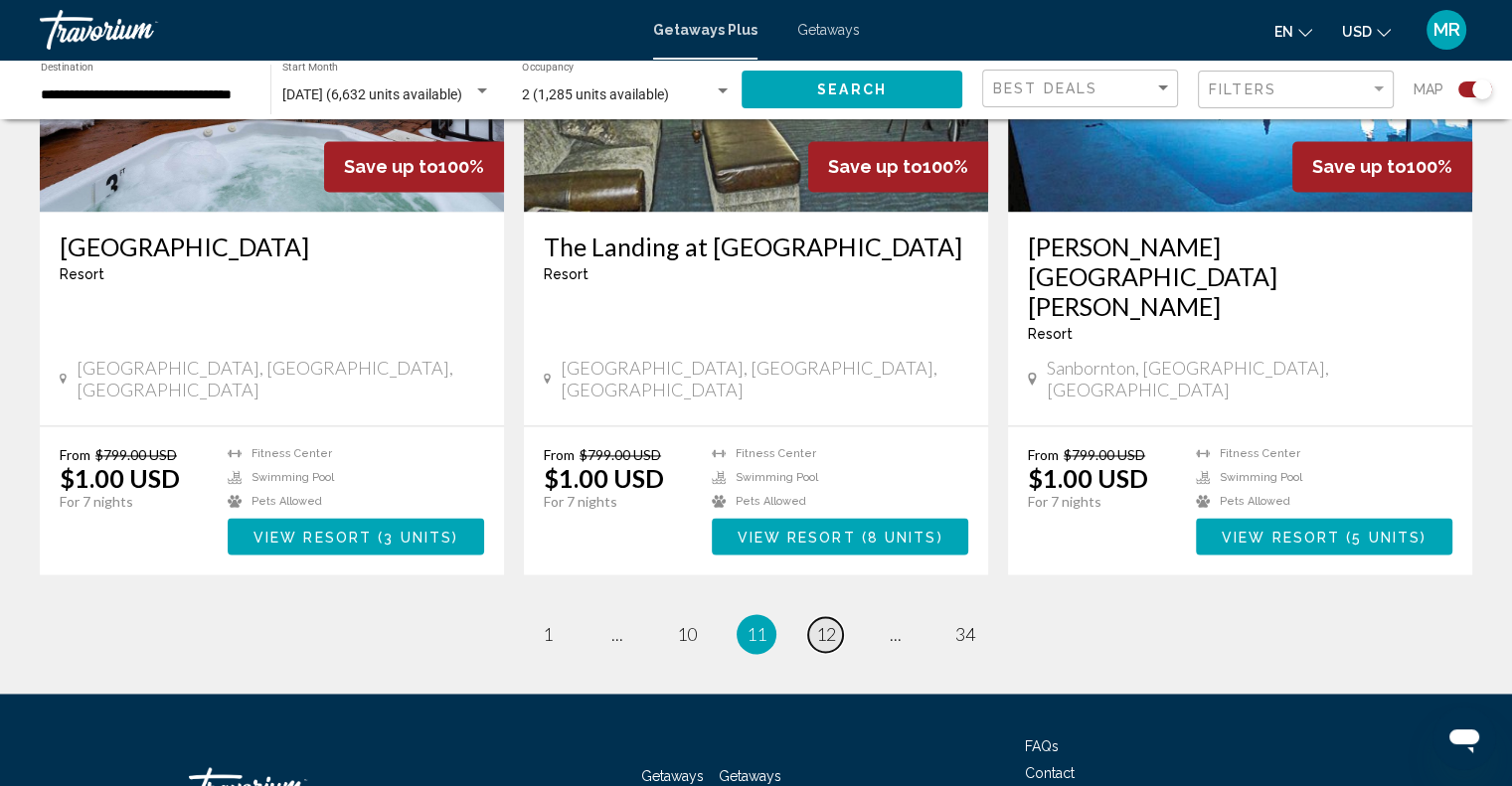 click on "12" at bounding box center [826, 634] 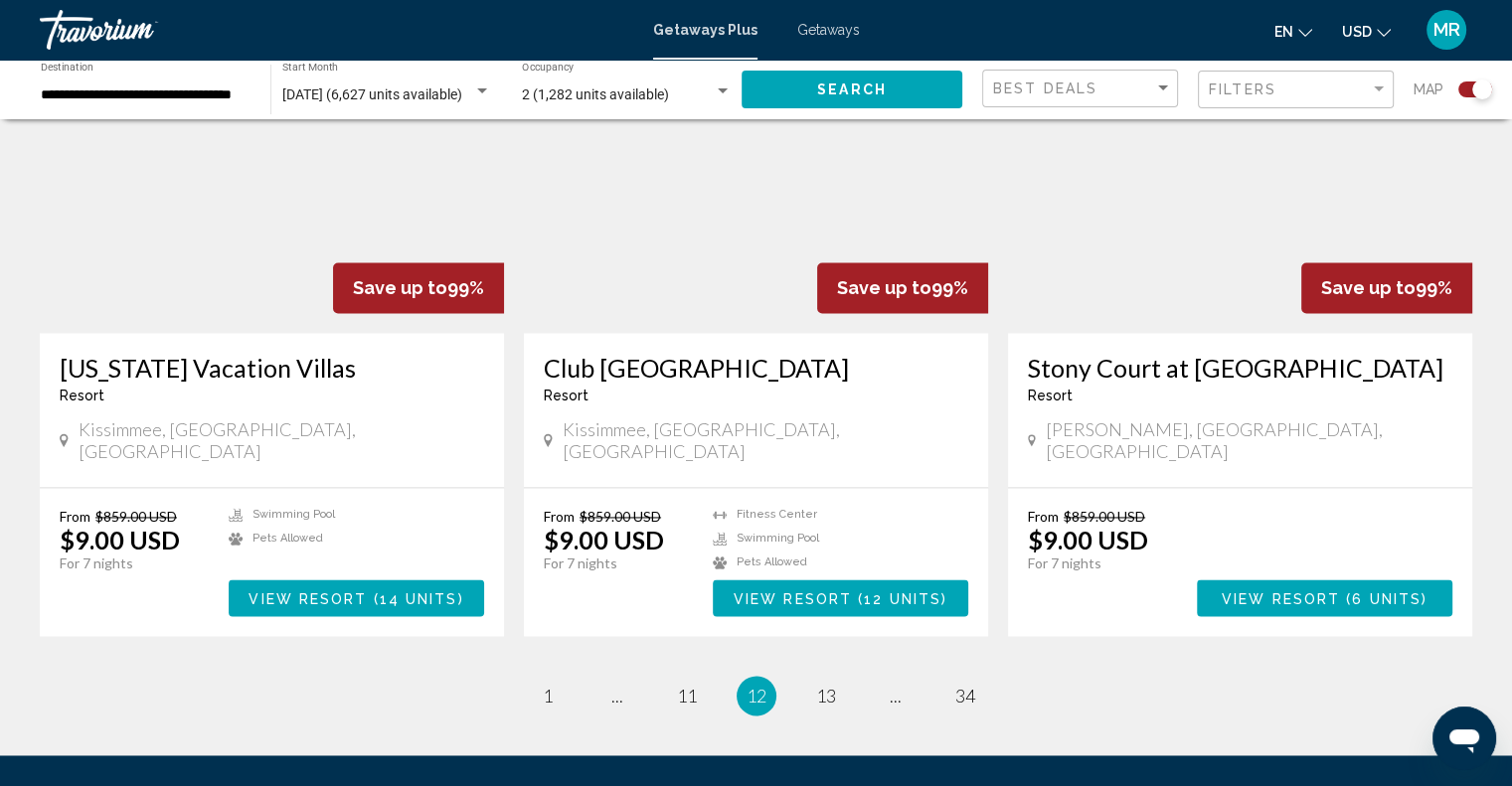 scroll, scrollTop: 3005, scrollLeft: 0, axis: vertical 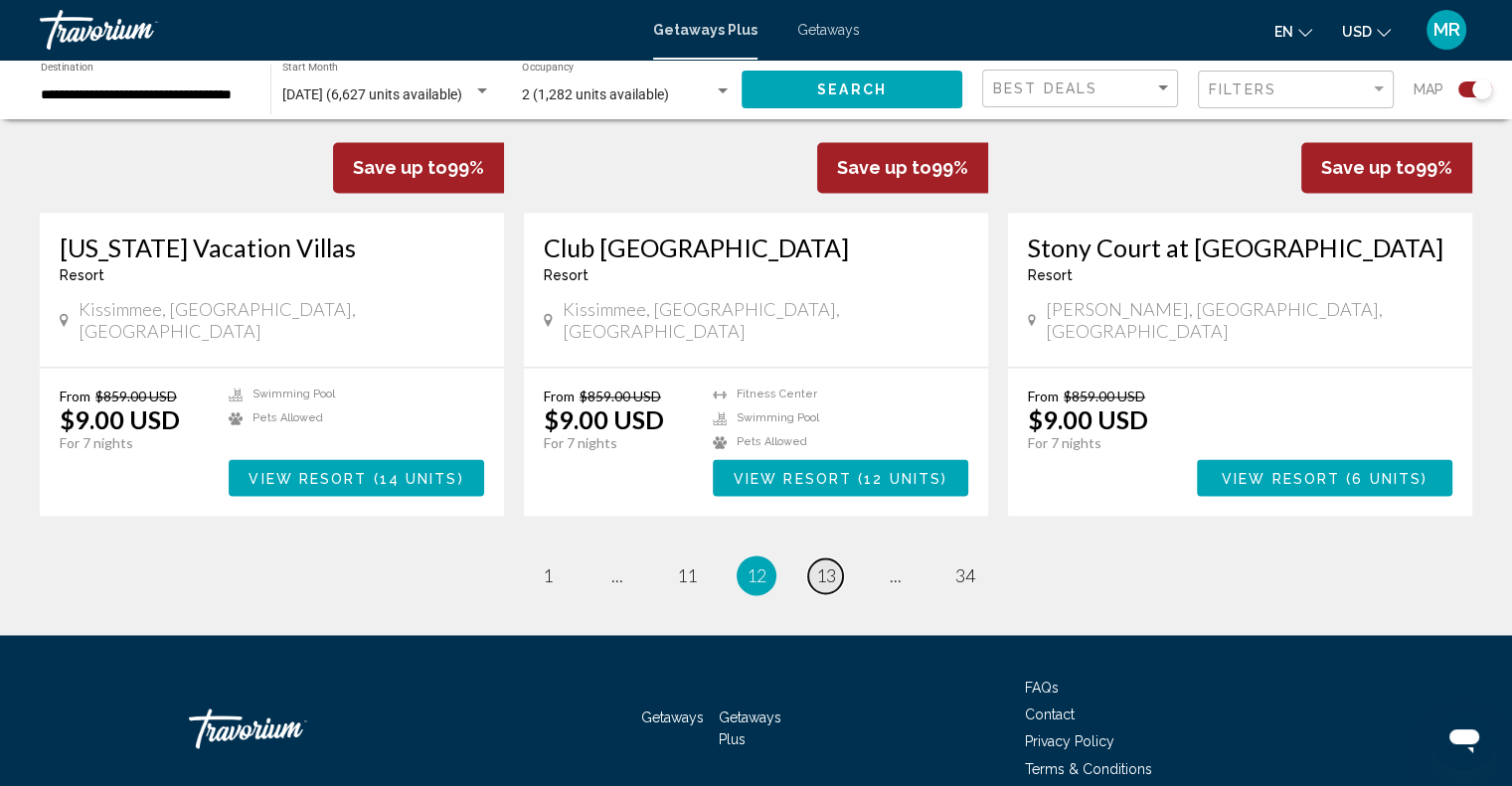 click on "13" at bounding box center [826, 575] 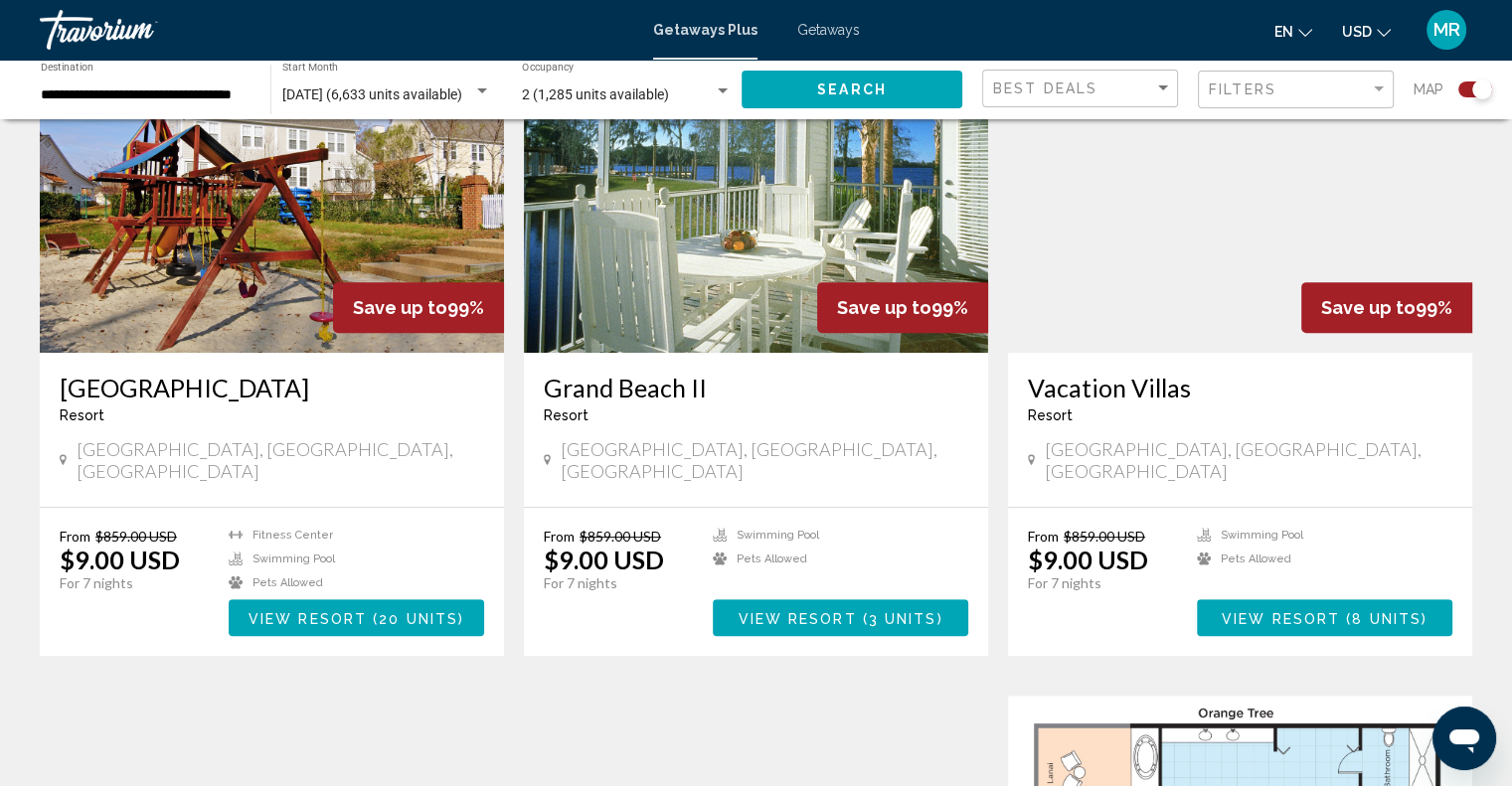 scroll, scrollTop: 795, scrollLeft: 0, axis: vertical 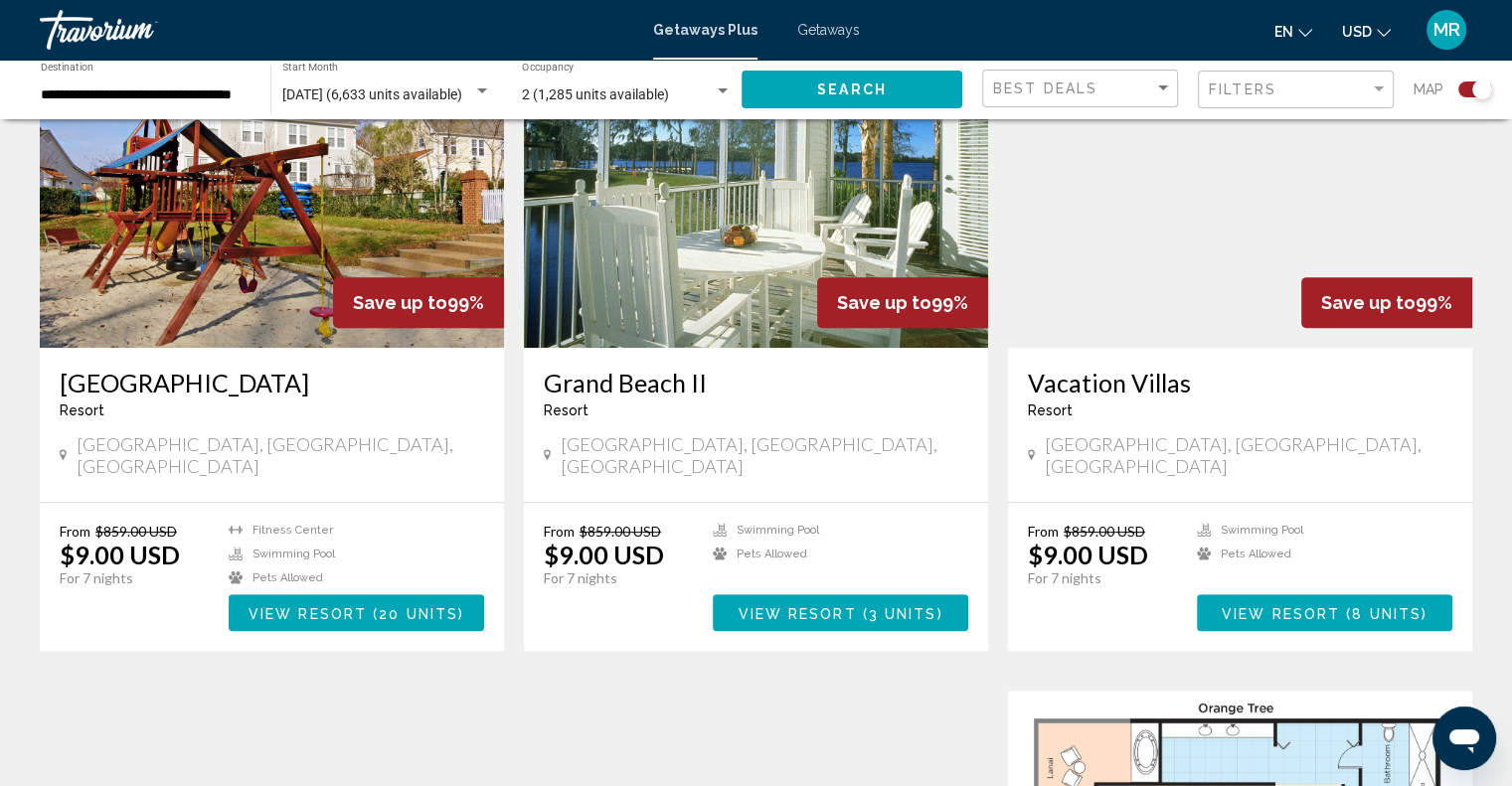 click at bounding box center (756, 189) 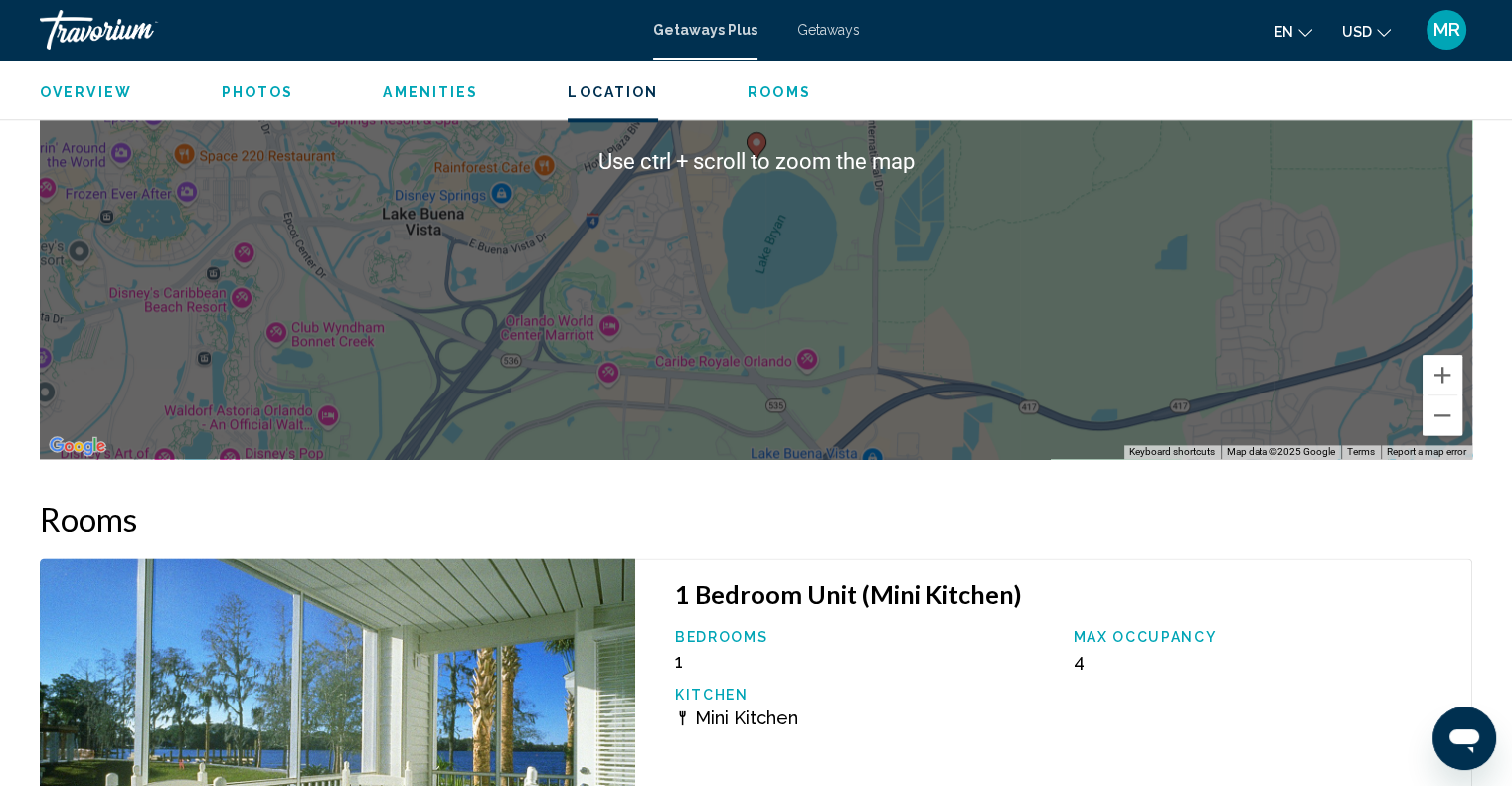 scroll, scrollTop: 2683, scrollLeft: 0, axis: vertical 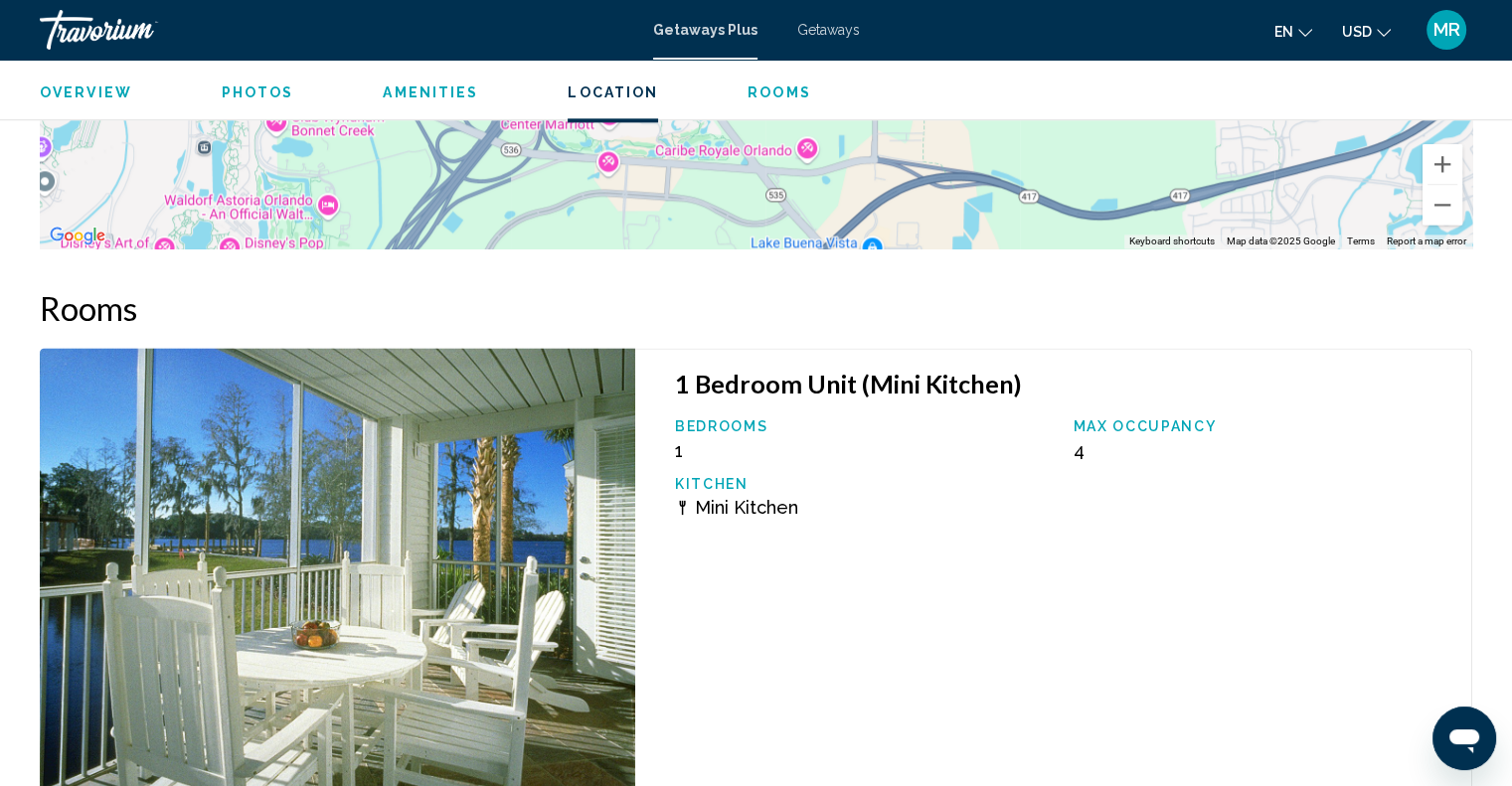 click at bounding box center (337, 574) 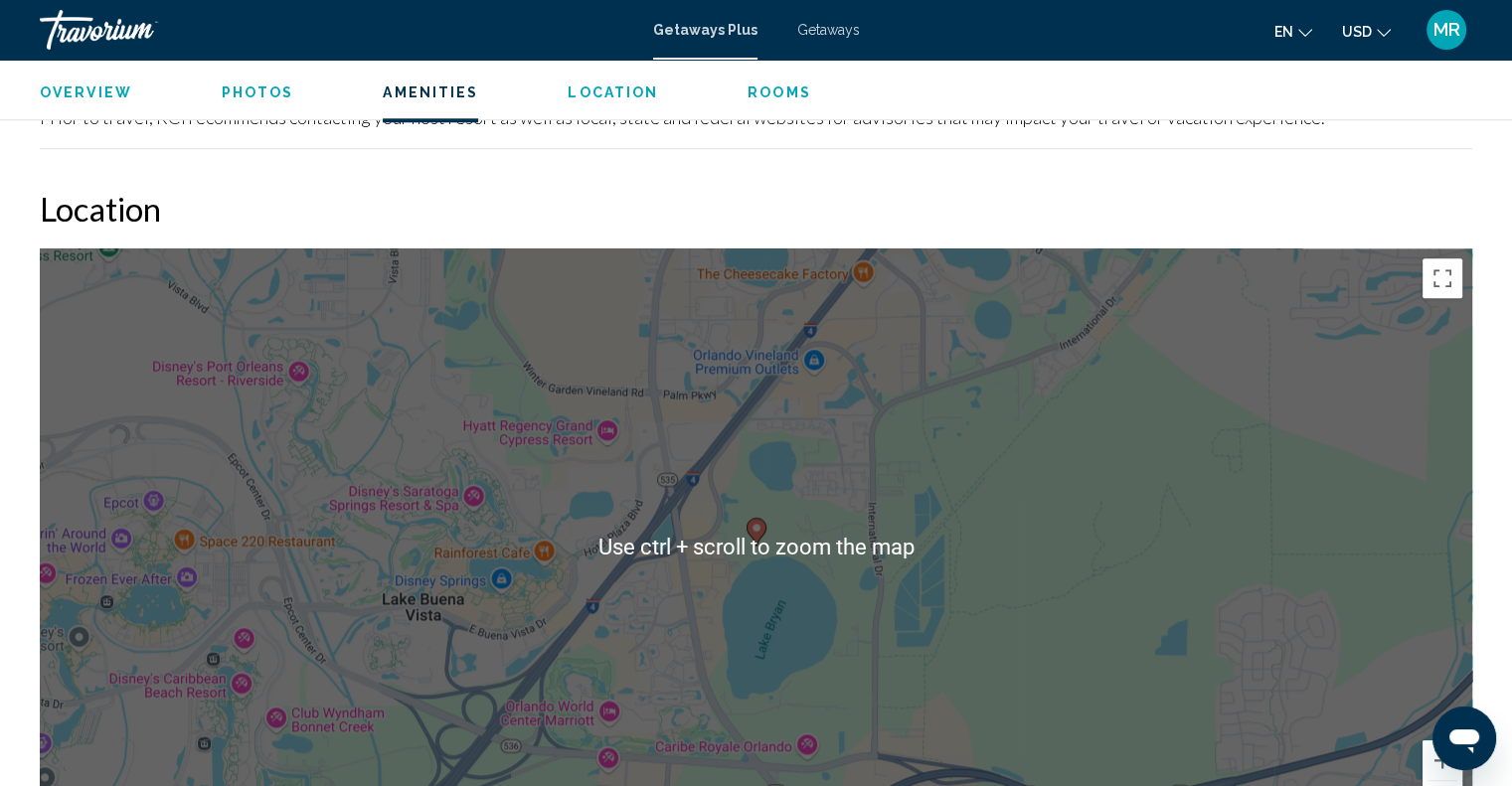 scroll, scrollTop: 1590, scrollLeft: 0, axis: vertical 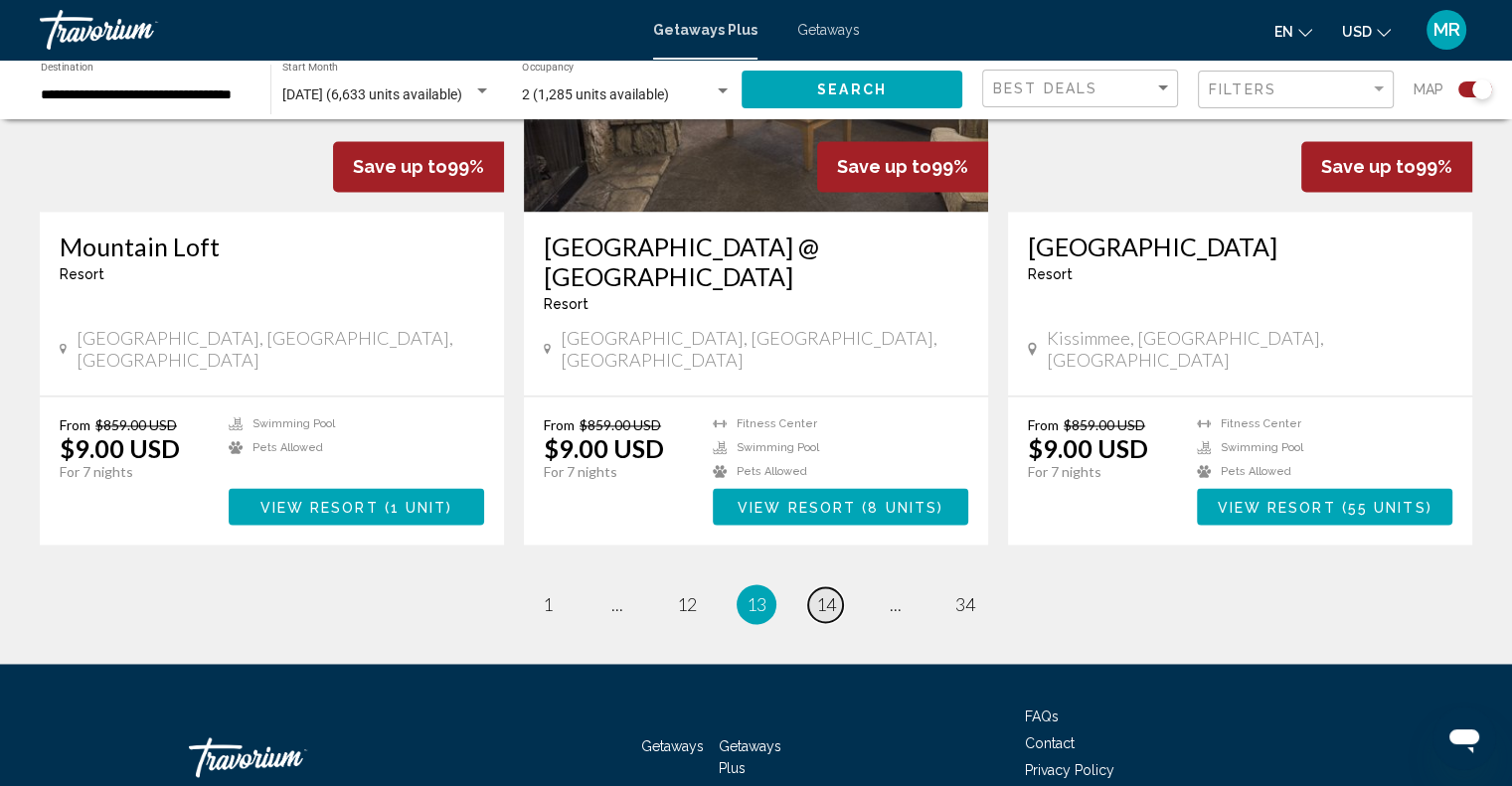 click on "14" at bounding box center [826, 604] 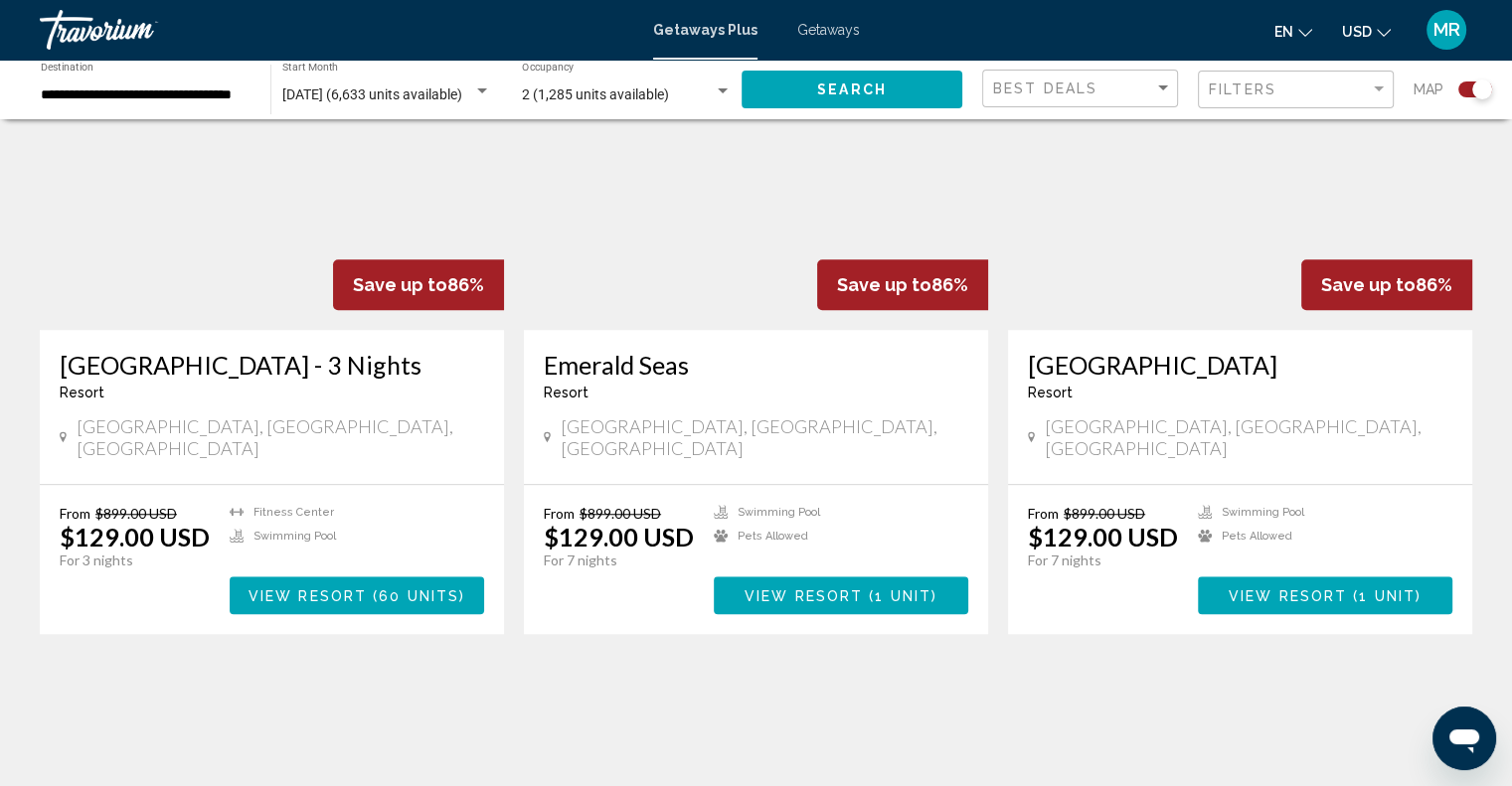 scroll, scrollTop: 1491, scrollLeft: 0, axis: vertical 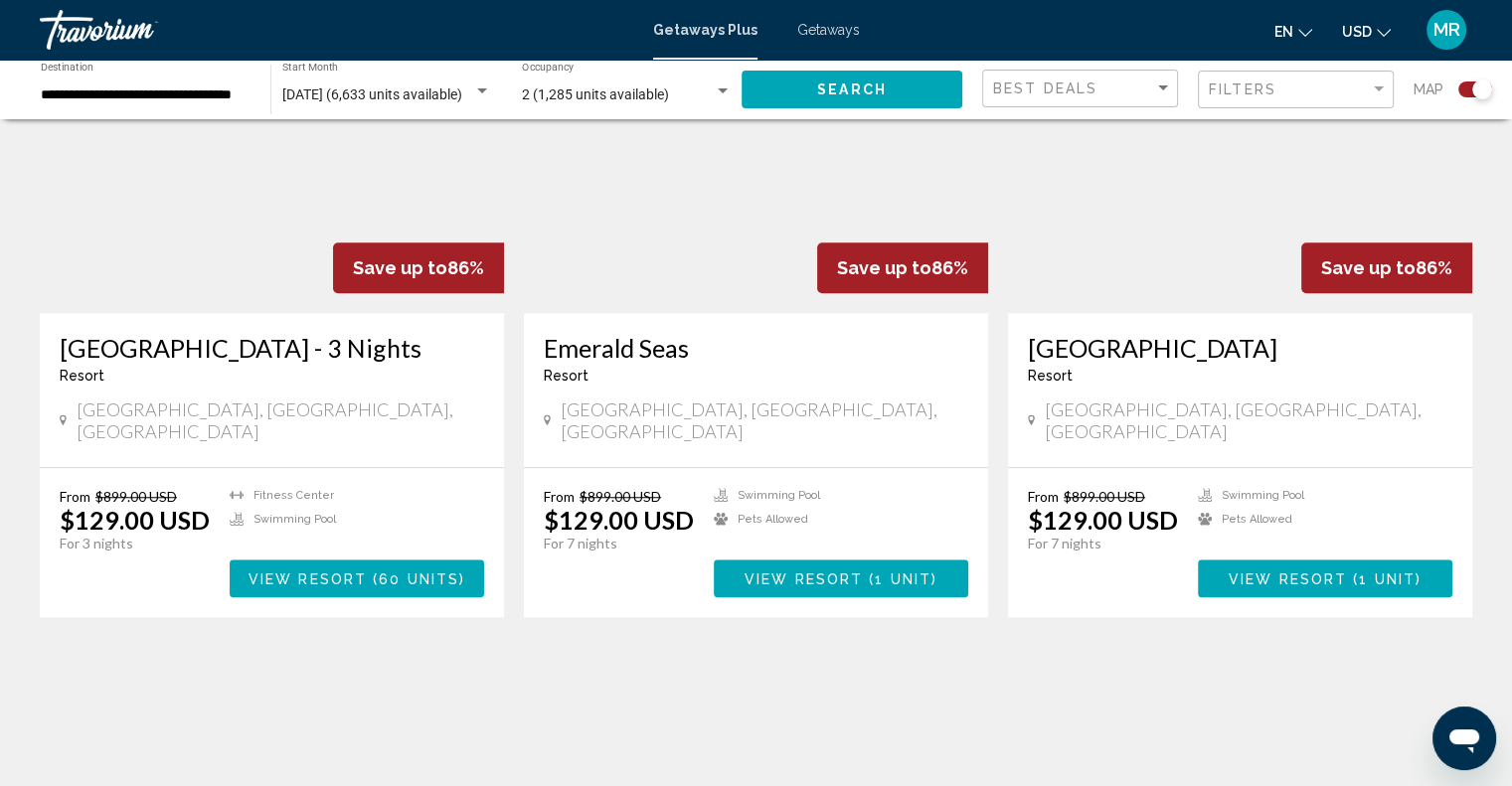 click at bounding box center (756, 154) 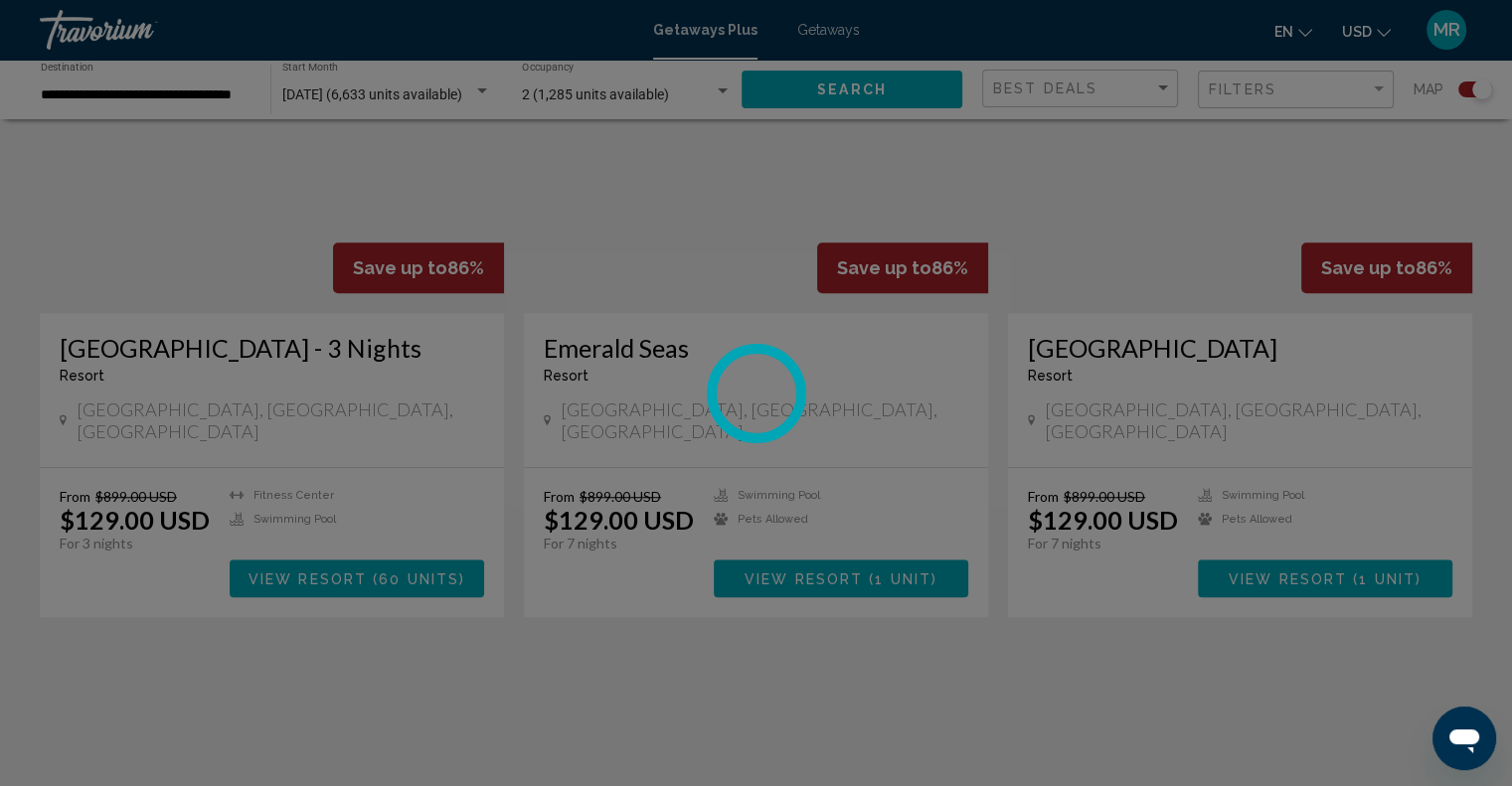 scroll, scrollTop: 0, scrollLeft: 0, axis: both 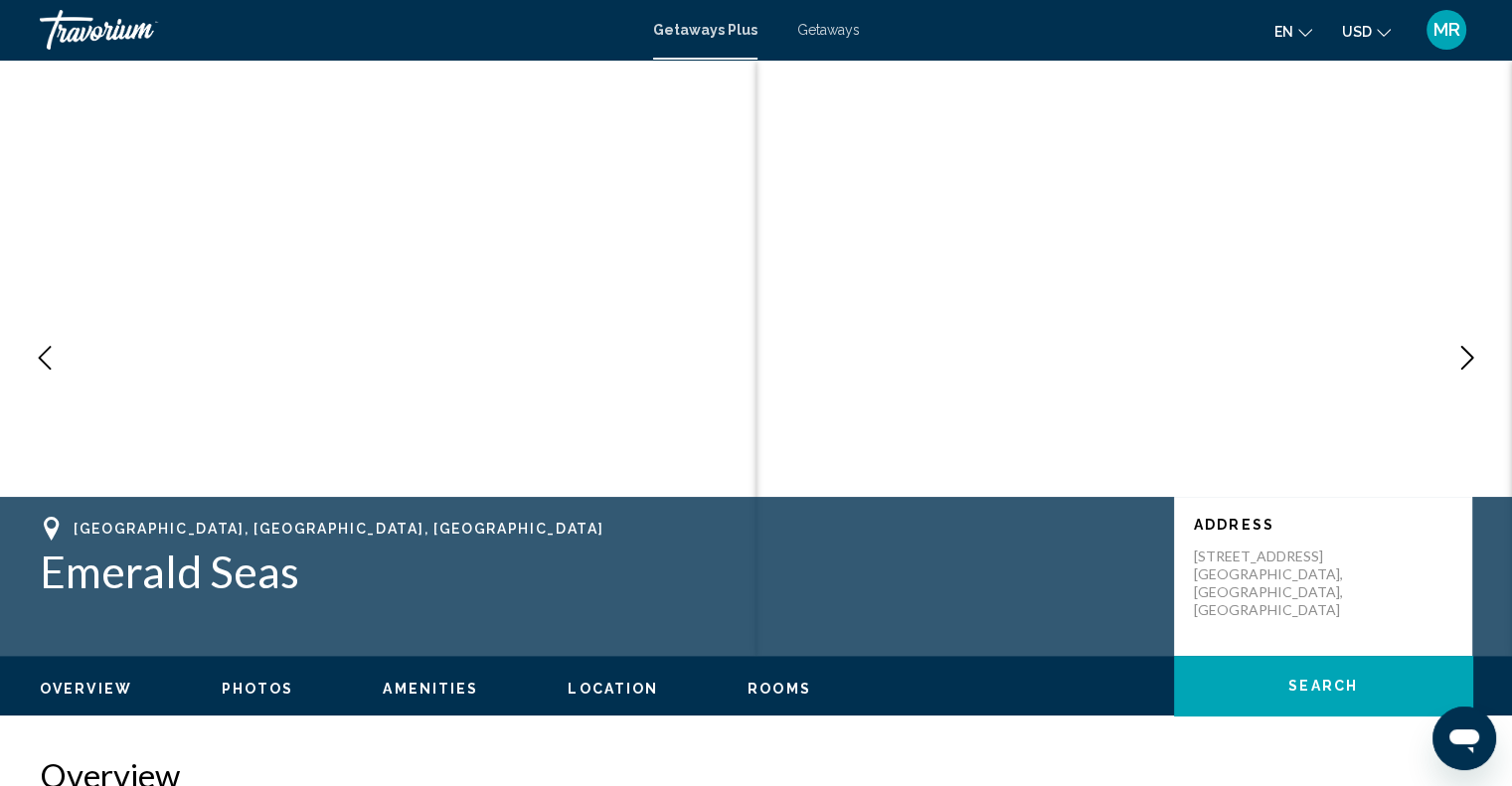 click 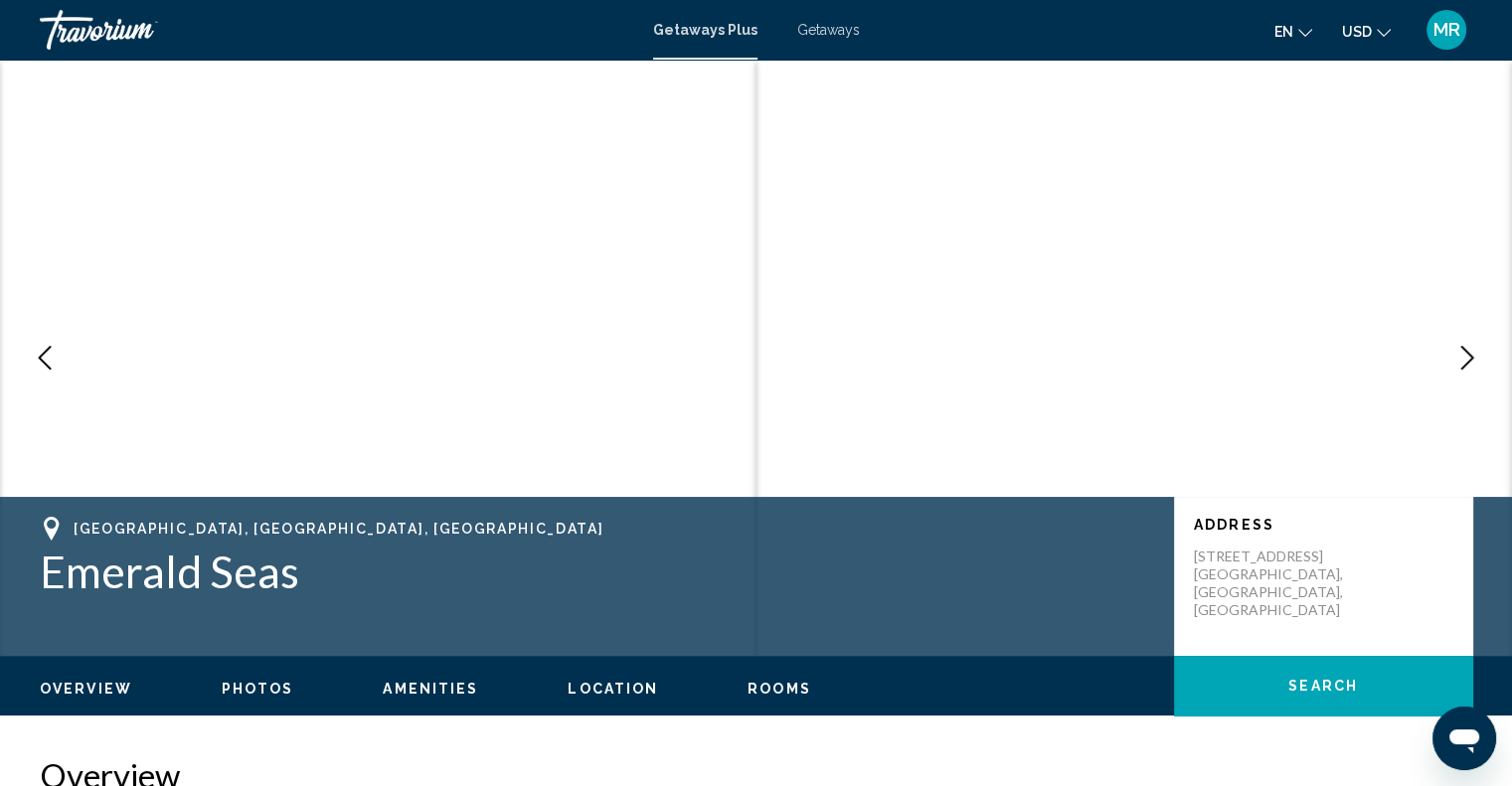 click 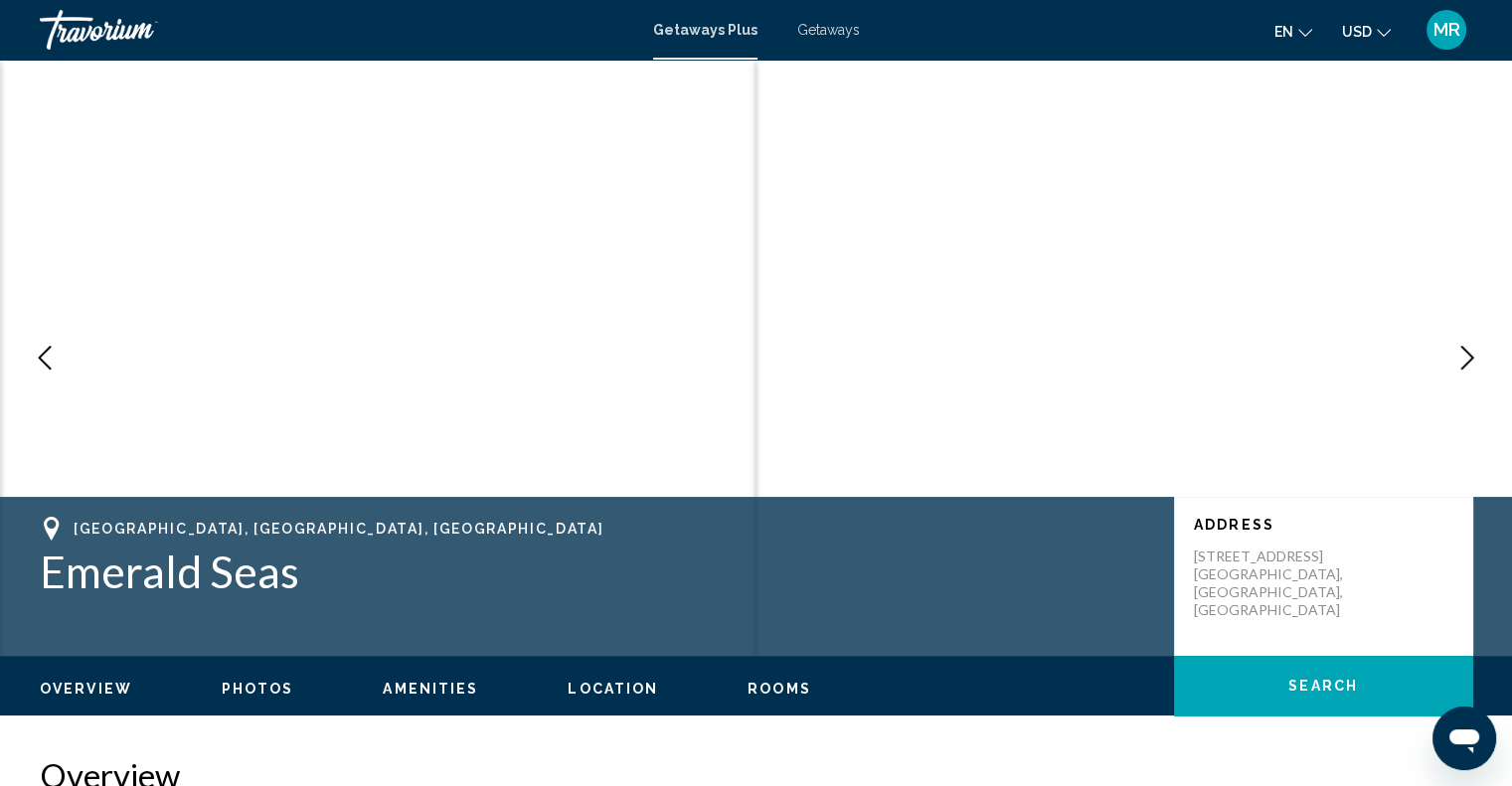 click 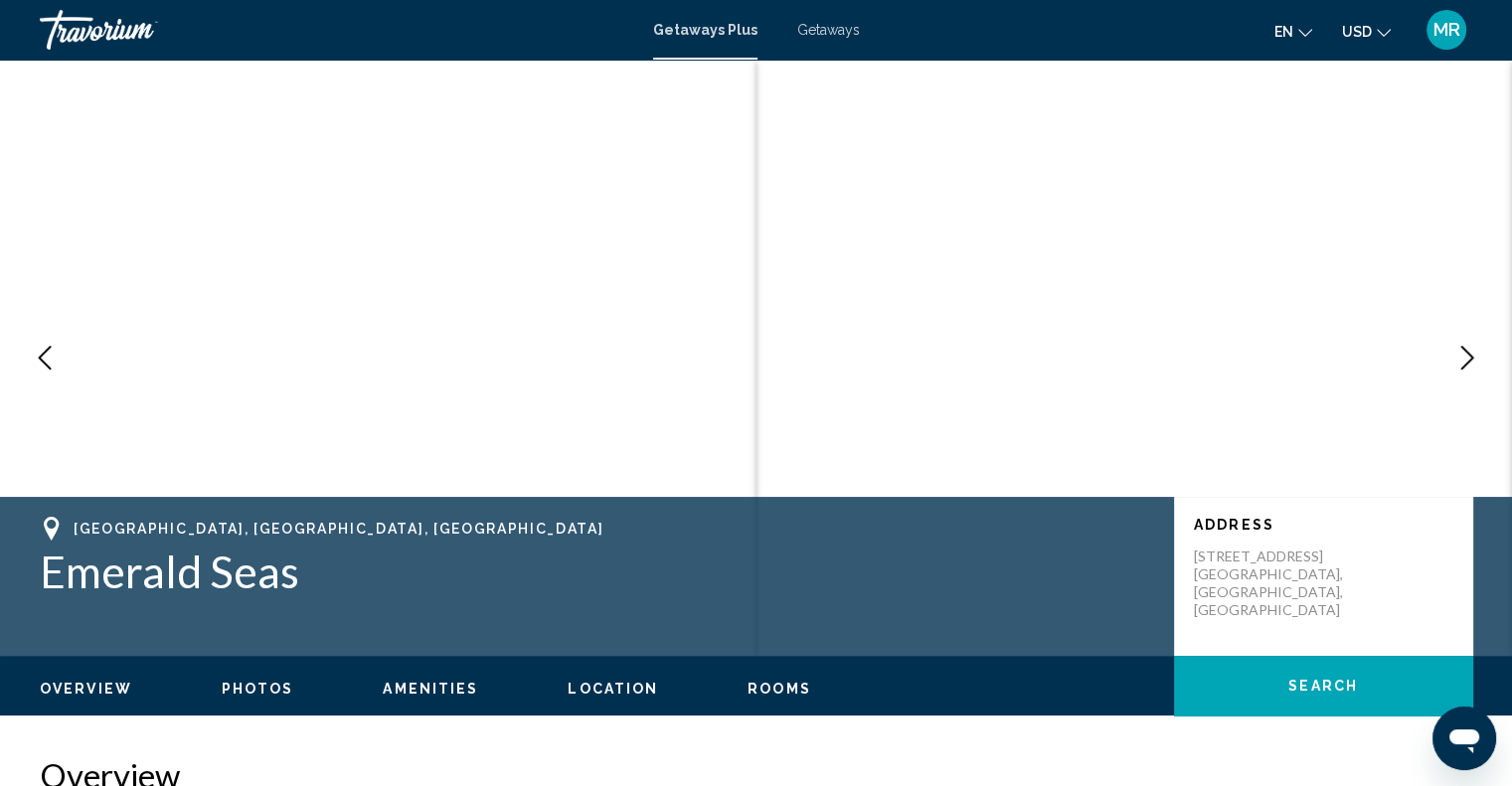 click 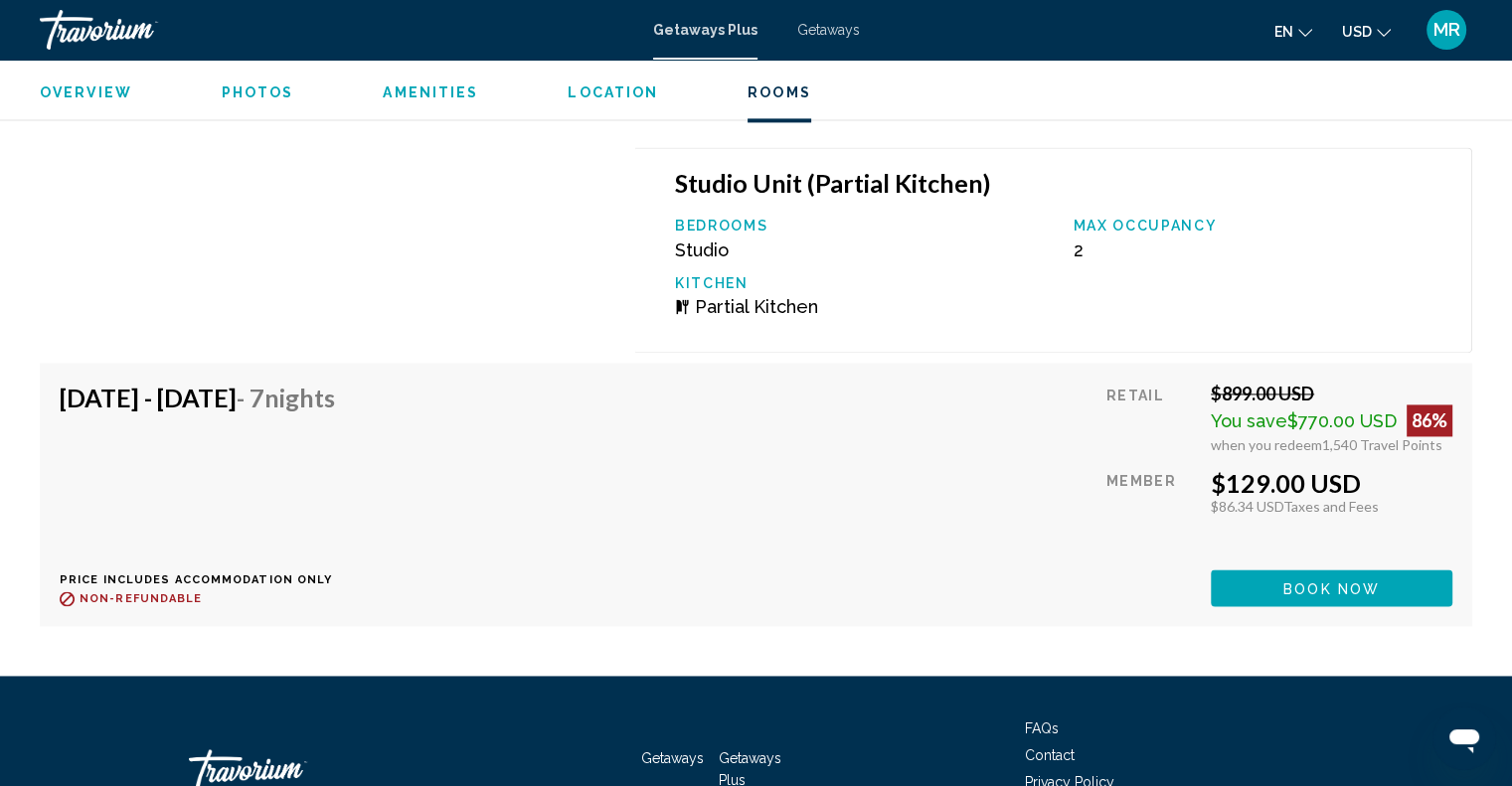 scroll, scrollTop: 3180, scrollLeft: 0, axis: vertical 